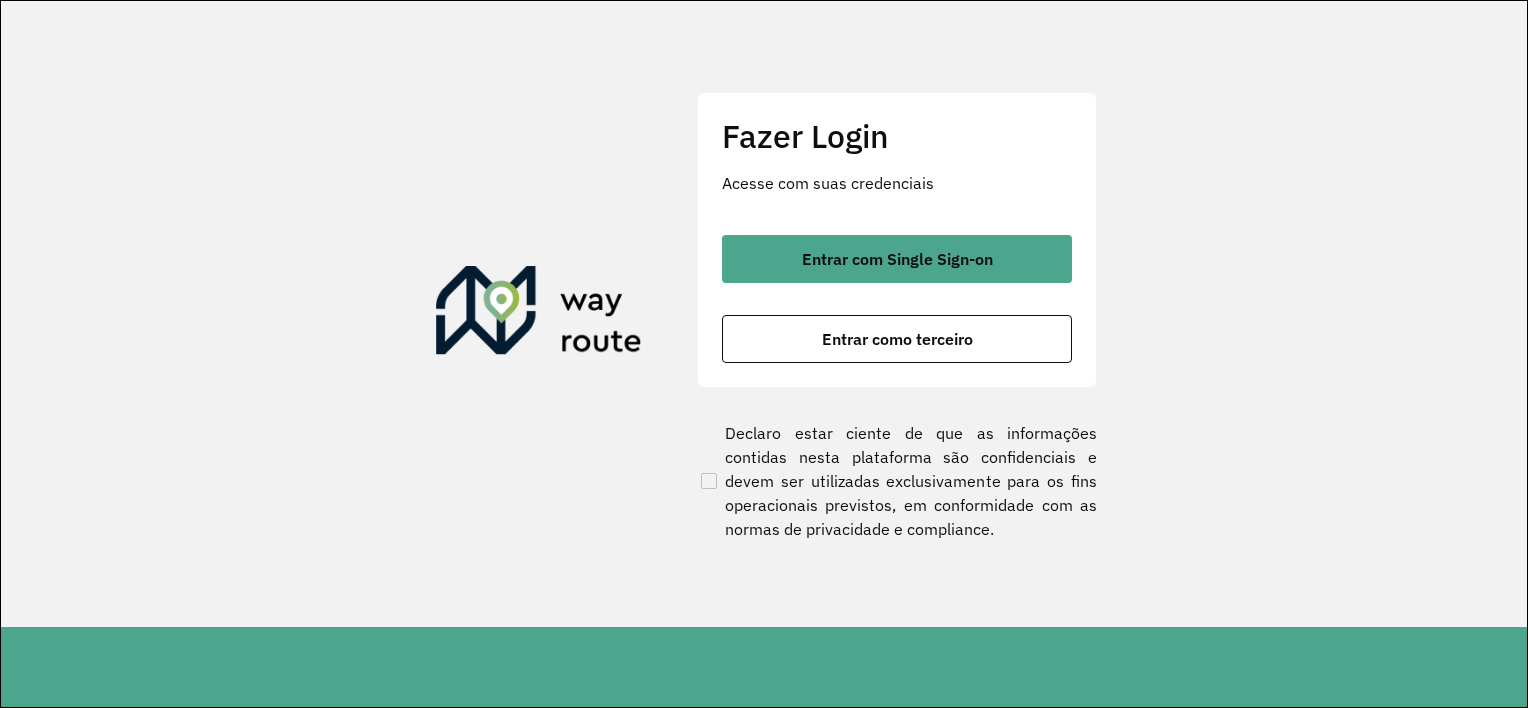 scroll, scrollTop: 0, scrollLeft: 0, axis: both 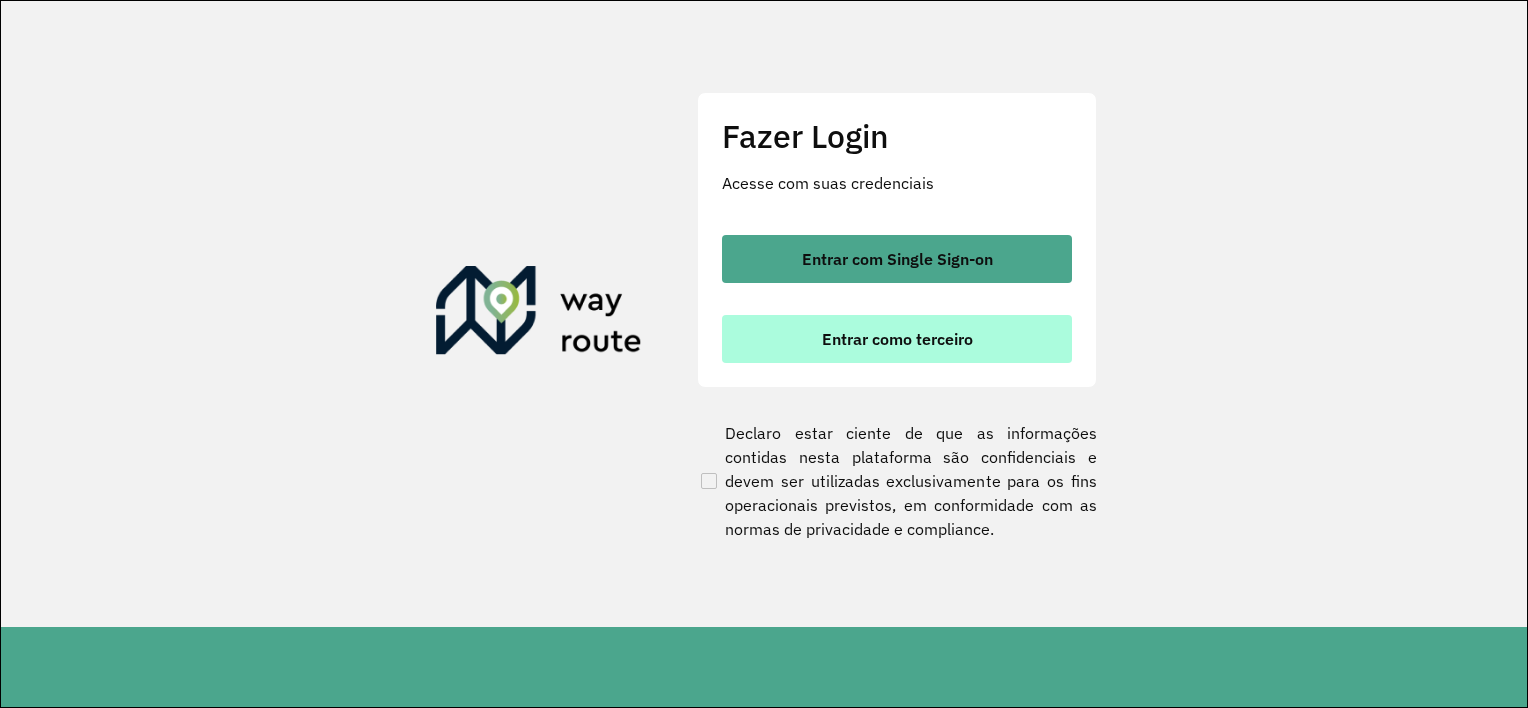 click on "Entrar como terceiro" at bounding box center [897, 339] 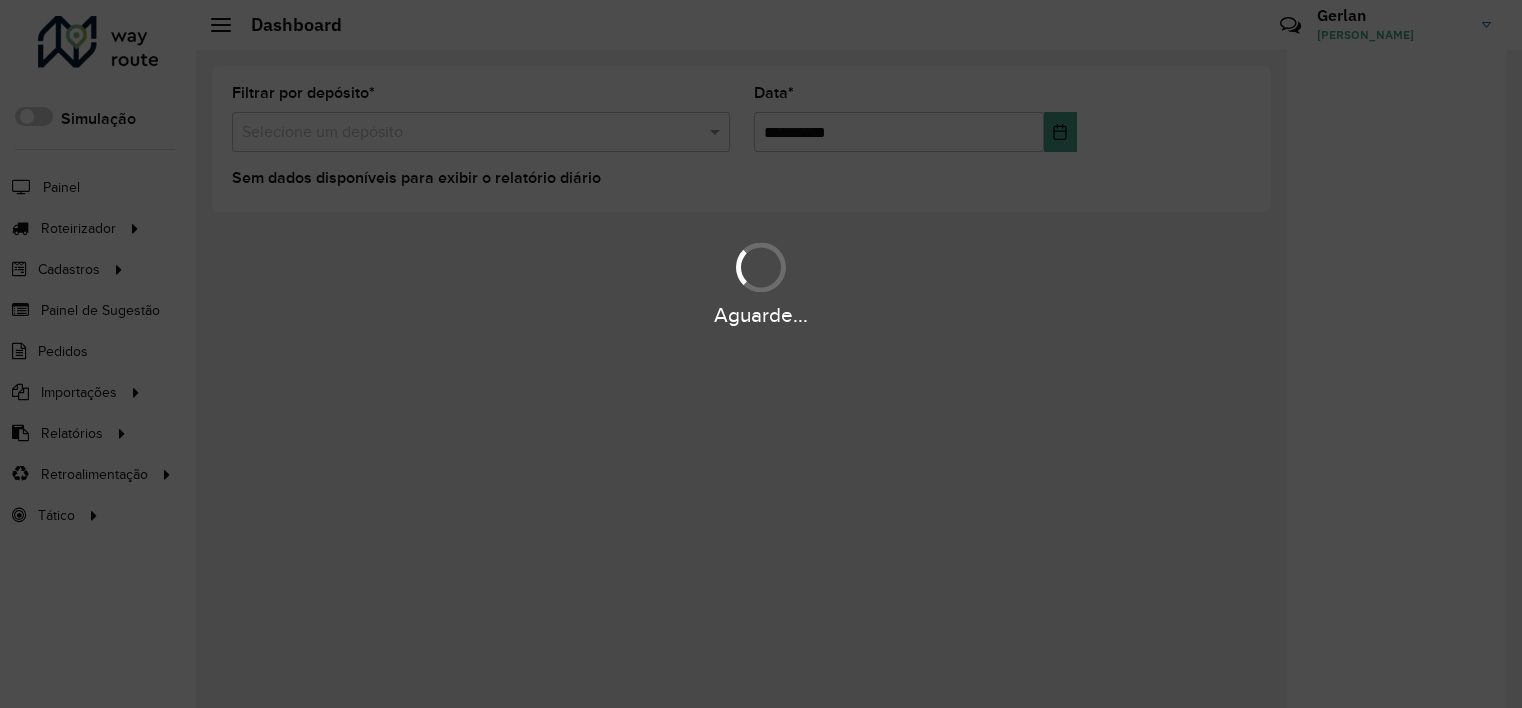 scroll, scrollTop: 0, scrollLeft: 0, axis: both 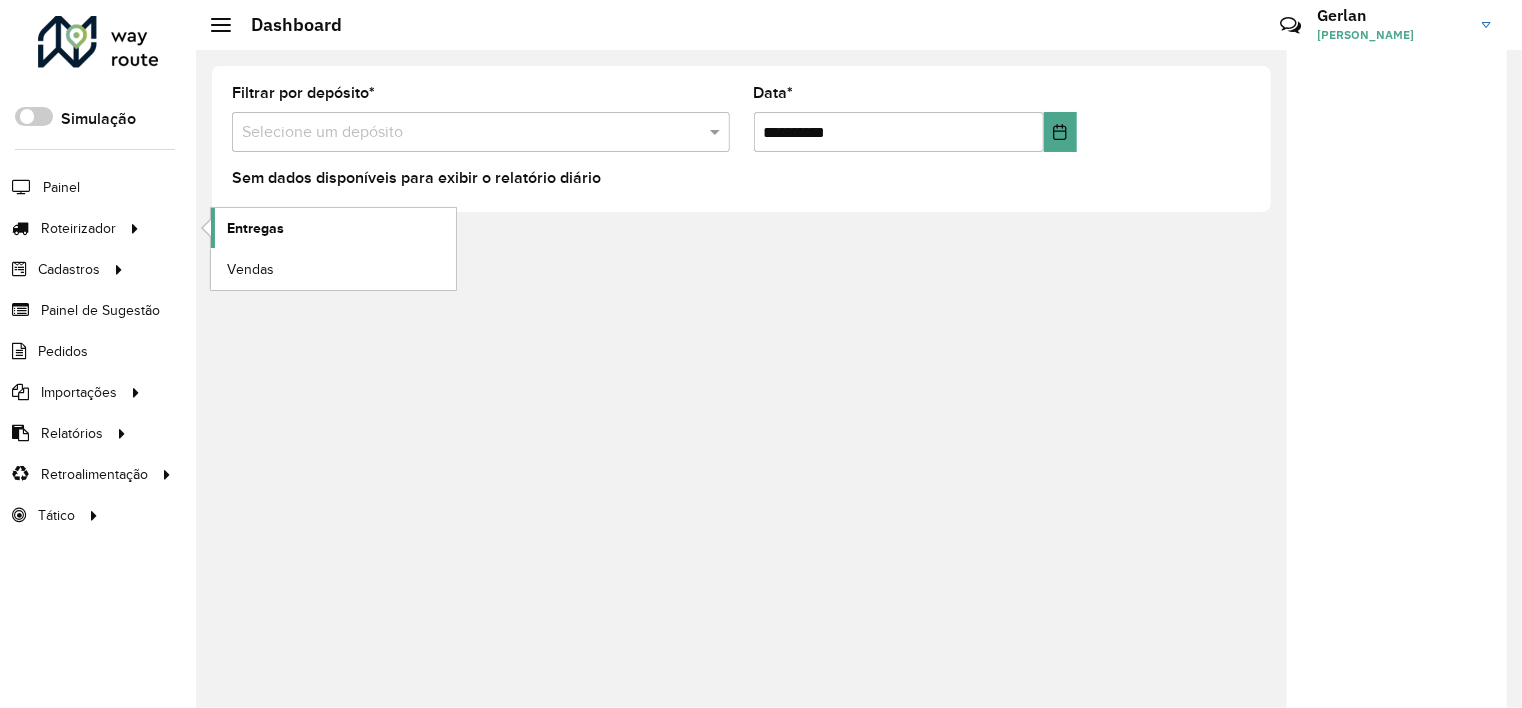click on "Entregas" 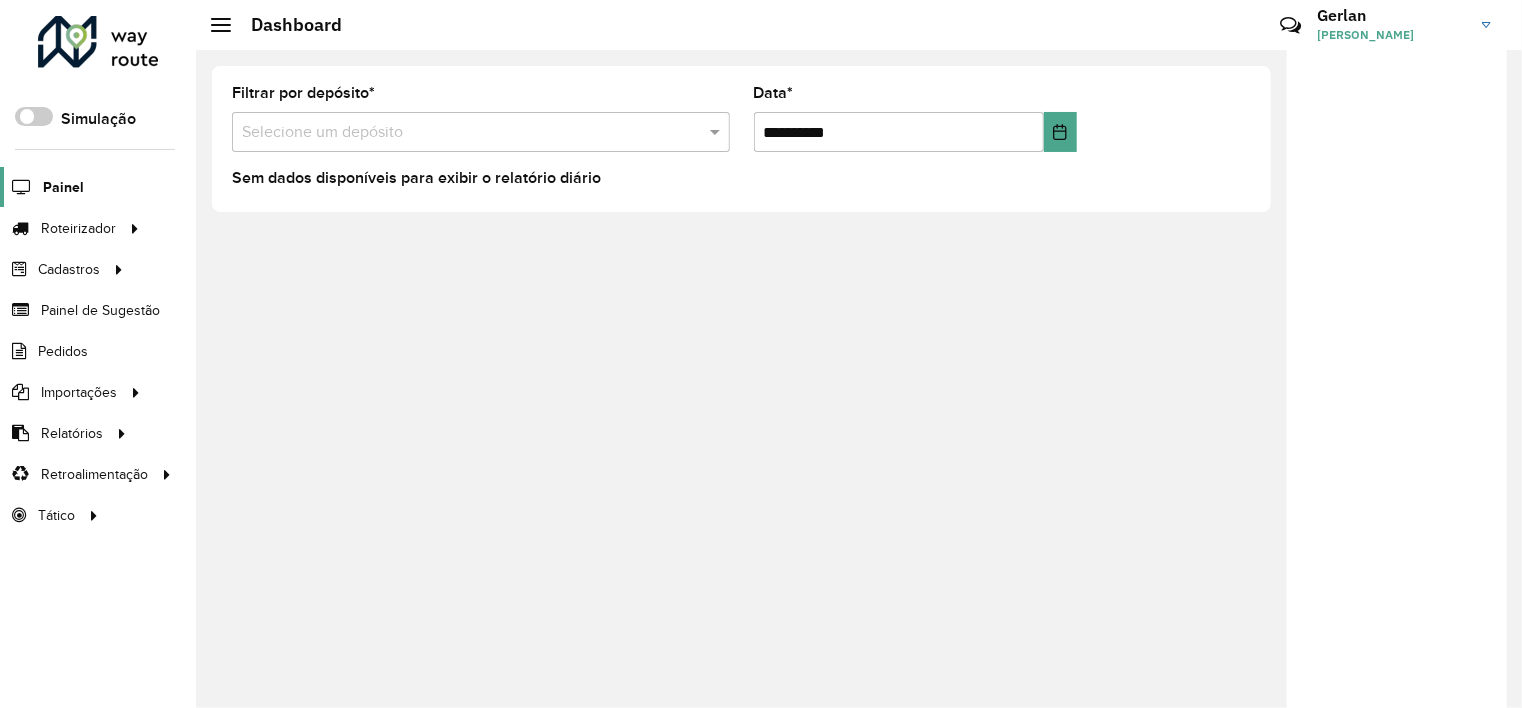 click on "Painel" 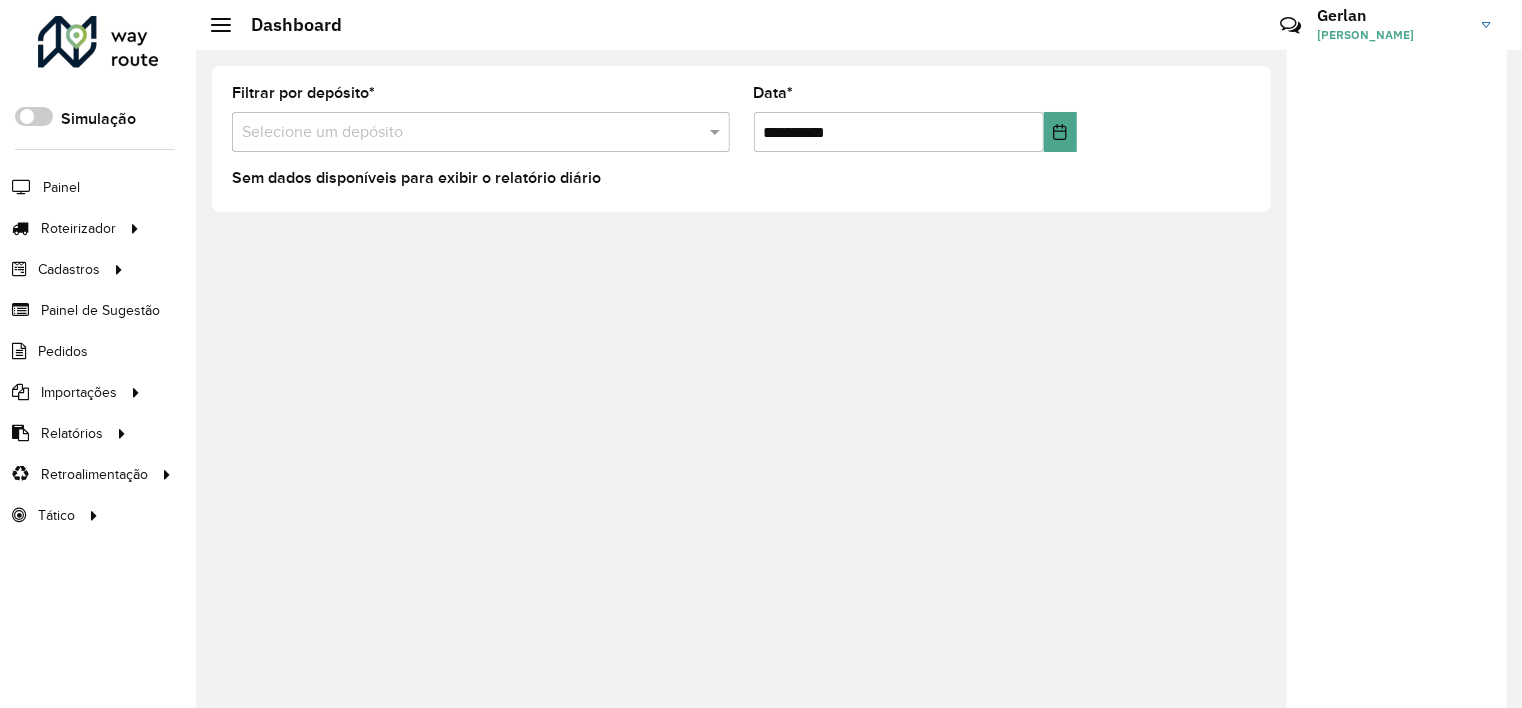 click 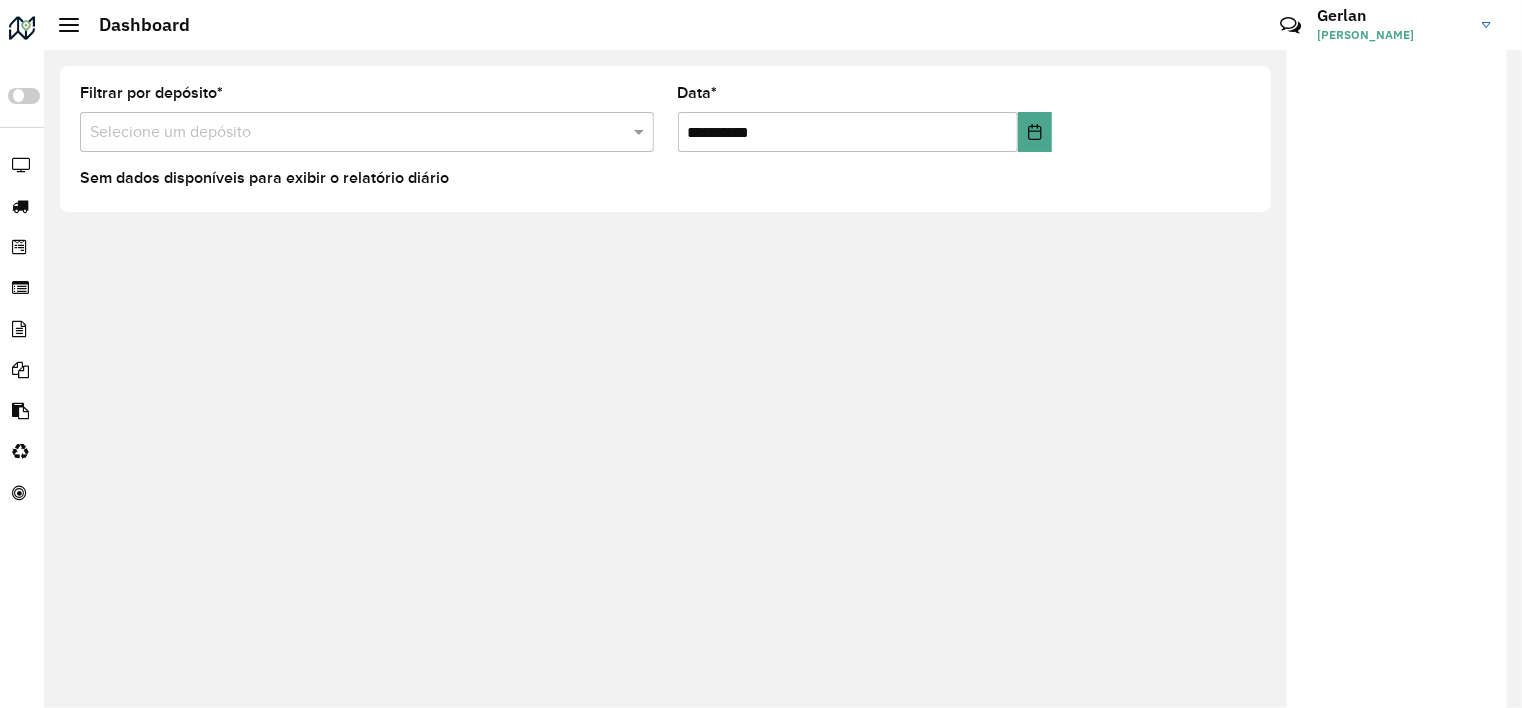 click 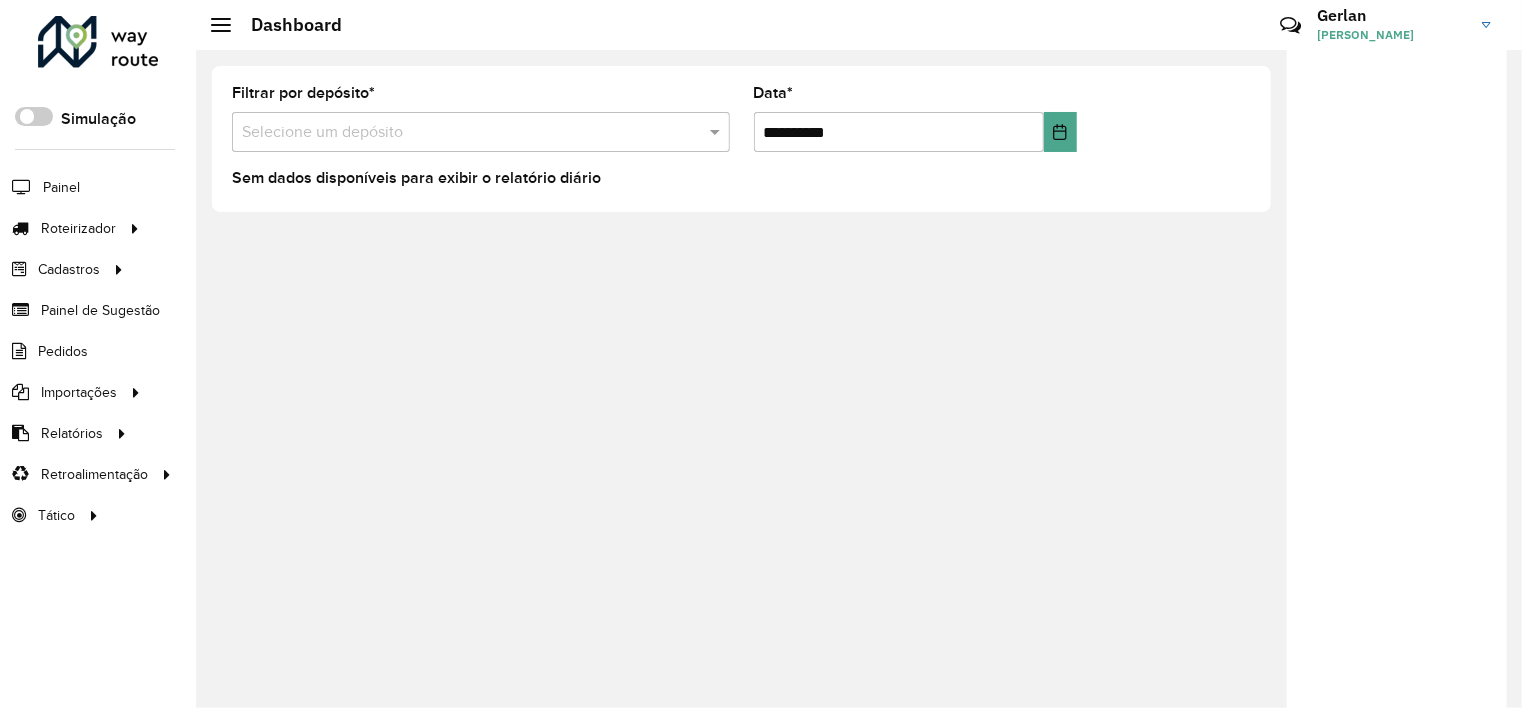 click 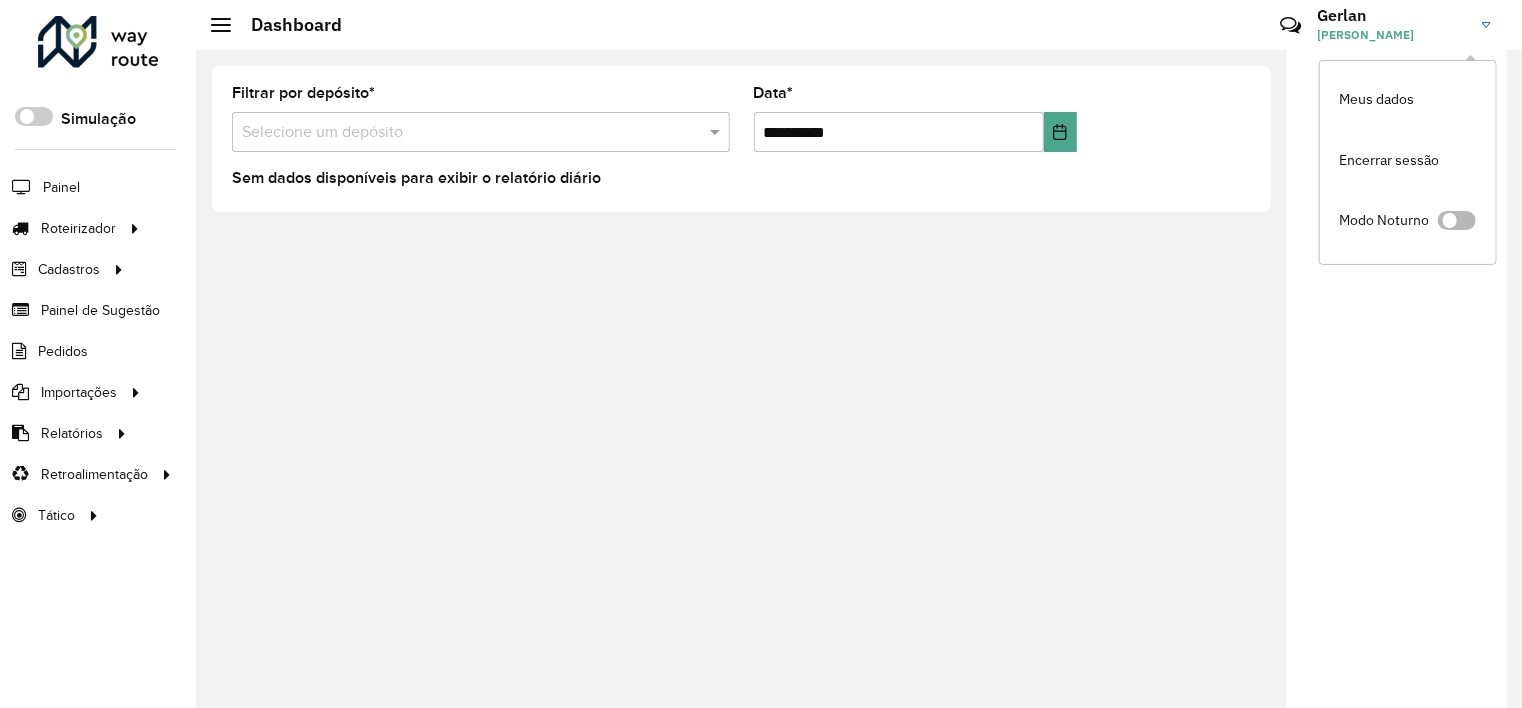 click 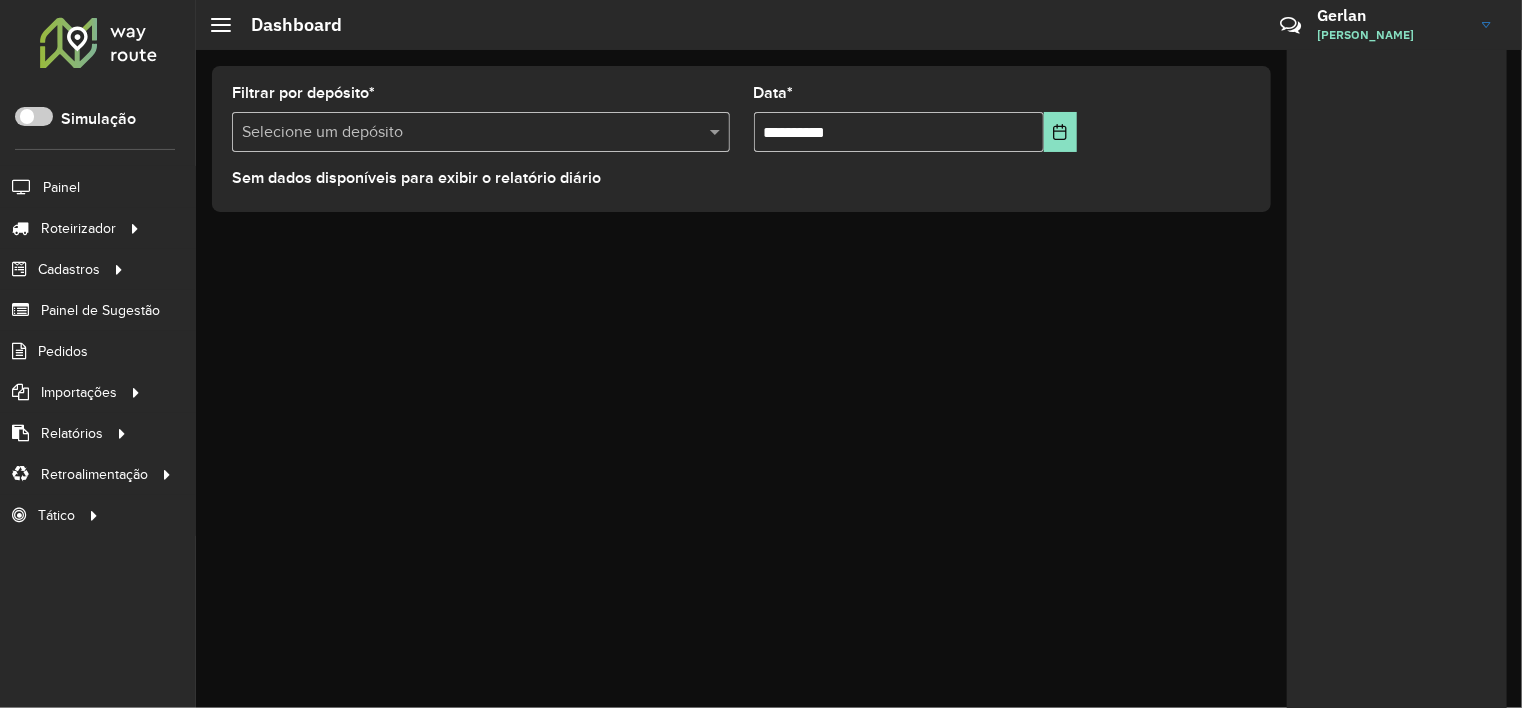 click 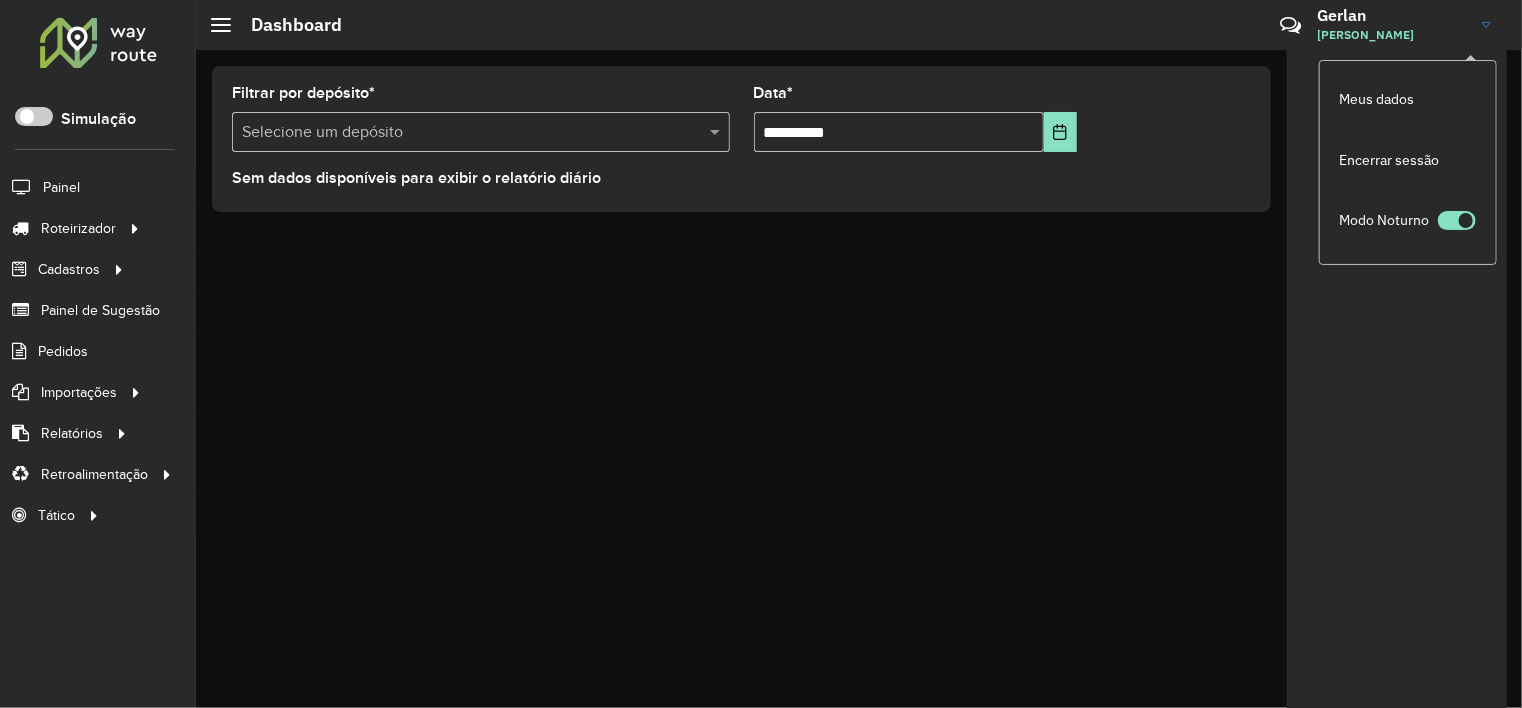click 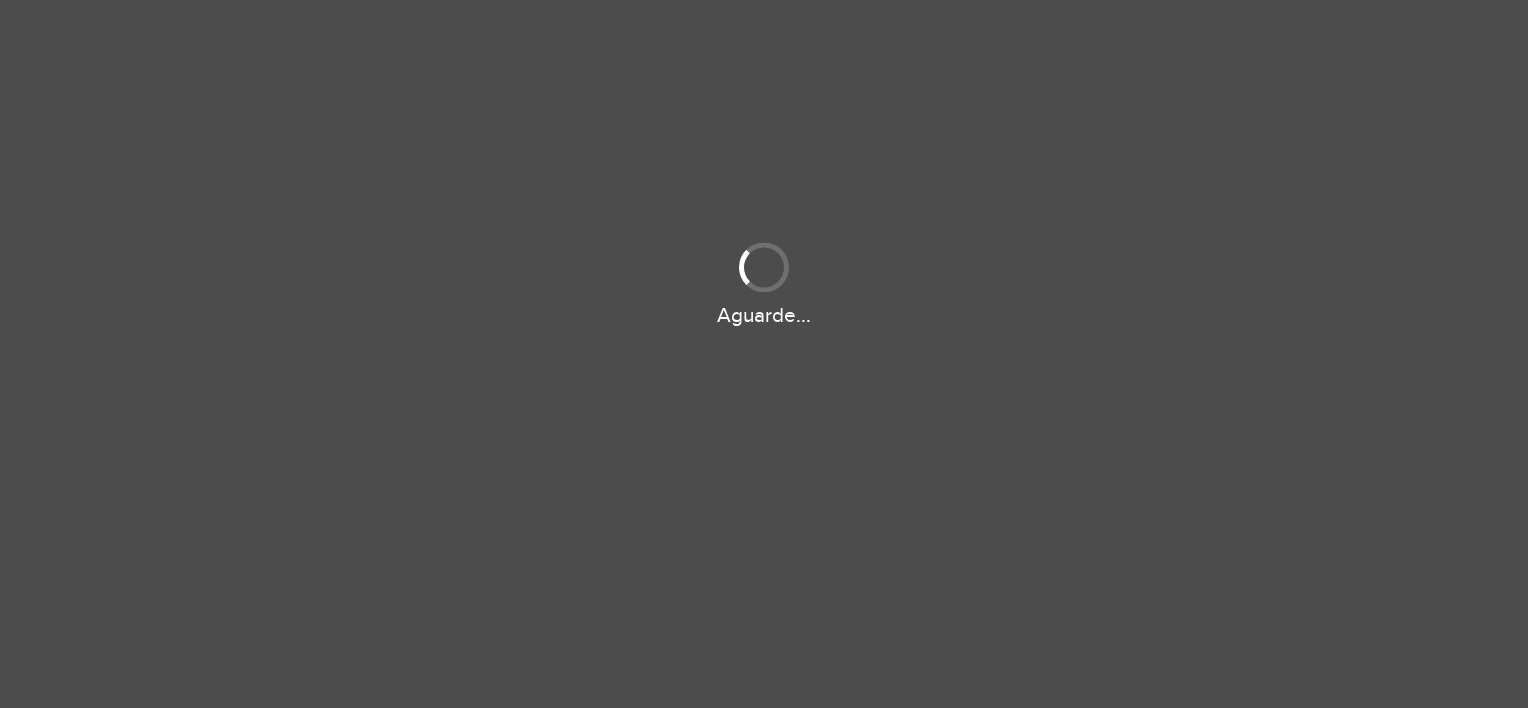 scroll, scrollTop: 0, scrollLeft: 0, axis: both 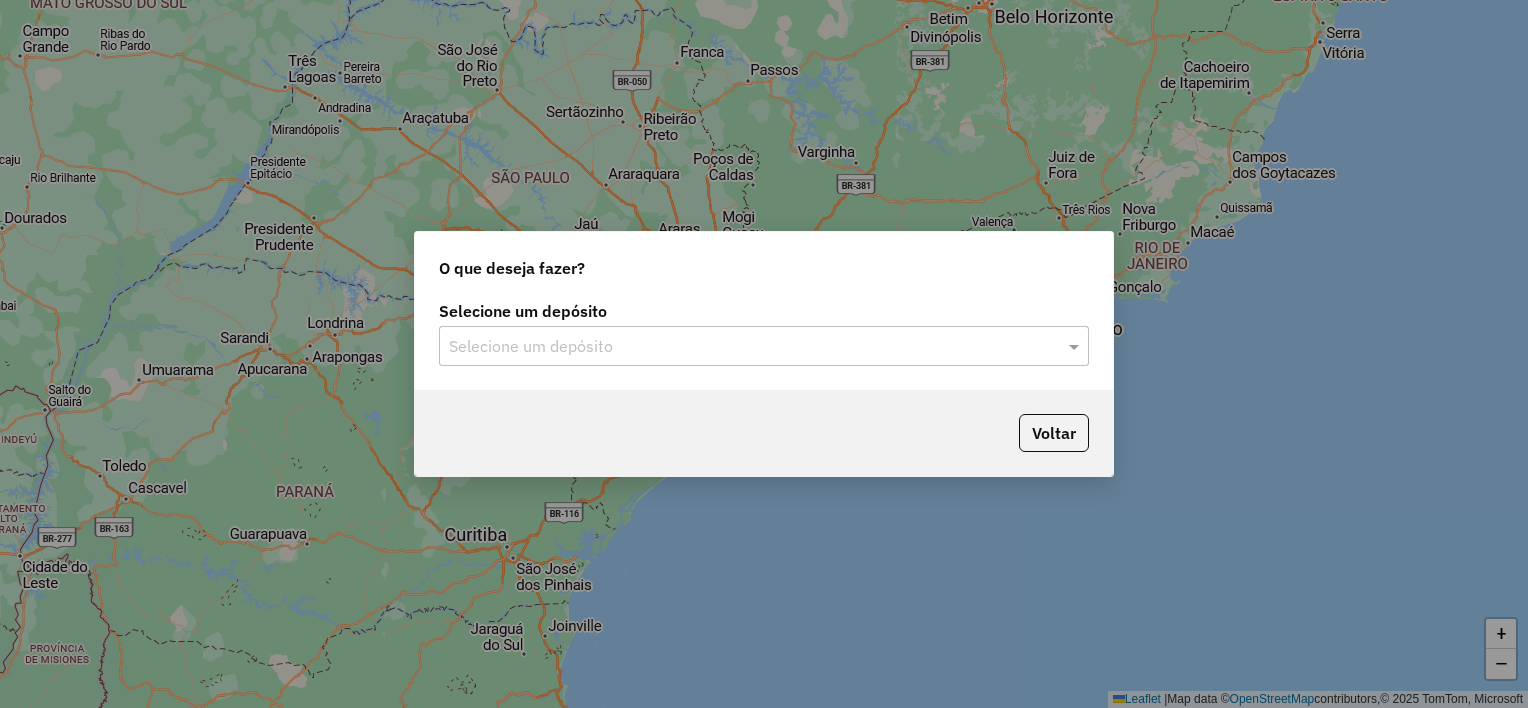 click on "Selecione um depósito" 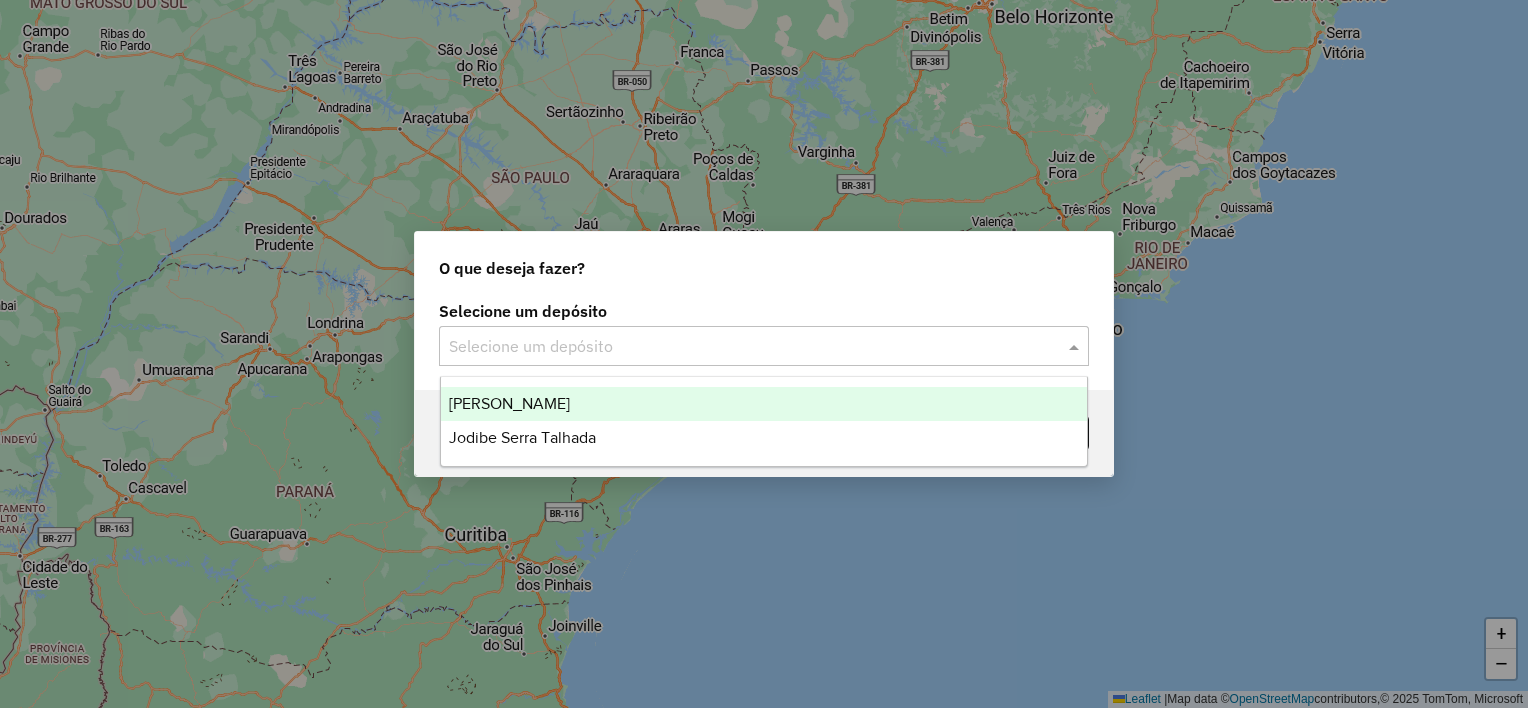 click 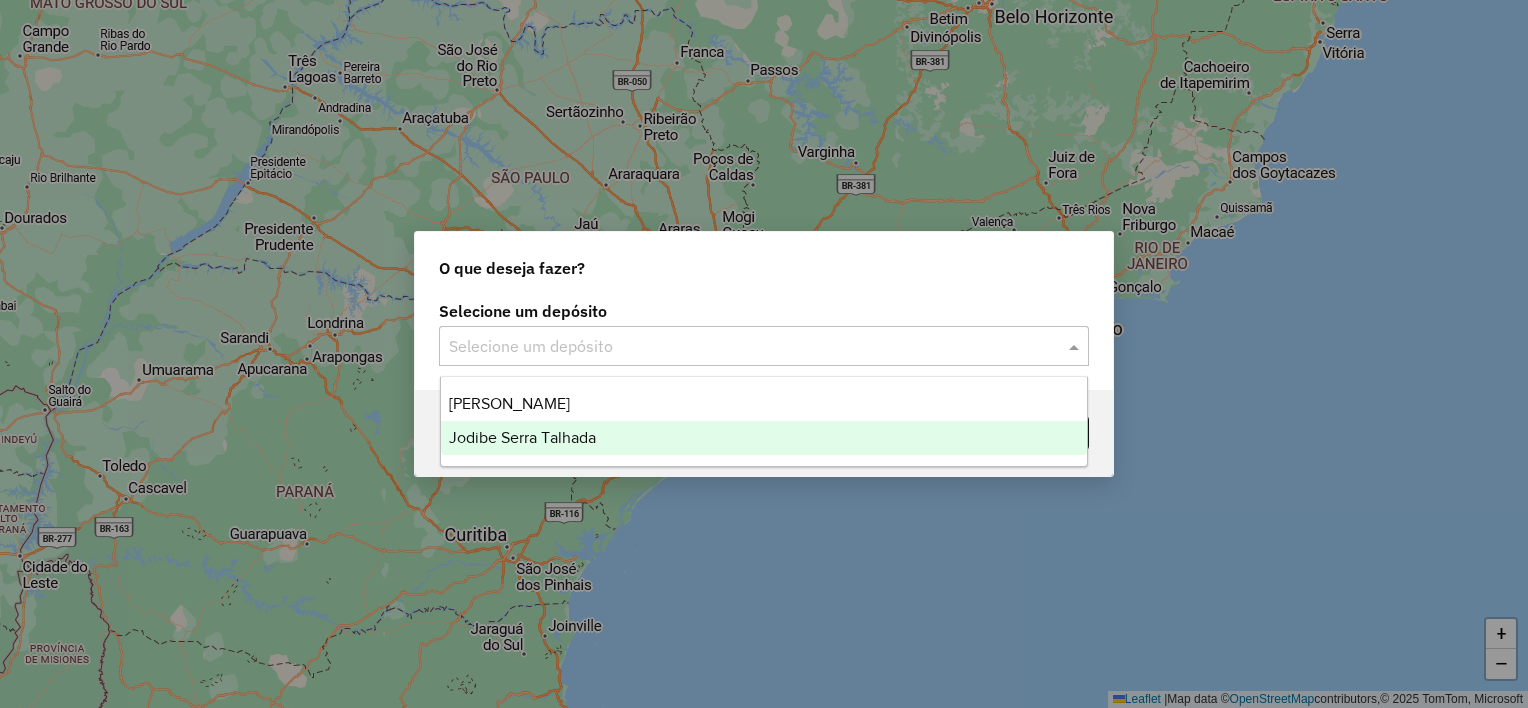 click on "Jodibe Serra Talhada" at bounding box center (764, 438) 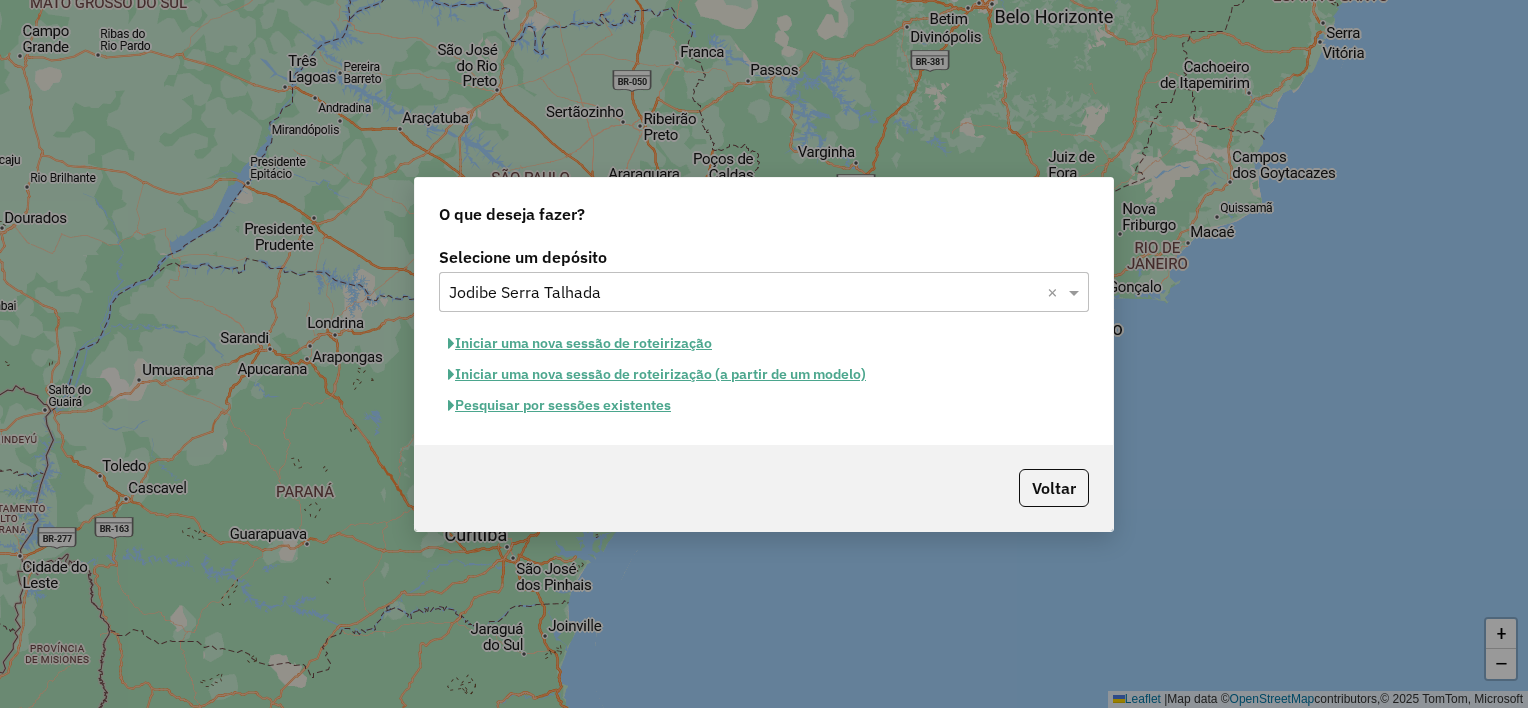 click on "Pesquisar por sessões existentes" 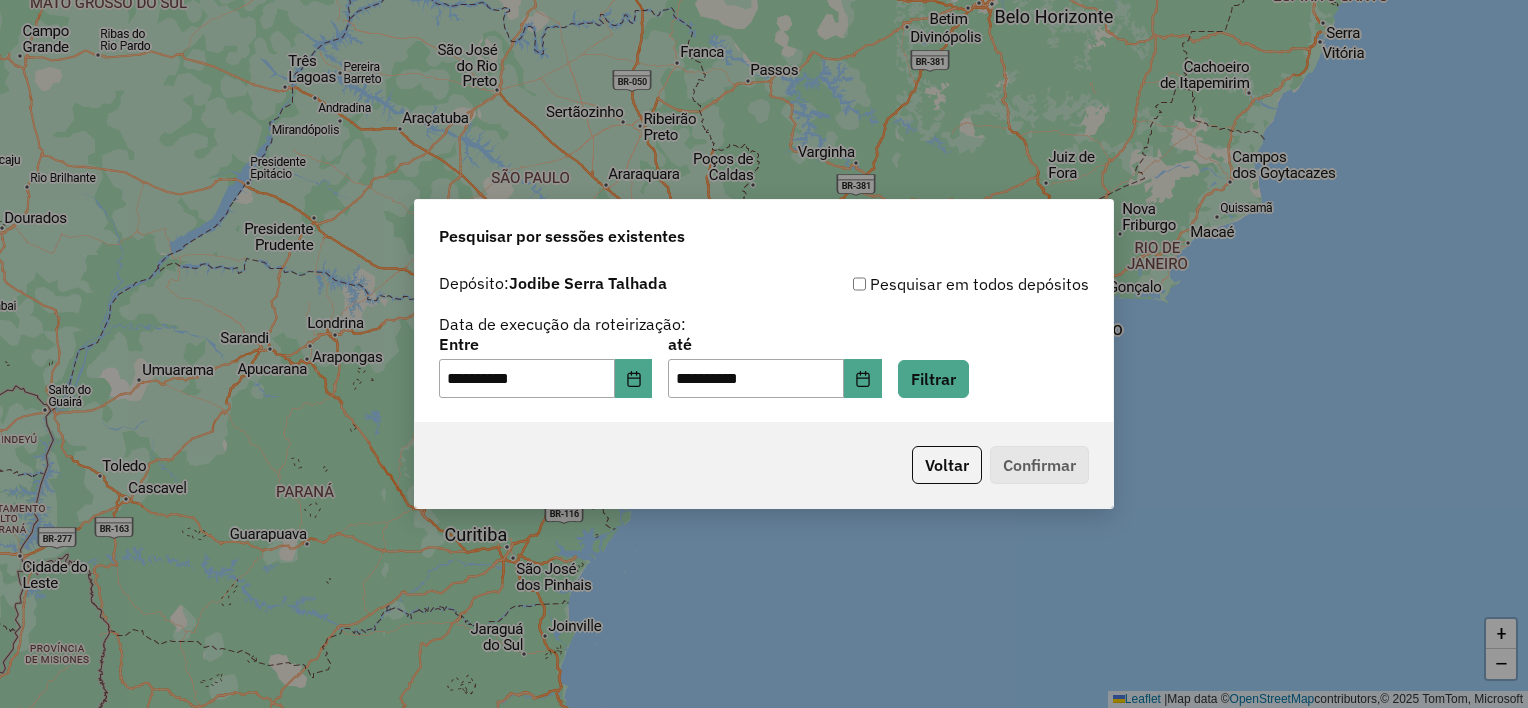 click on "Voltar   Confirmar" 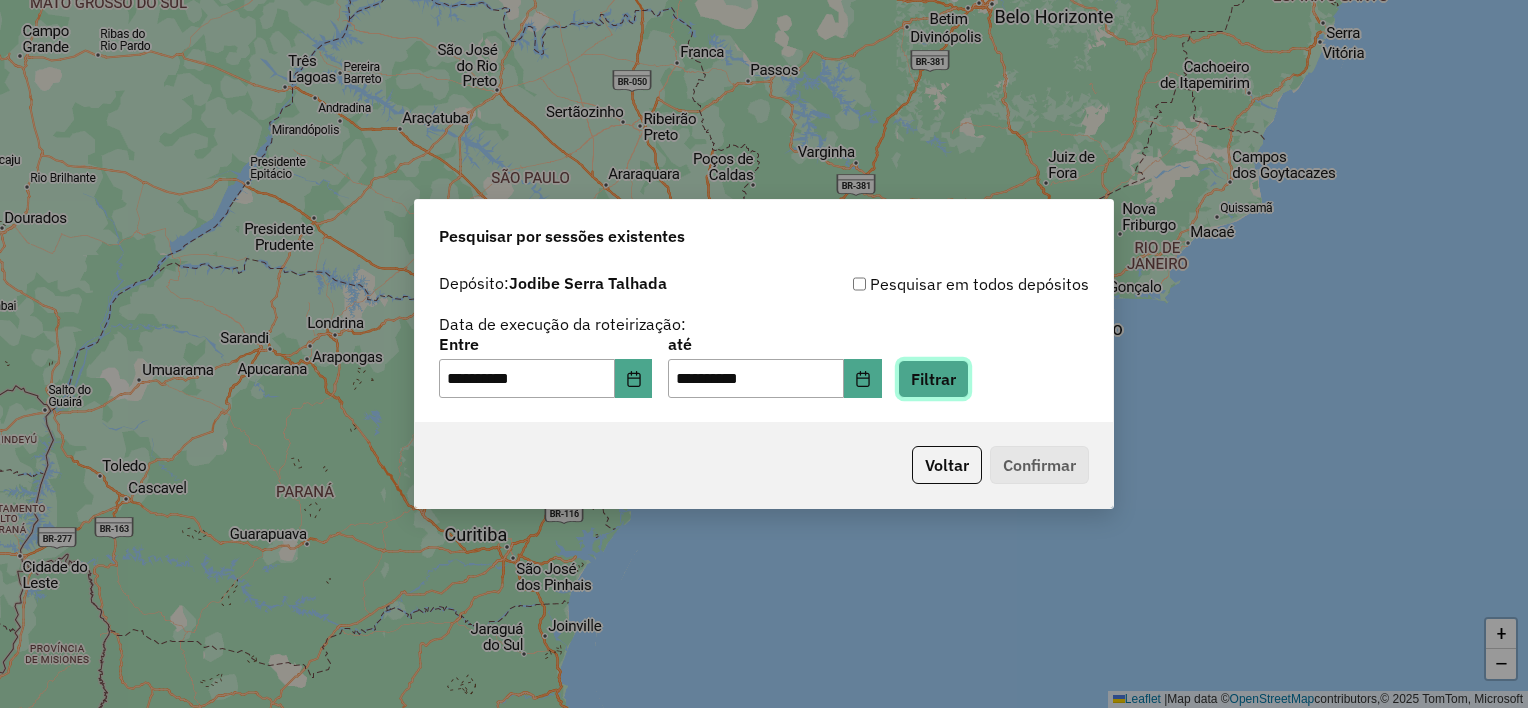 click on "Filtrar" 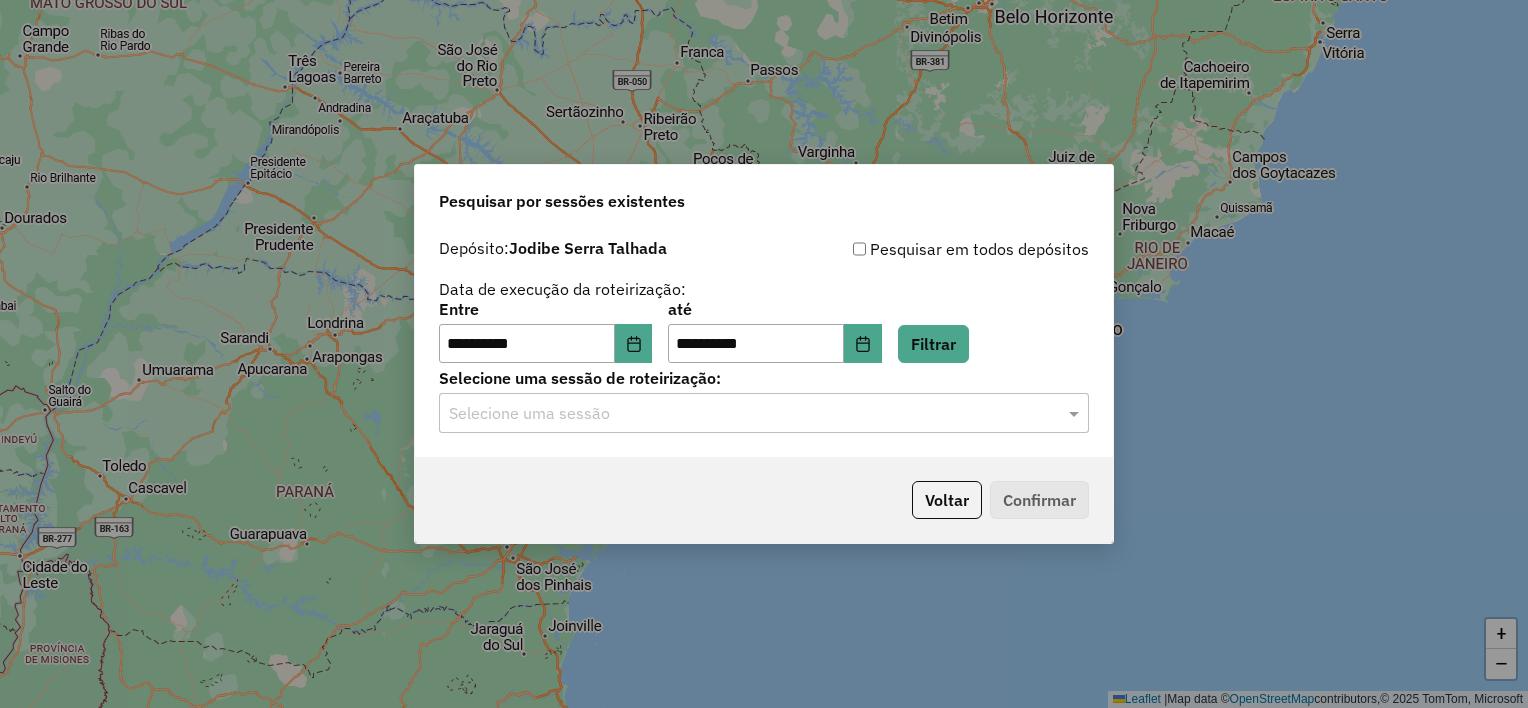 click 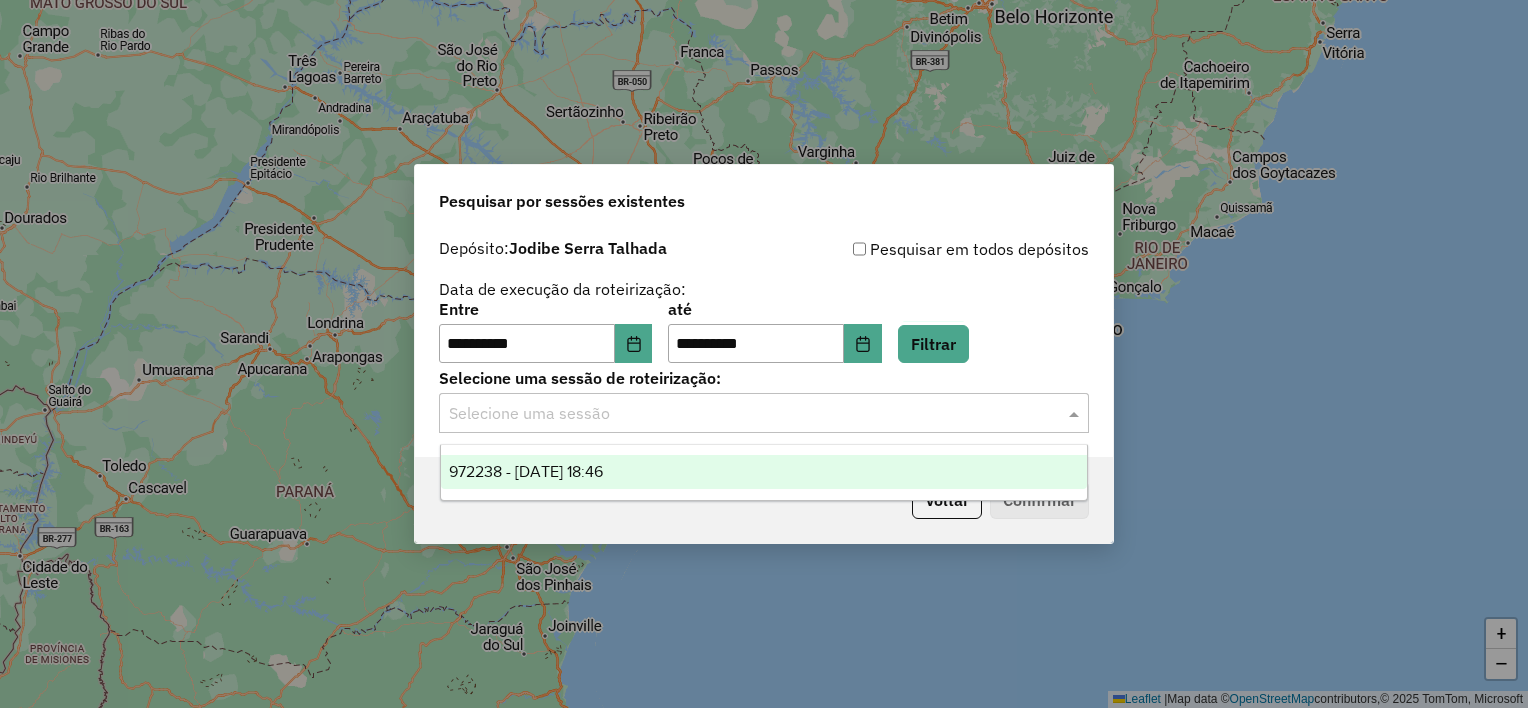 click on "972238 - 30/07/2025 18:46" at bounding box center [526, 471] 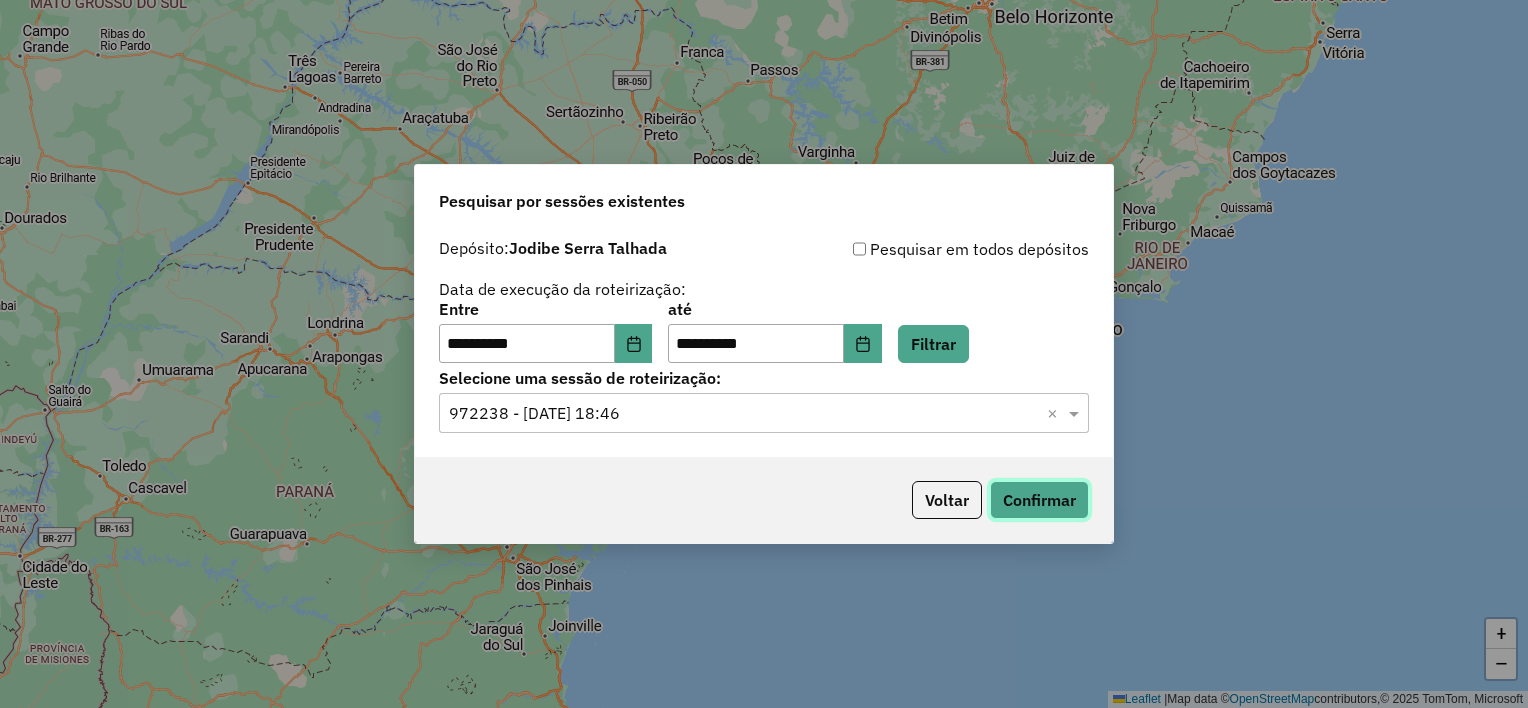 click on "Confirmar" 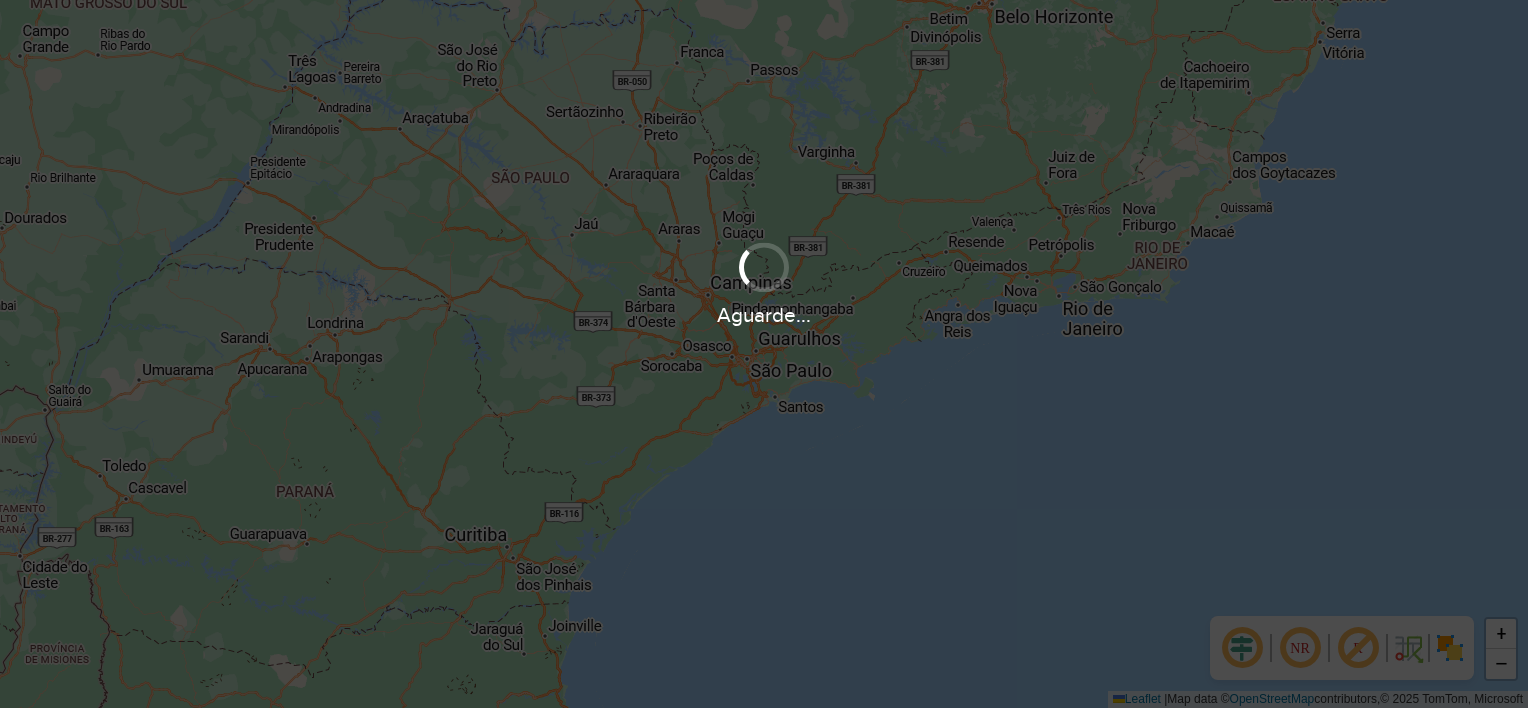 scroll, scrollTop: 0, scrollLeft: 0, axis: both 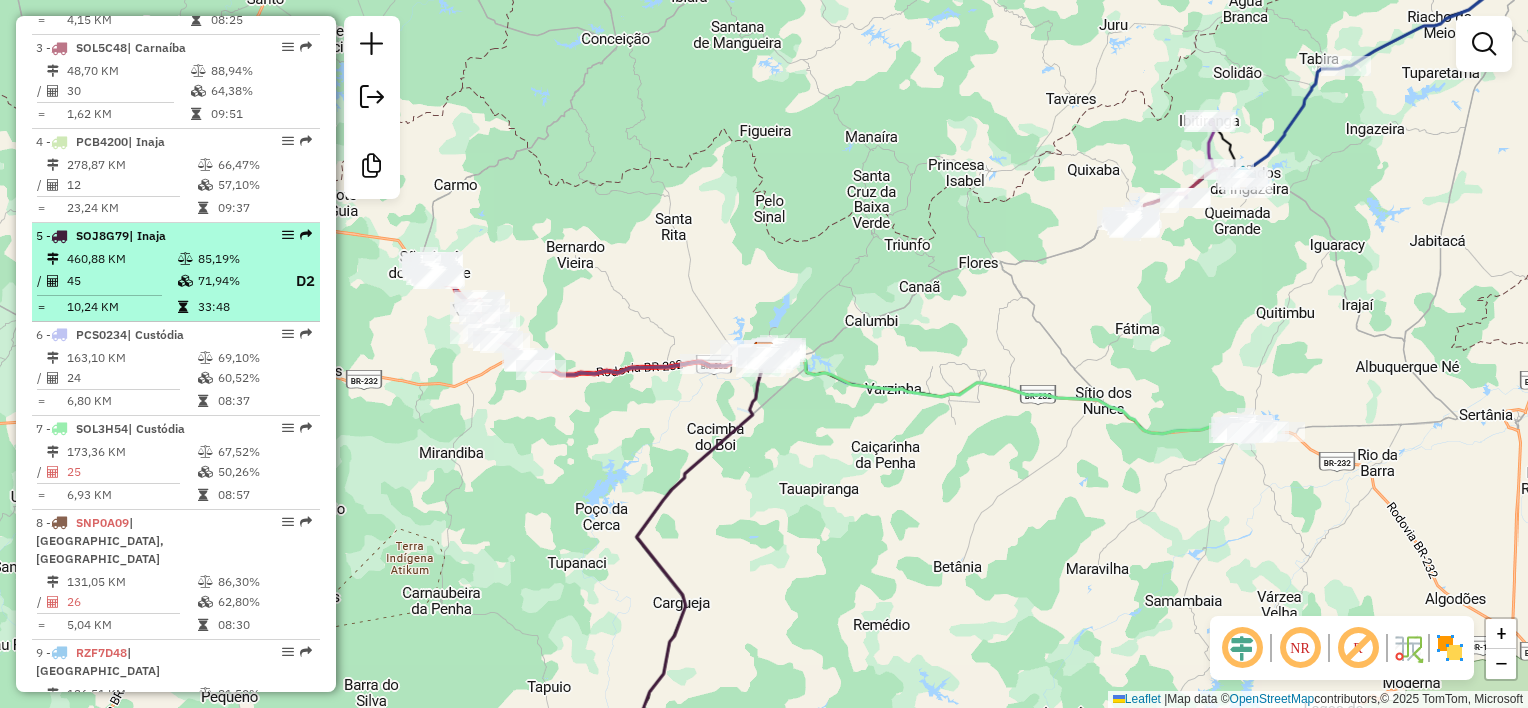 click on "460,88 KM" at bounding box center (121, 259) 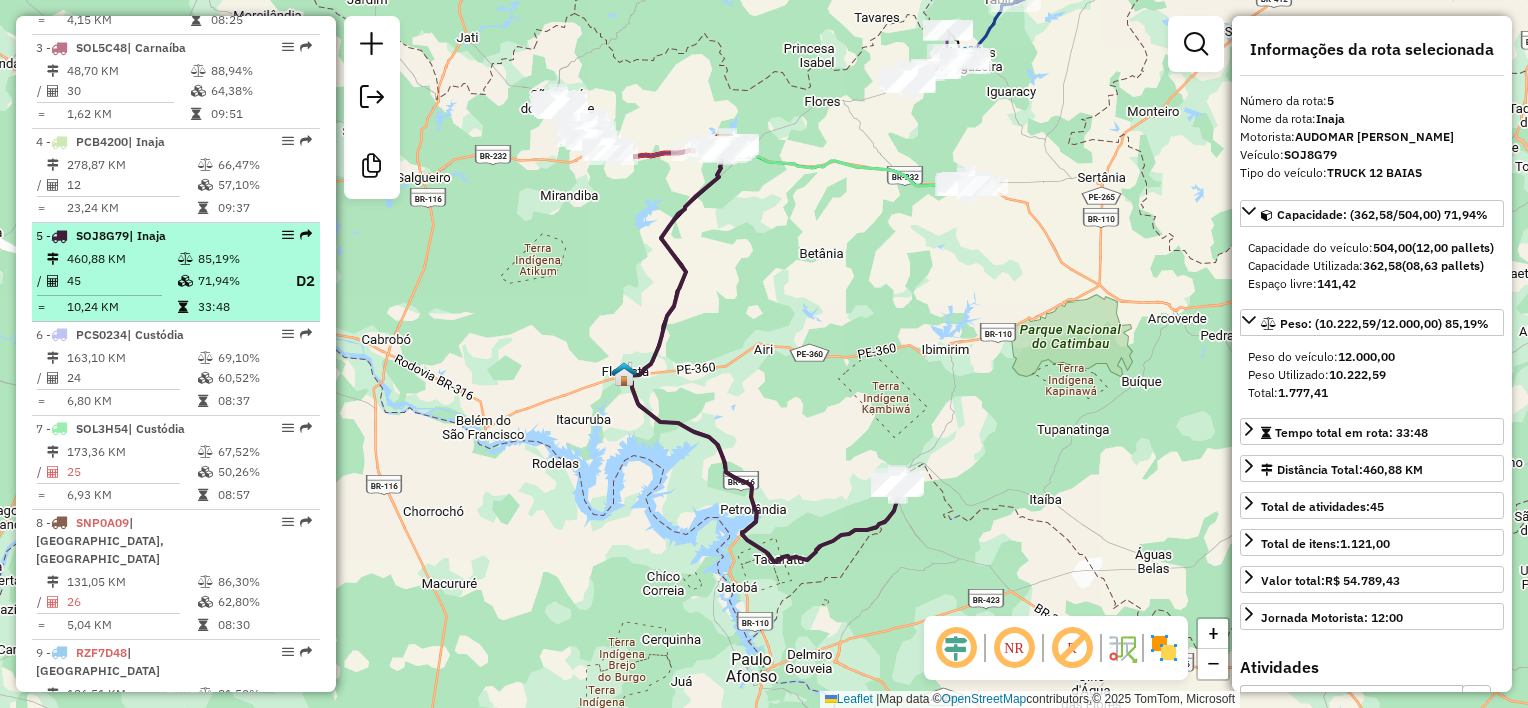click at bounding box center [288, 235] 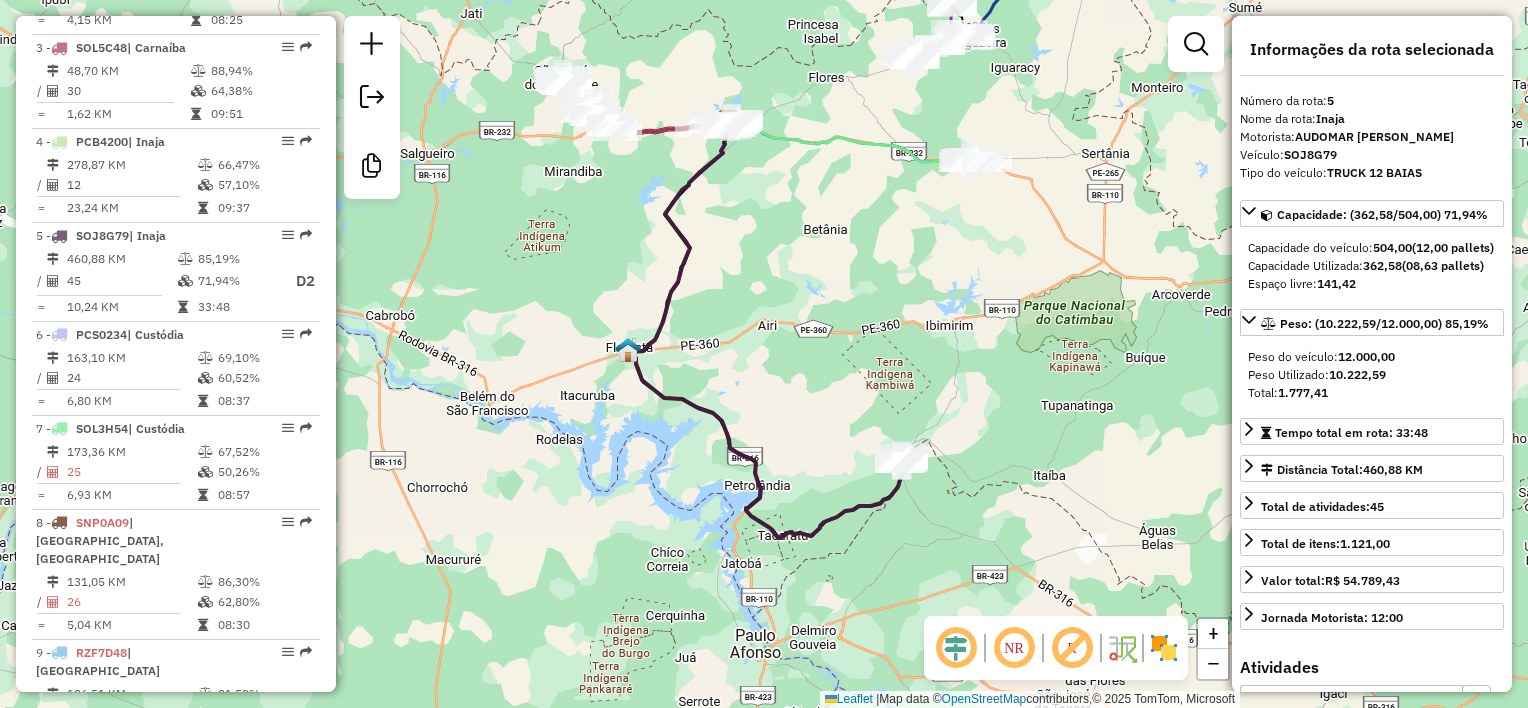 drag, startPoint x: 948, startPoint y: 444, endPoint x: 960, endPoint y: 328, distance: 116.61904 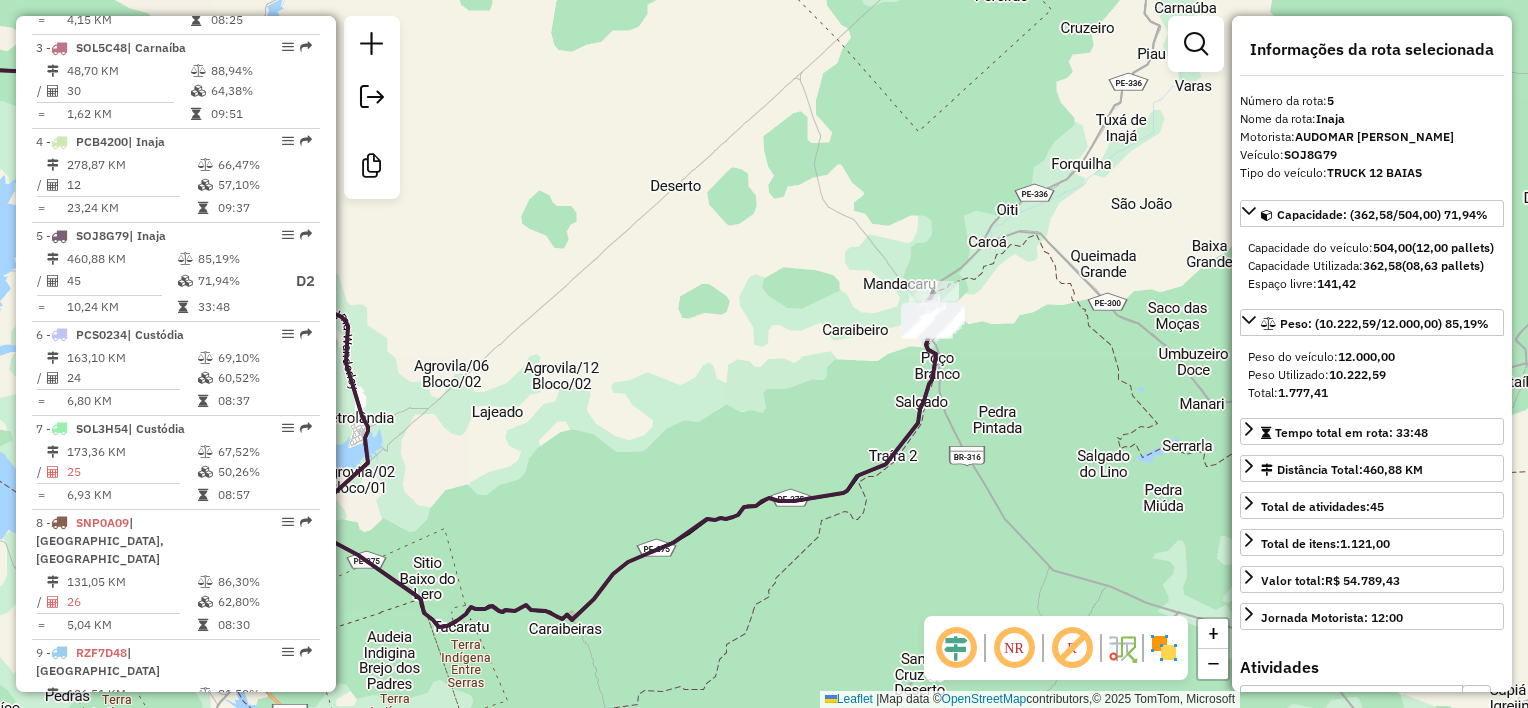 drag, startPoint x: 1003, startPoint y: 314, endPoint x: 1013, endPoint y: 297, distance: 19.723083 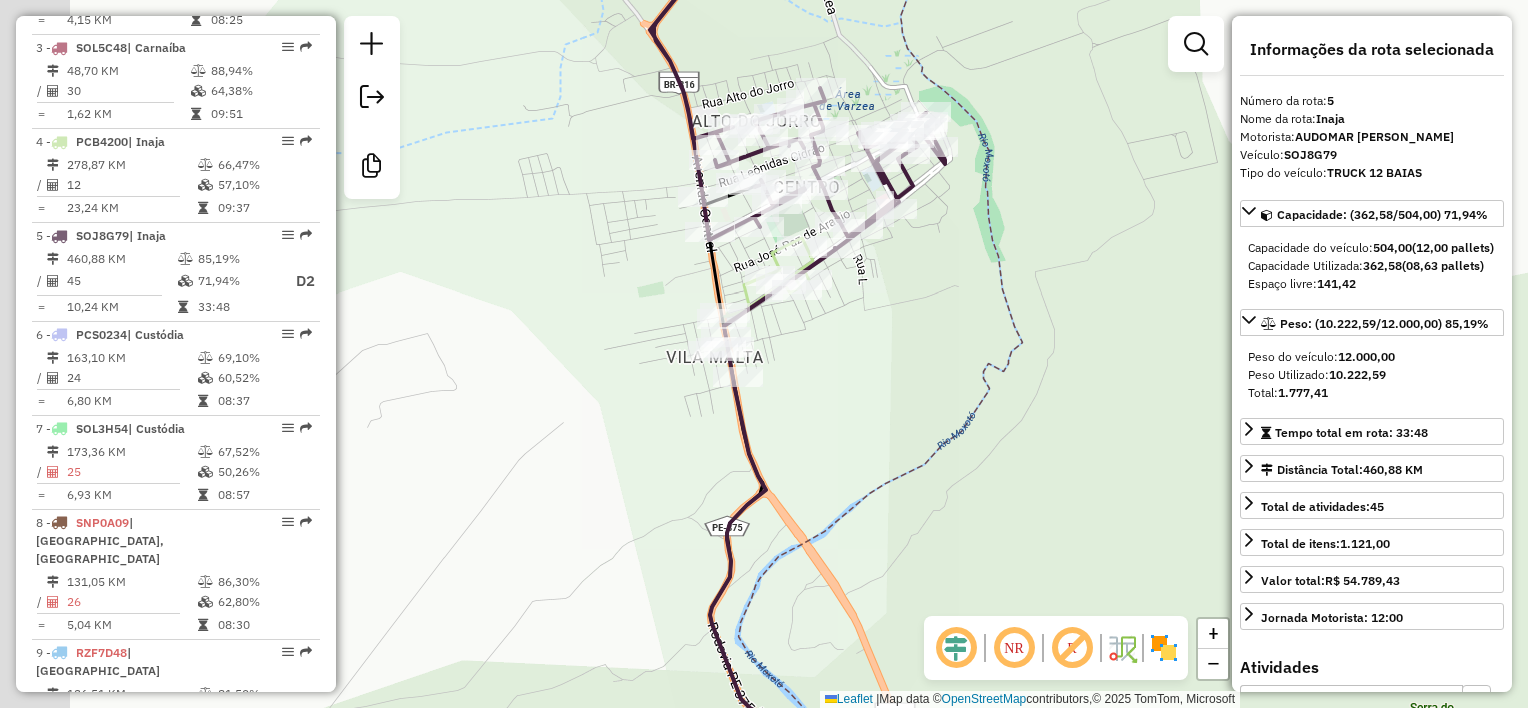drag, startPoint x: 861, startPoint y: 329, endPoint x: 965, endPoint y: 328, distance: 104.00481 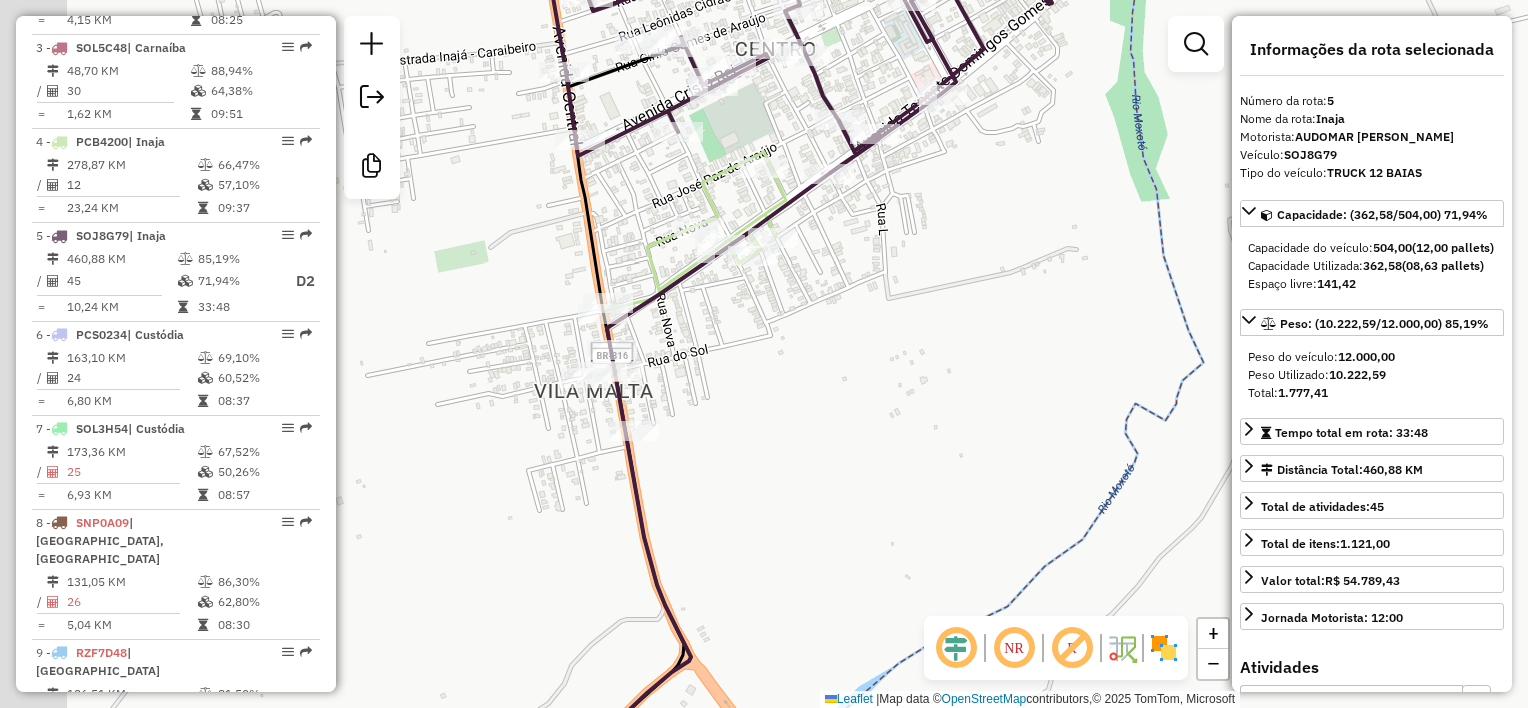 drag, startPoint x: 783, startPoint y: 290, endPoint x: 896, endPoint y: 293, distance: 113.03982 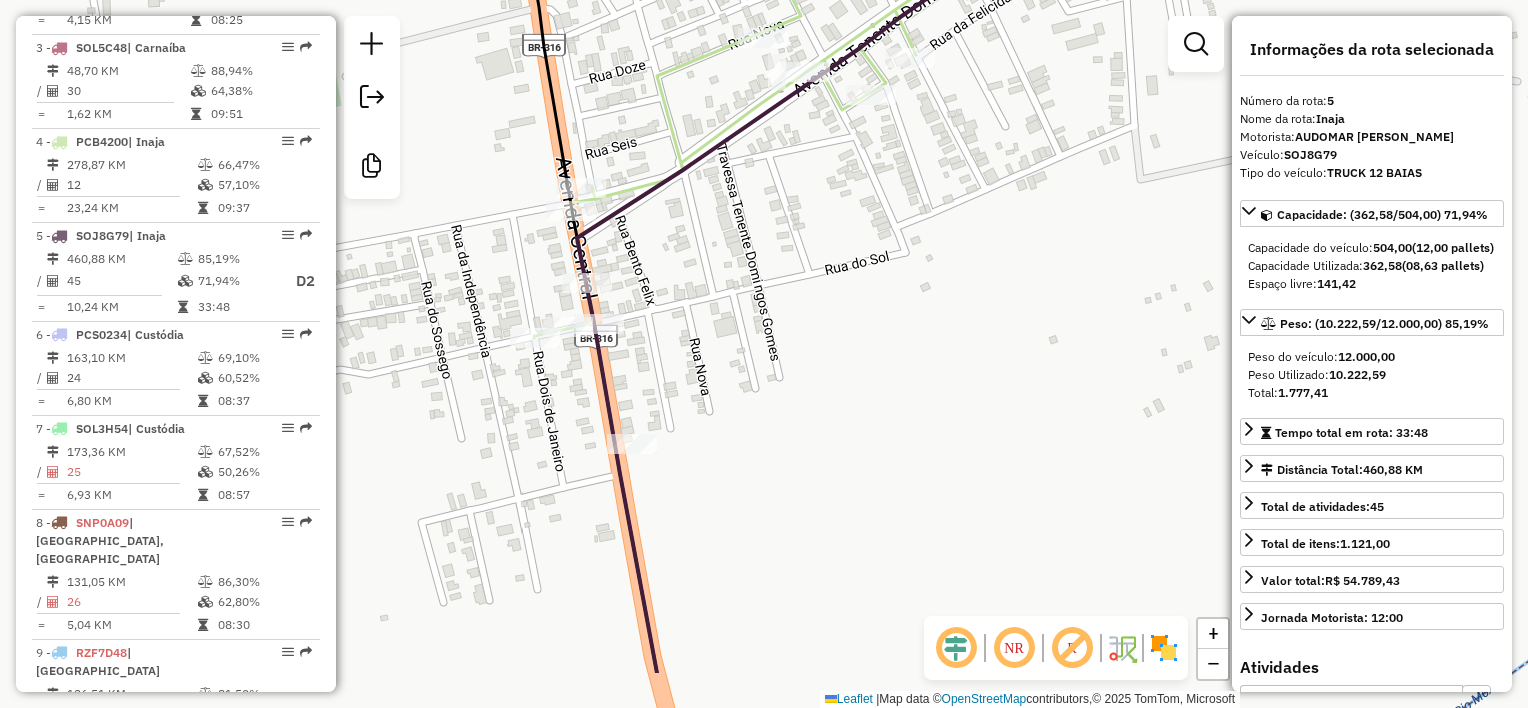 drag, startPoint x: 808, startPoint y: 364, endPoint x: 1013, endPoint y: 258, distance: 230.78345 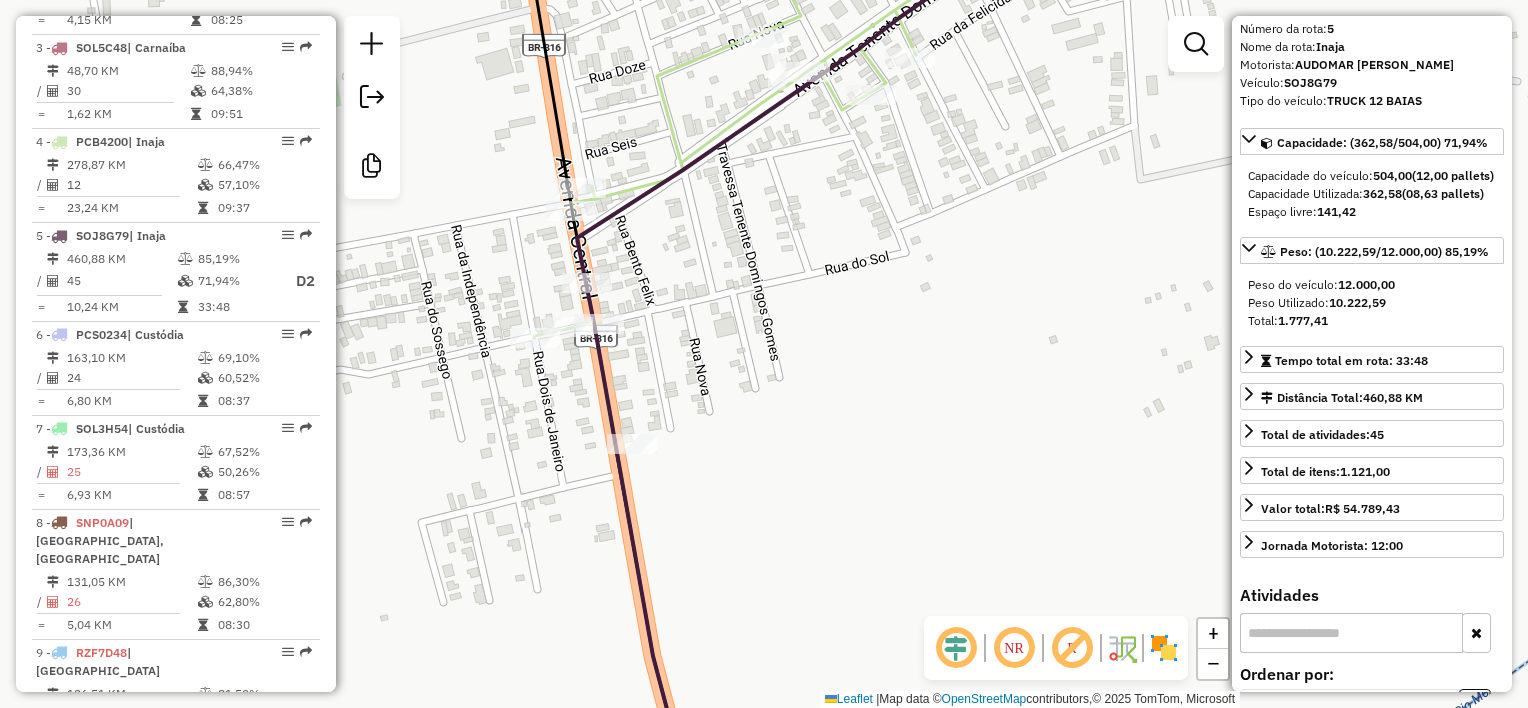 scroll, scrollTop: 100, scrollLeft: 0, axis: vertical 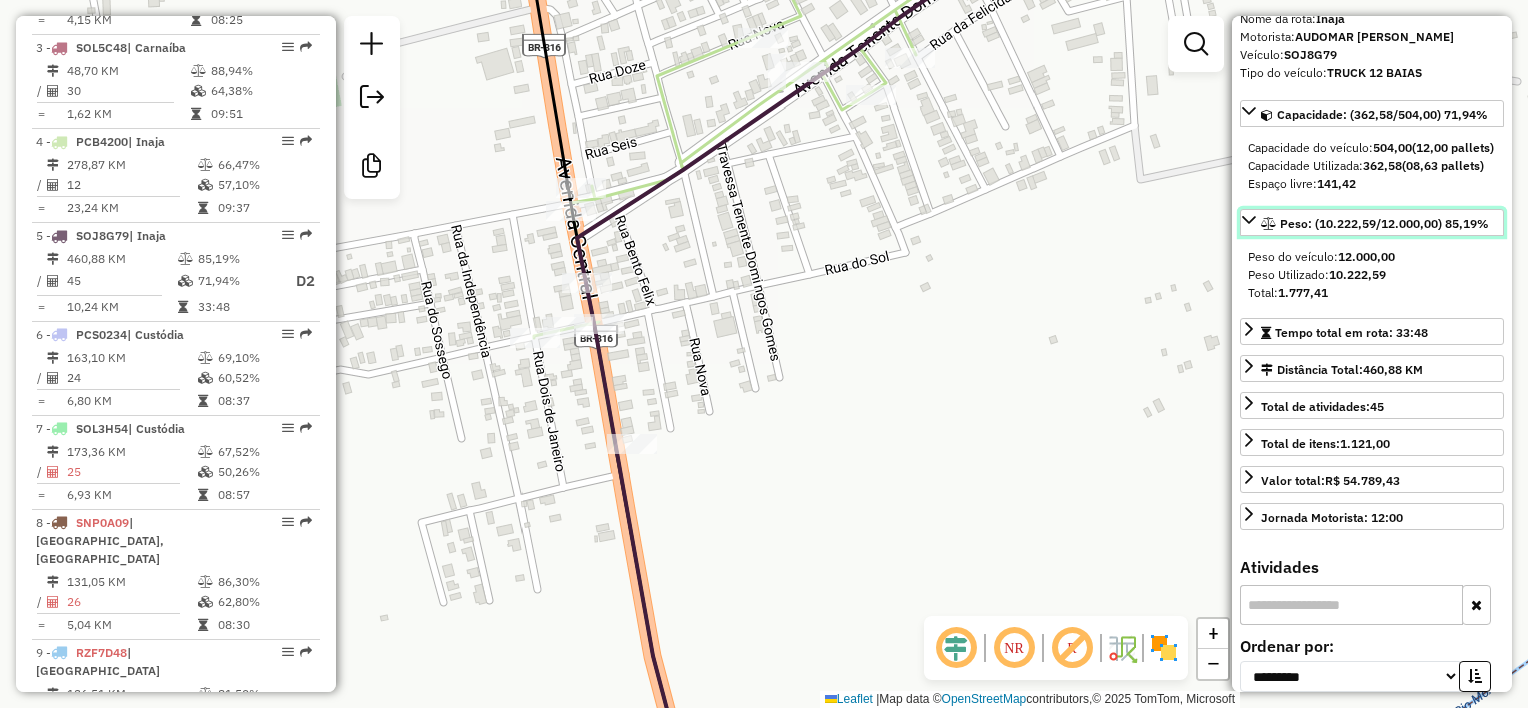 click 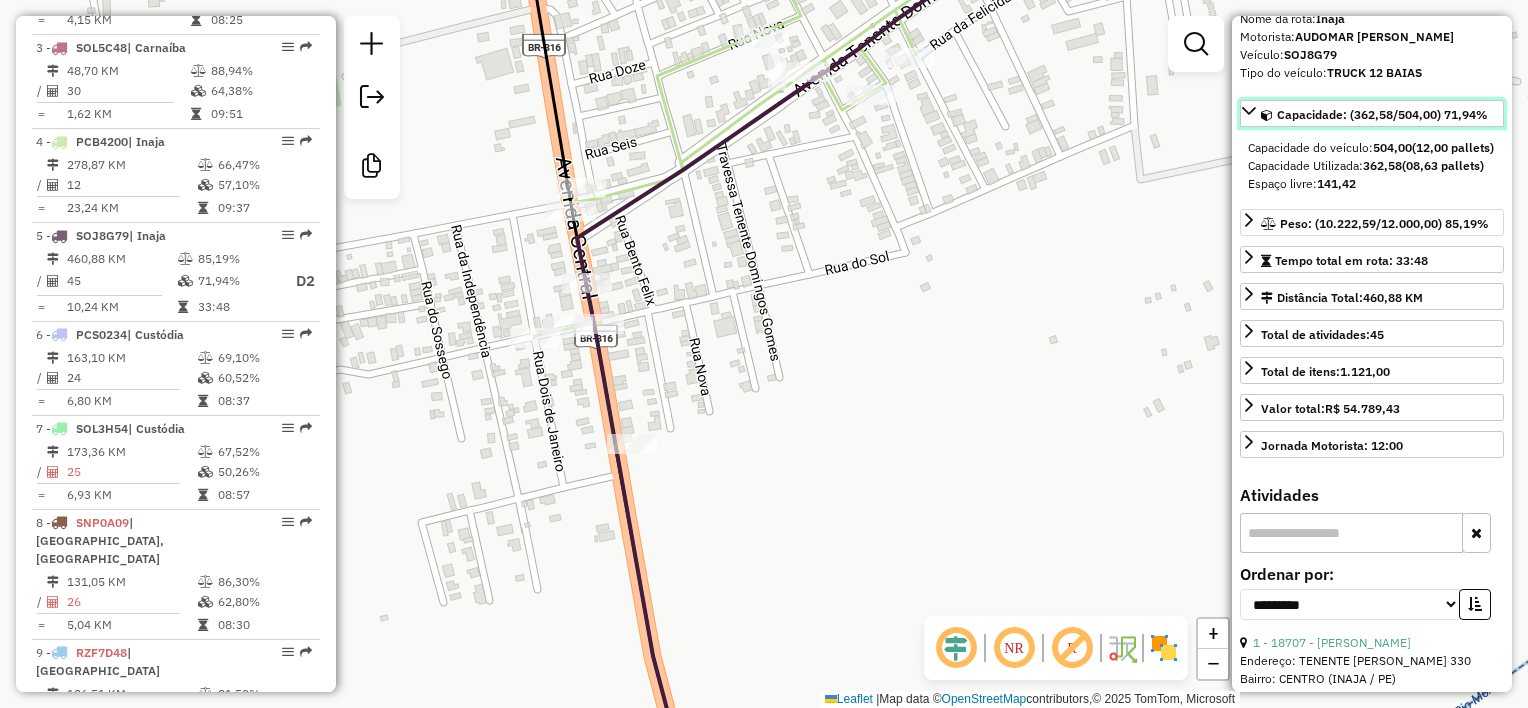 click 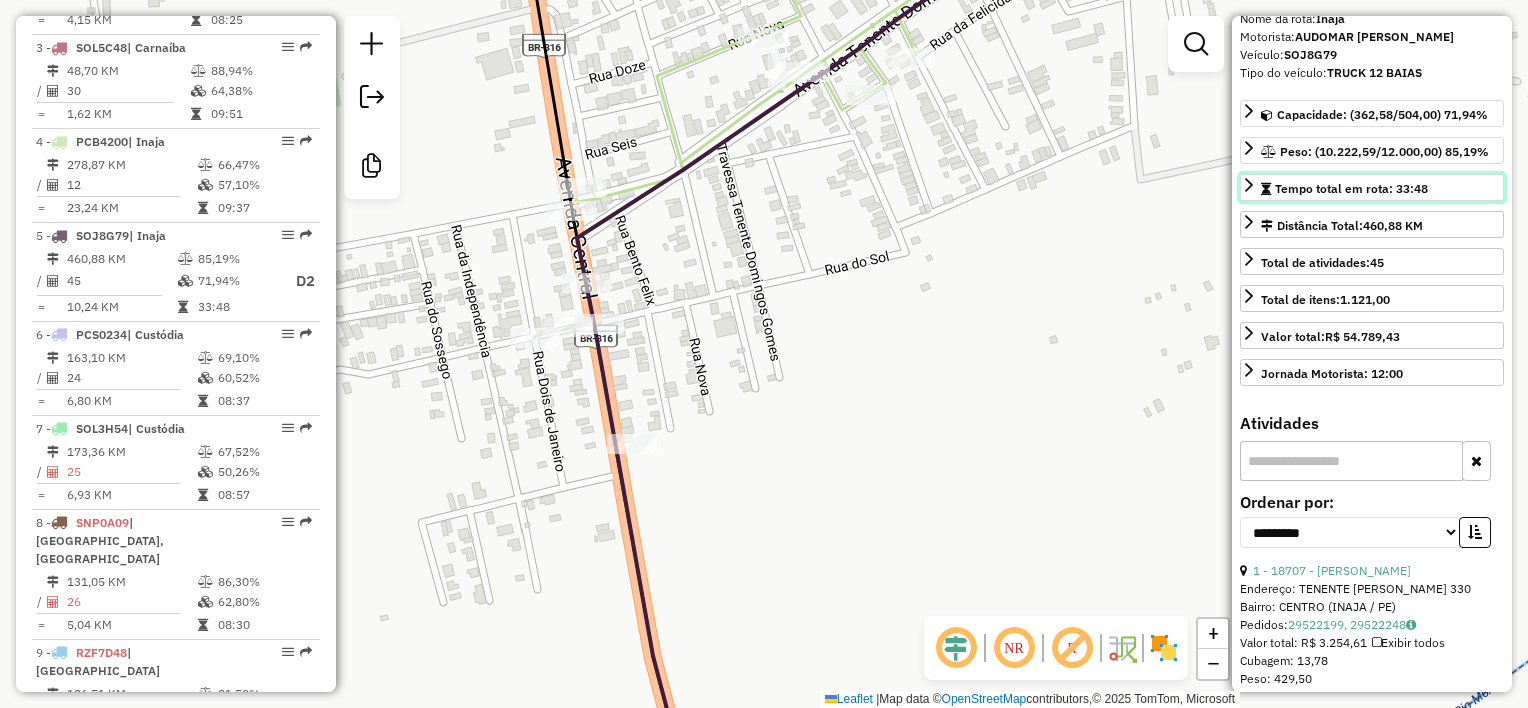 click 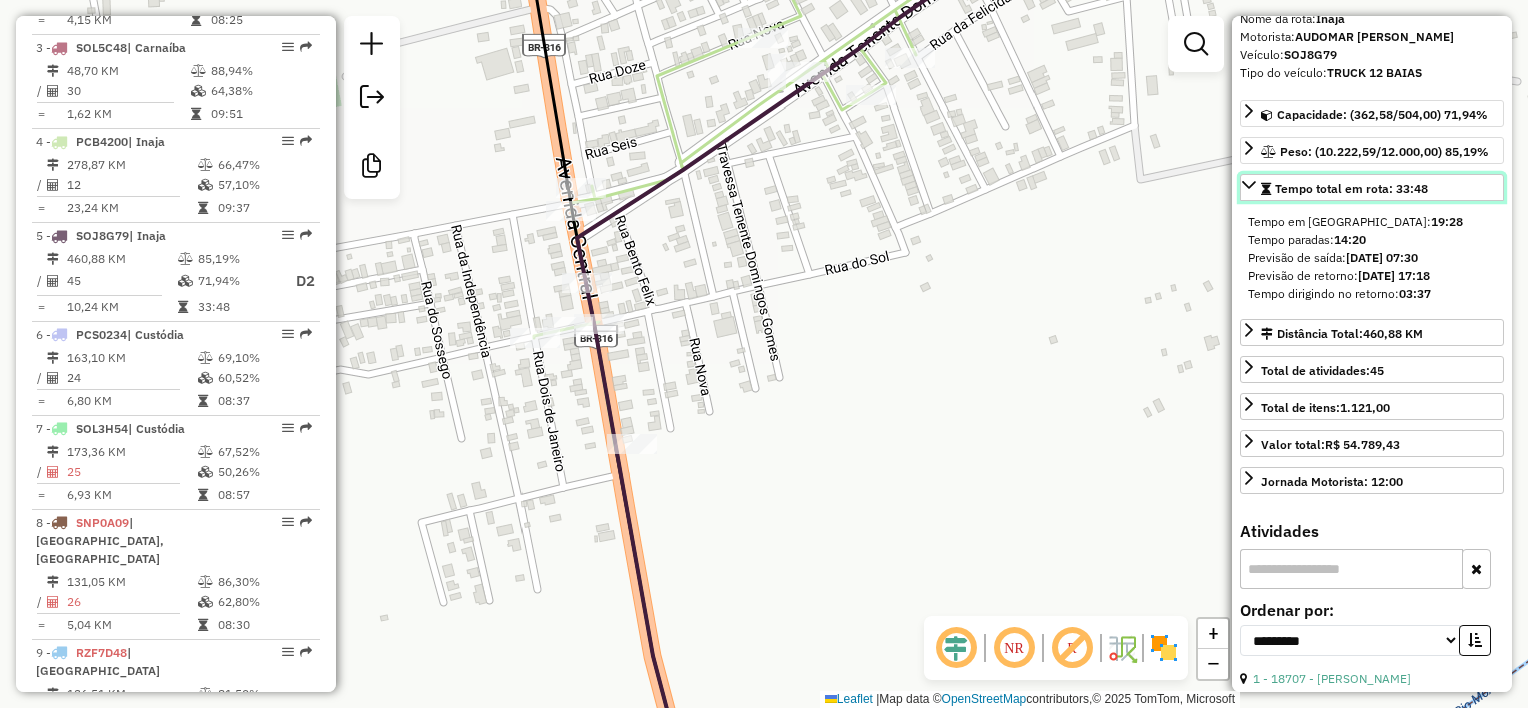 click 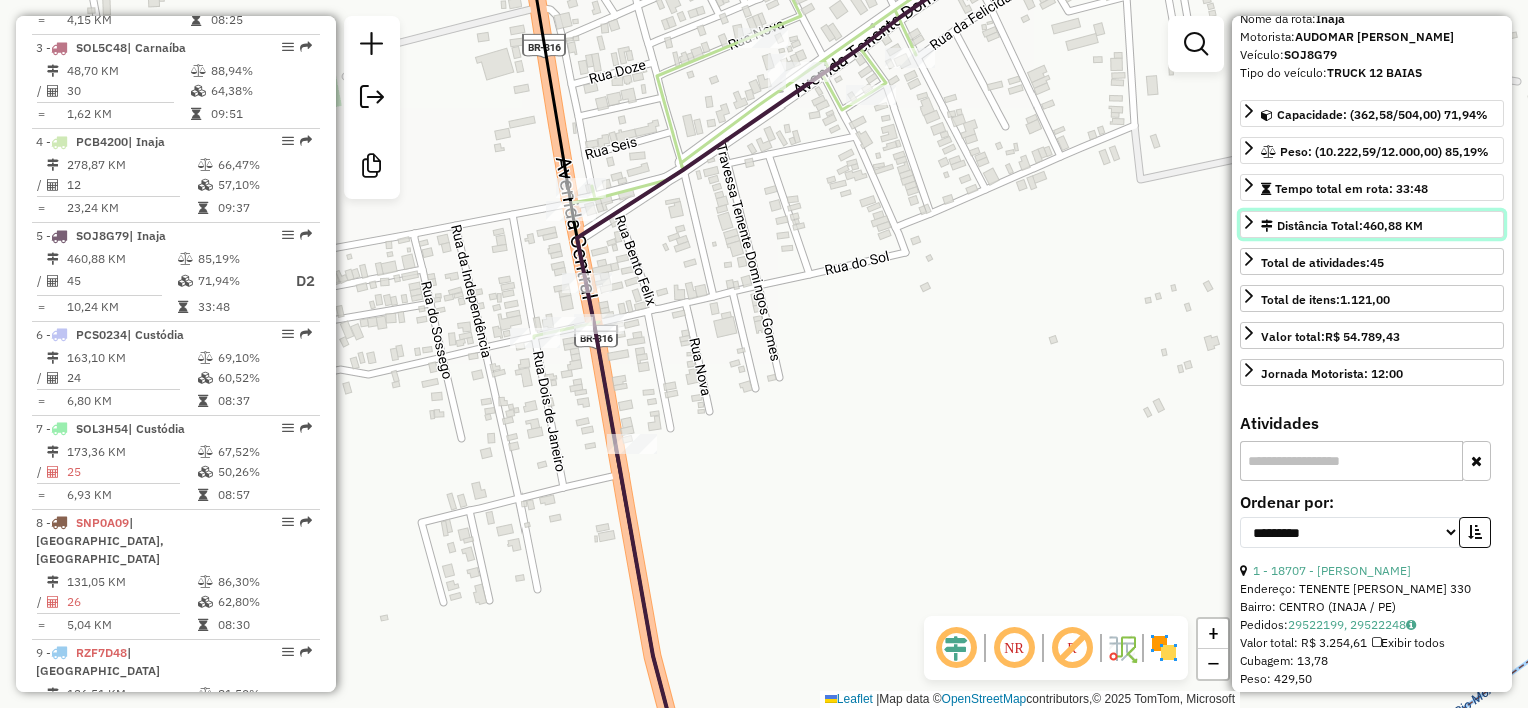 click 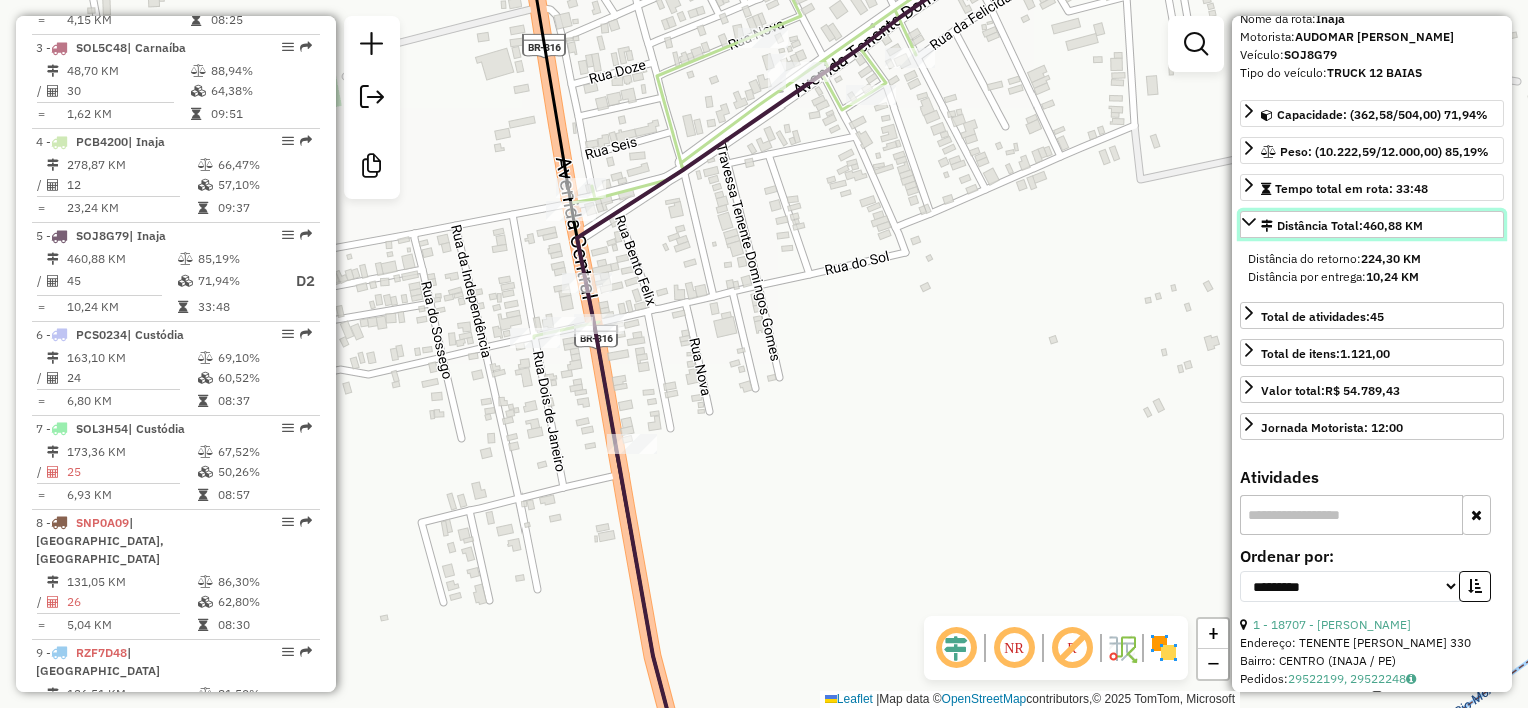 click 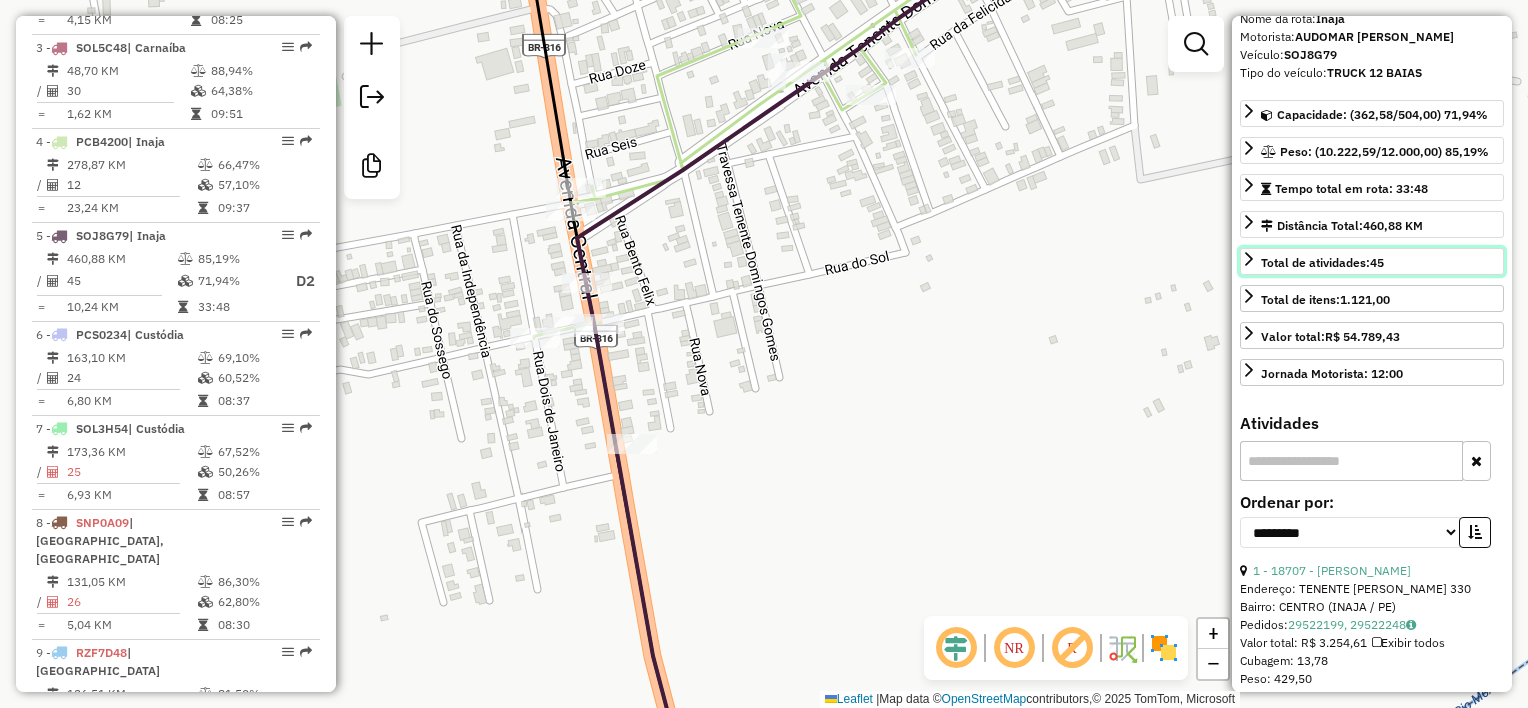 click 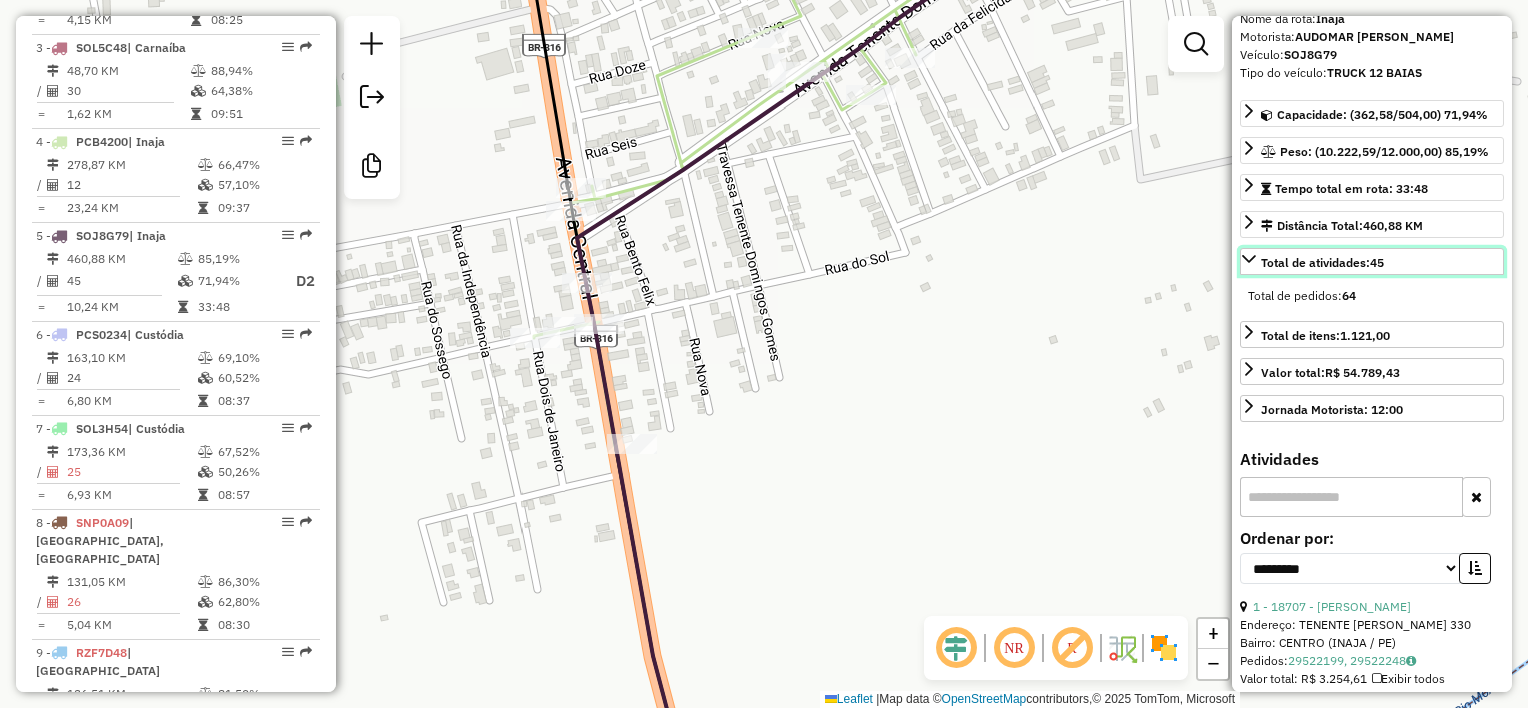 click 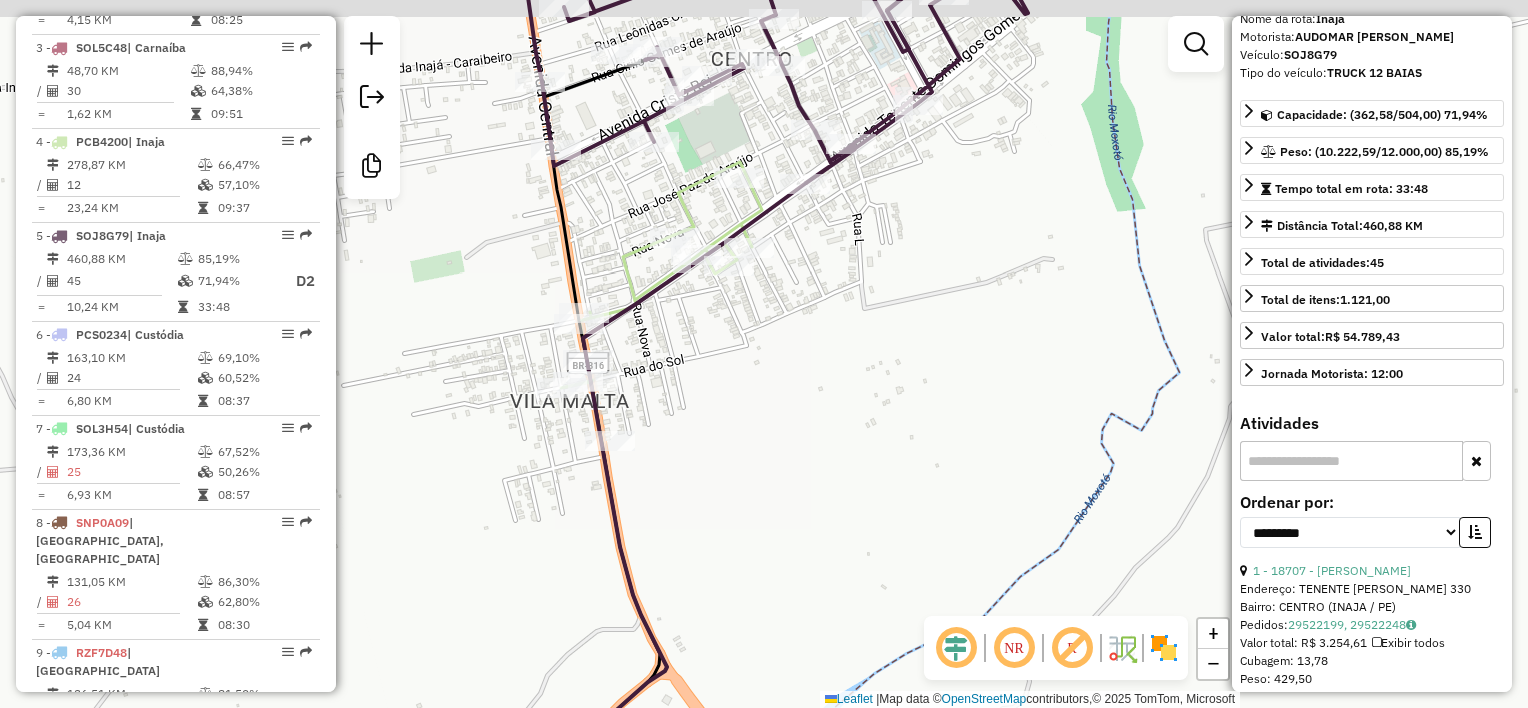 drag, startPoint x: 866, startPoint y: 263, endPoint x: 791, endPoint y: 331, distance: 101.23734 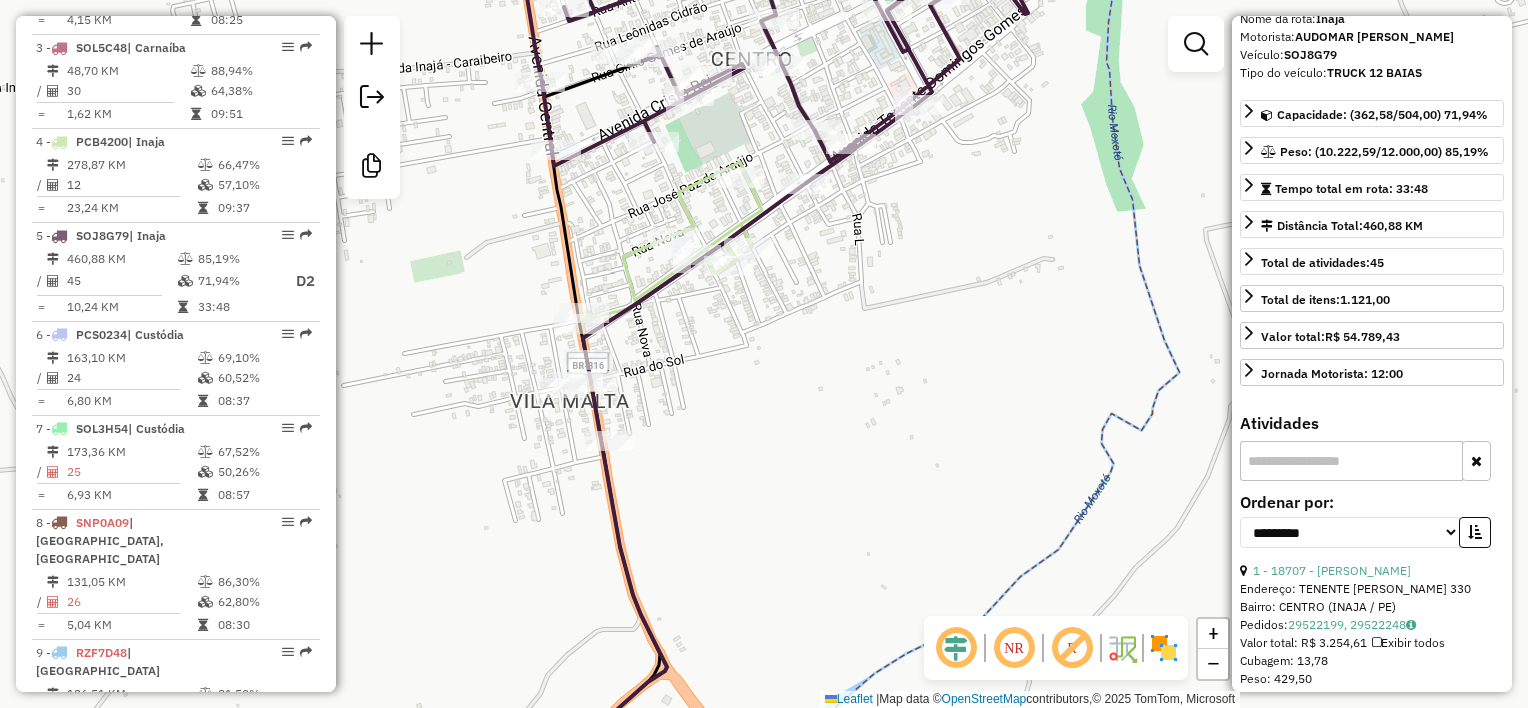click on "Janela de atendimento Grade de atendimento Capacidade Transportadoras Veículos Cliente Pedidos  Rotas Selecione os dias de semana para filtrar as janelas de atendimento  Seg   Ter   Qua   Qui   Sex   Sáb   Dom  Informe o período da janela de atendimento: De: Até:  Filtrar exatamente a janela do cliente  Considerar janela de atendimento padrão  Selecione os dias de semana para filtrar as grades de atendimento  Seg   Ter   Qua   Qui   Sex   Sáb   Dom   Considerar clientes sem dia de atendimento cadastrado  Clientes fora do dia de atendimento selecionado Filtrar as atividades entre os valores definidos abaixo:  Peso mínimo:   Peso máximo:   Cubagem mínima:   Cubagem máxima:   De:   Até:  Filtrar as atividades entre o tempo de atendimento definido abaixo:  De:   Até:   Considerar capacidade total dos clientes não roteirizados Transportadora: Selecione um ou mais itens Tipo de veículo: Selecione um ou mais itens Veículo: Selecione um ou mais itens Motorista: Selecione um ou mais itens Nome: Rótulo:" 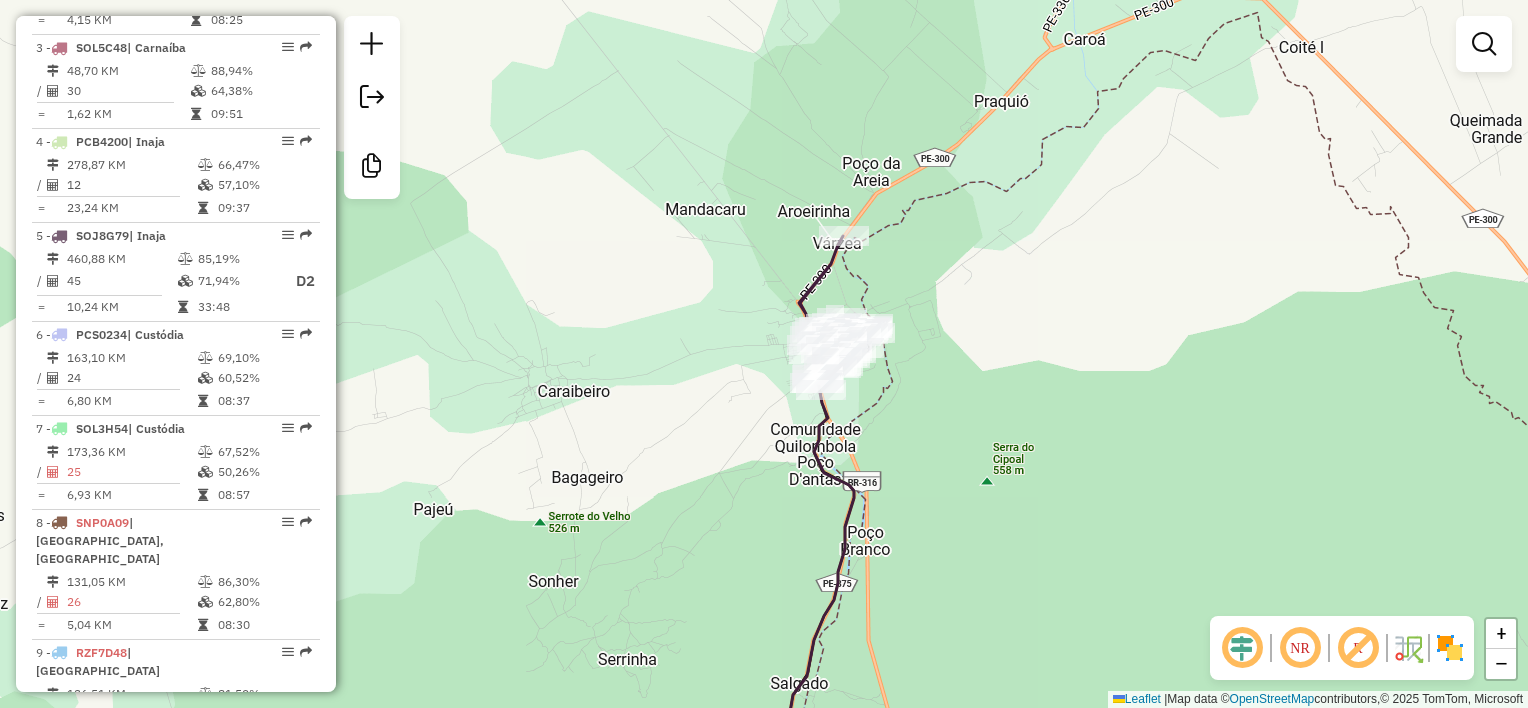 drag, startPoint x: 945, startPoint y: 424, endPoint x: 1016, endPoint y: 272, distance: 167.76471 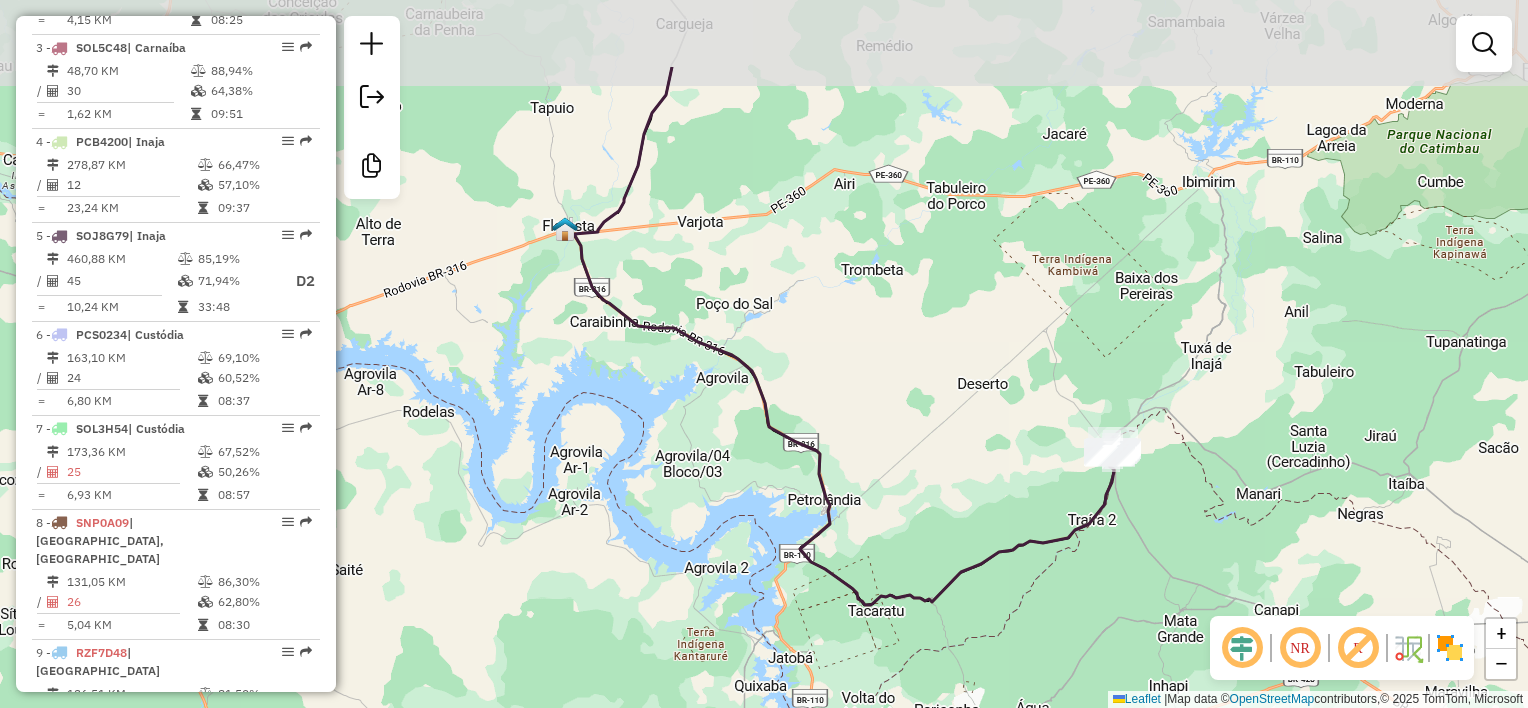 drag, startPoint x: 688, startPoint y: 286, endPoint x: 921, endPoint y: 424, distance: 270.80066 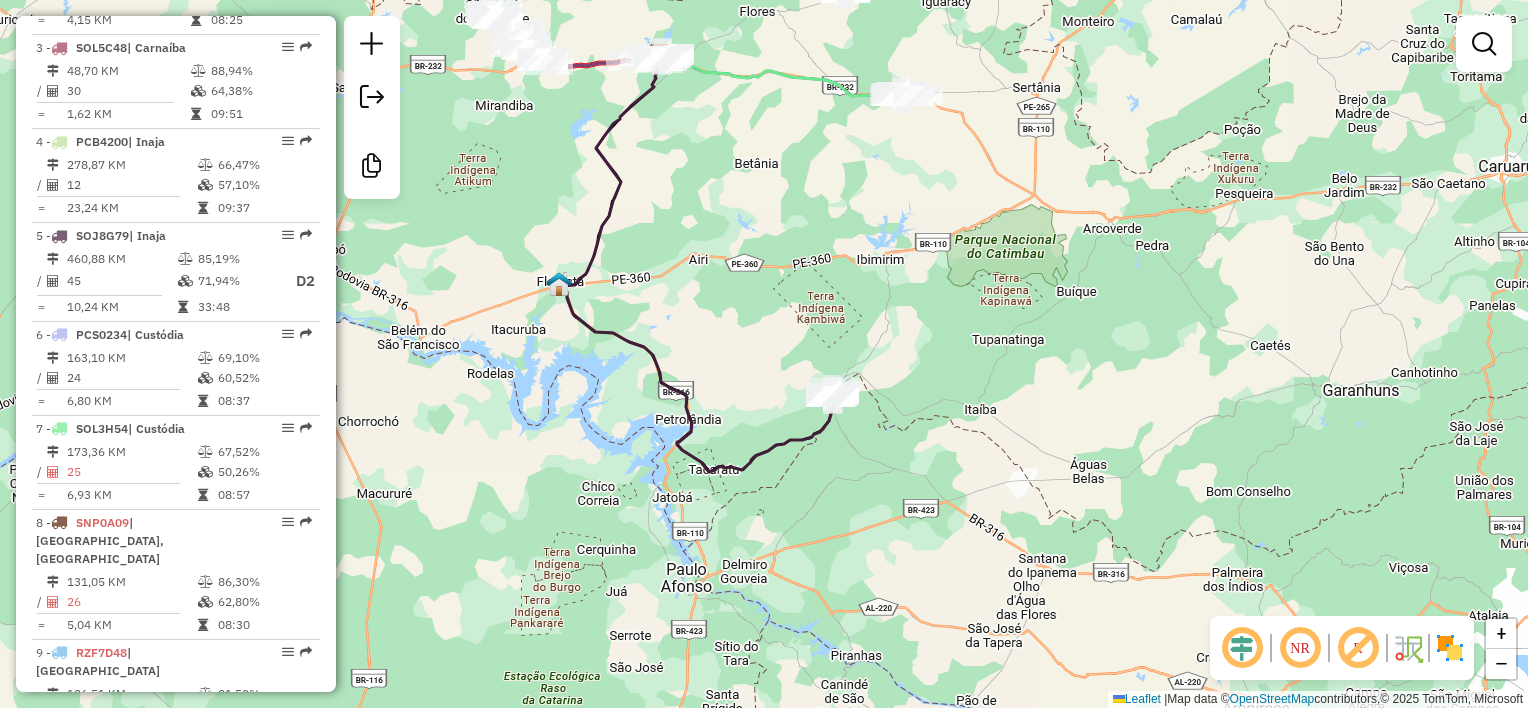 drag, startPoint x: 760, startPoint y: 187, endPoint x: 644, endPoint y: 198, distance: 116.520386 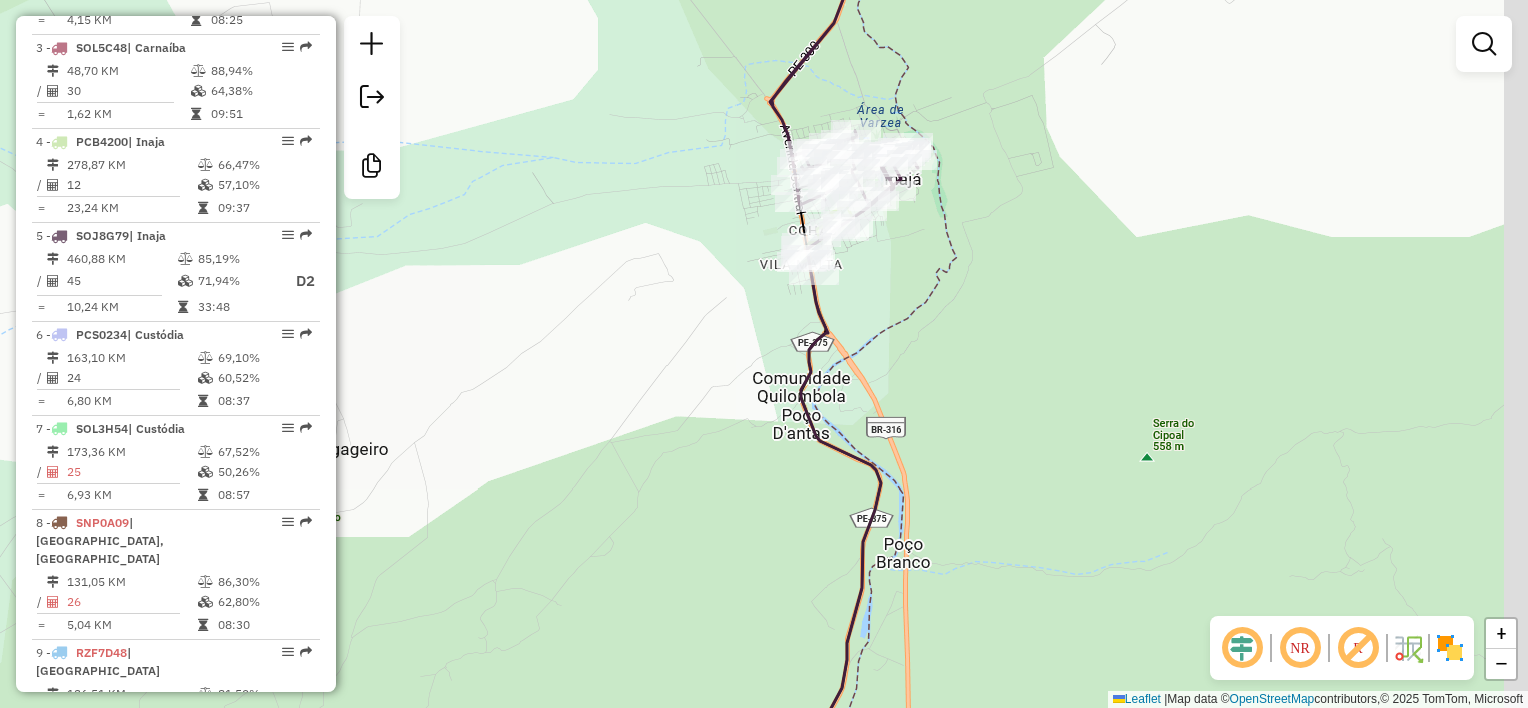 drag, startPoint x: 968, startPoint y: 272, endPoint x: 913, endPoint y: 313, distance: 68.60029 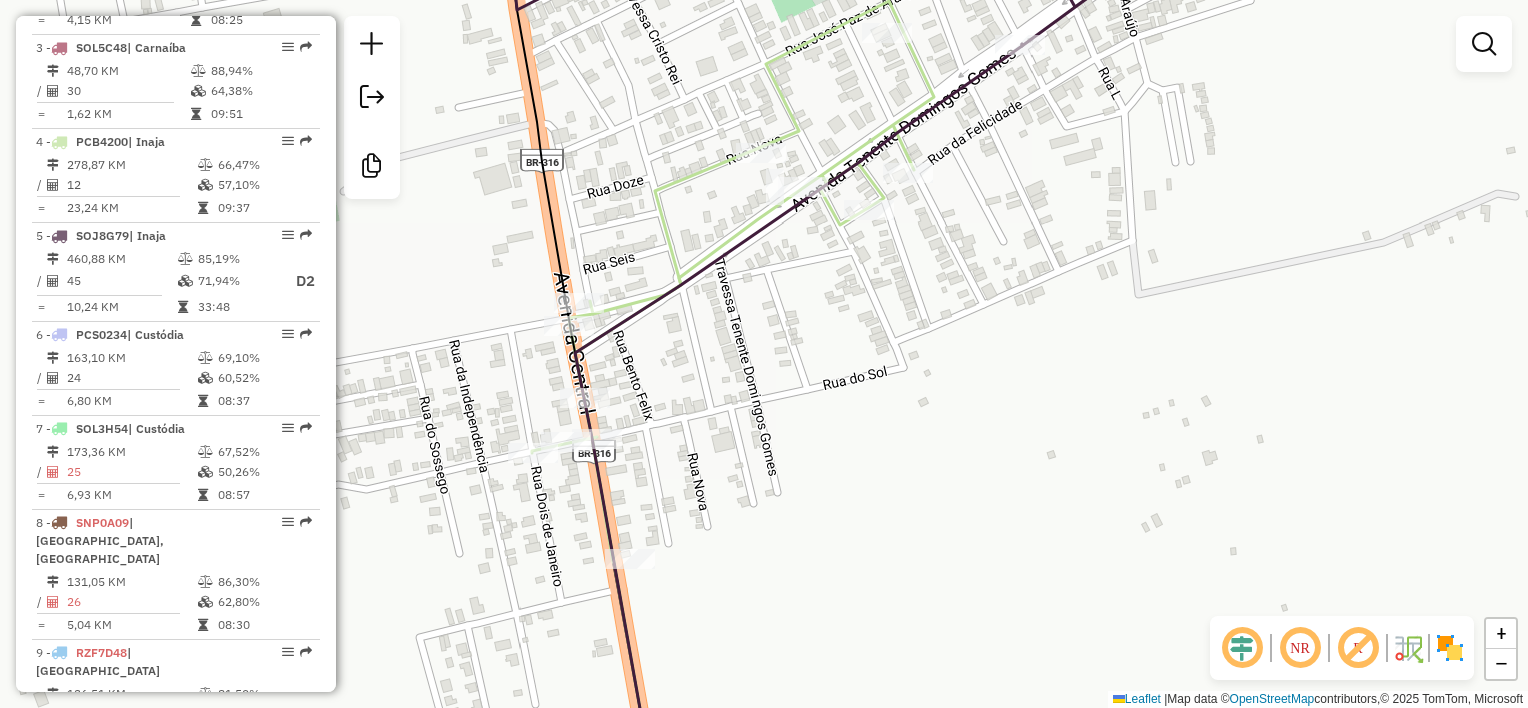drag, startPoint x: 1201, startPoint y: 364, endPoint x: 1136, endPoint y: 350, distance: 66.4906 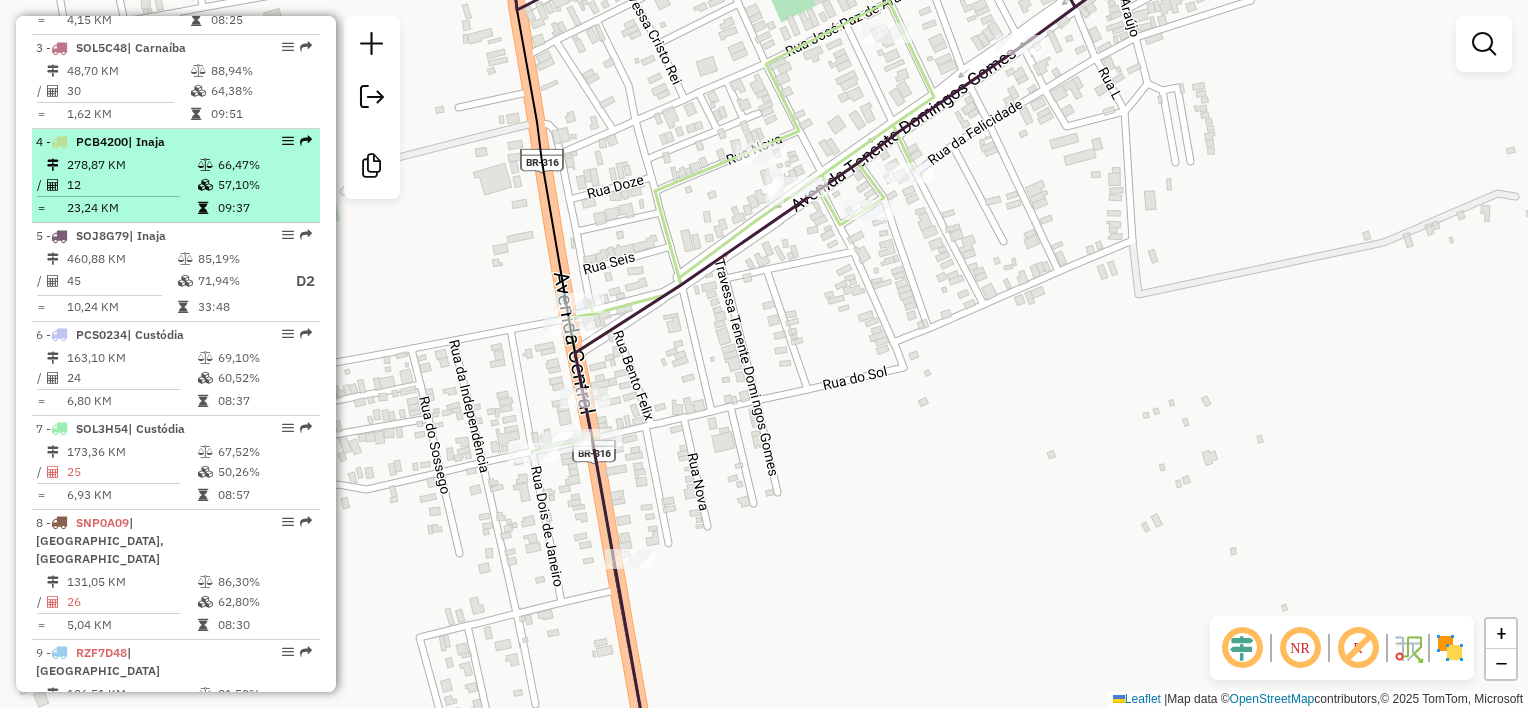 click on "PCB4200" at bounding box center [102, 141] 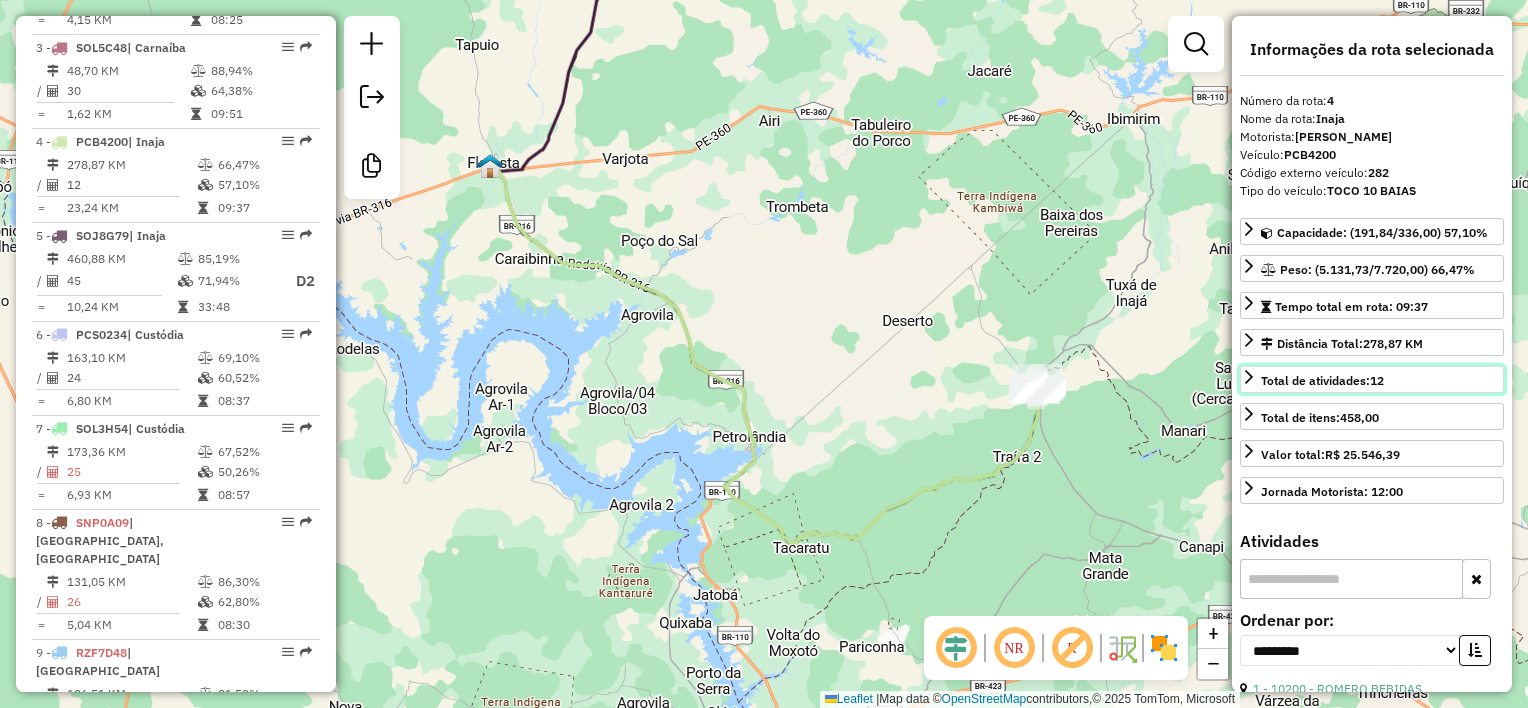 click 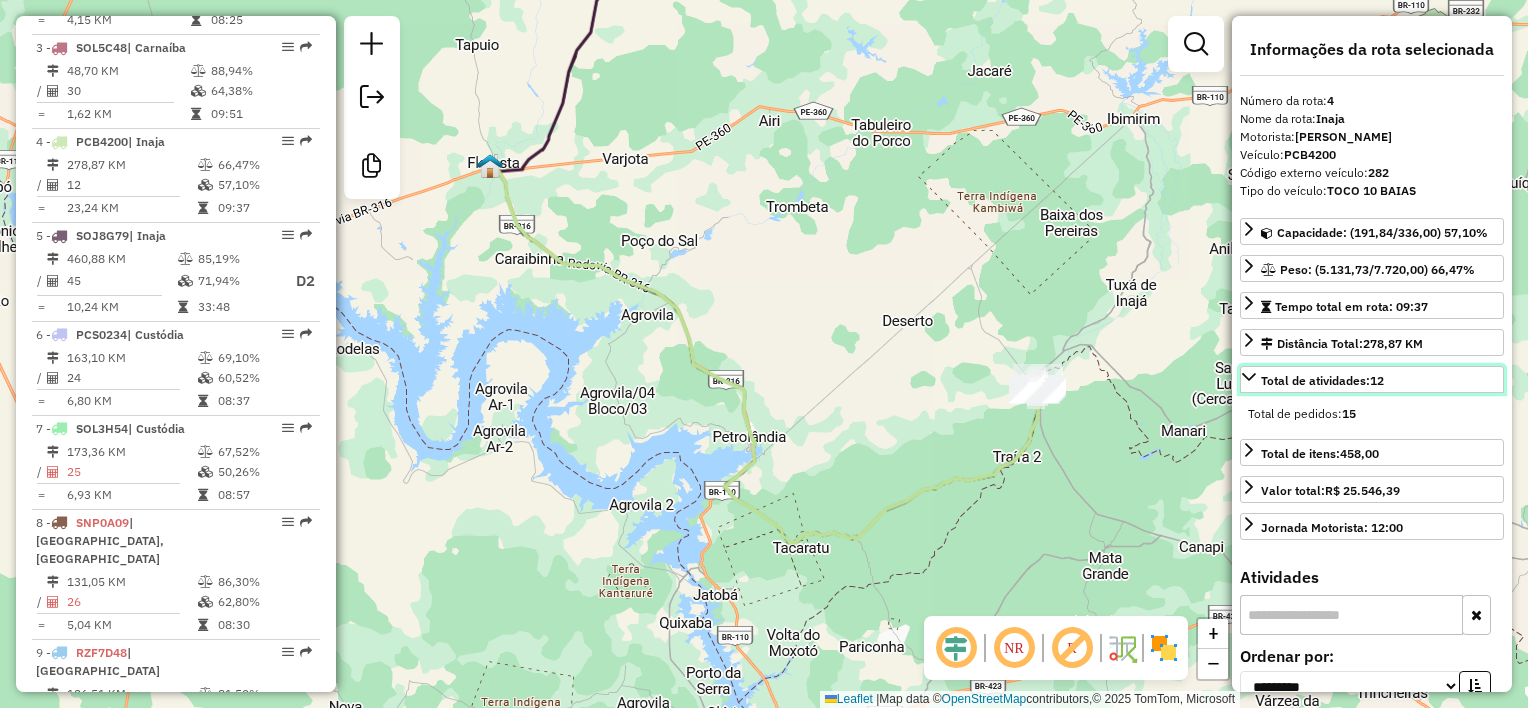 click 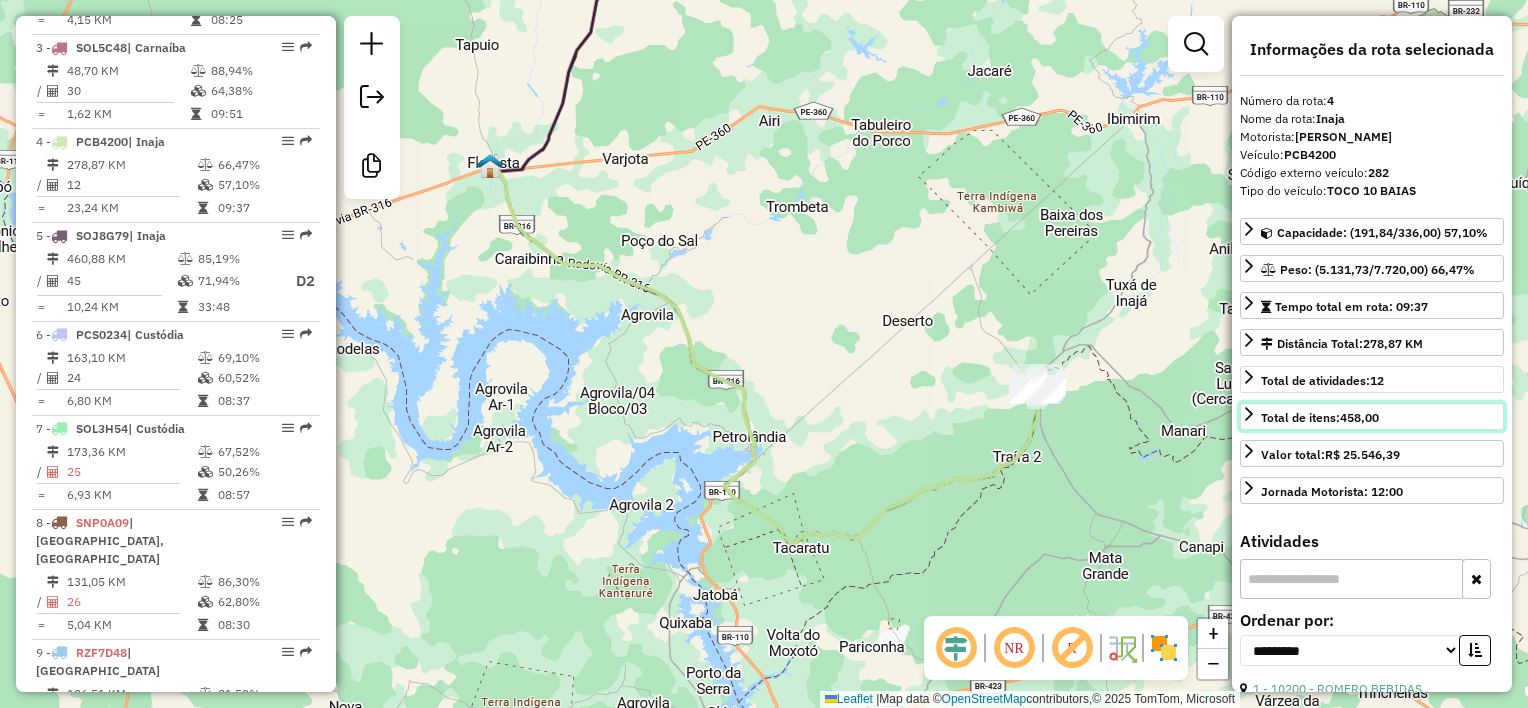 click 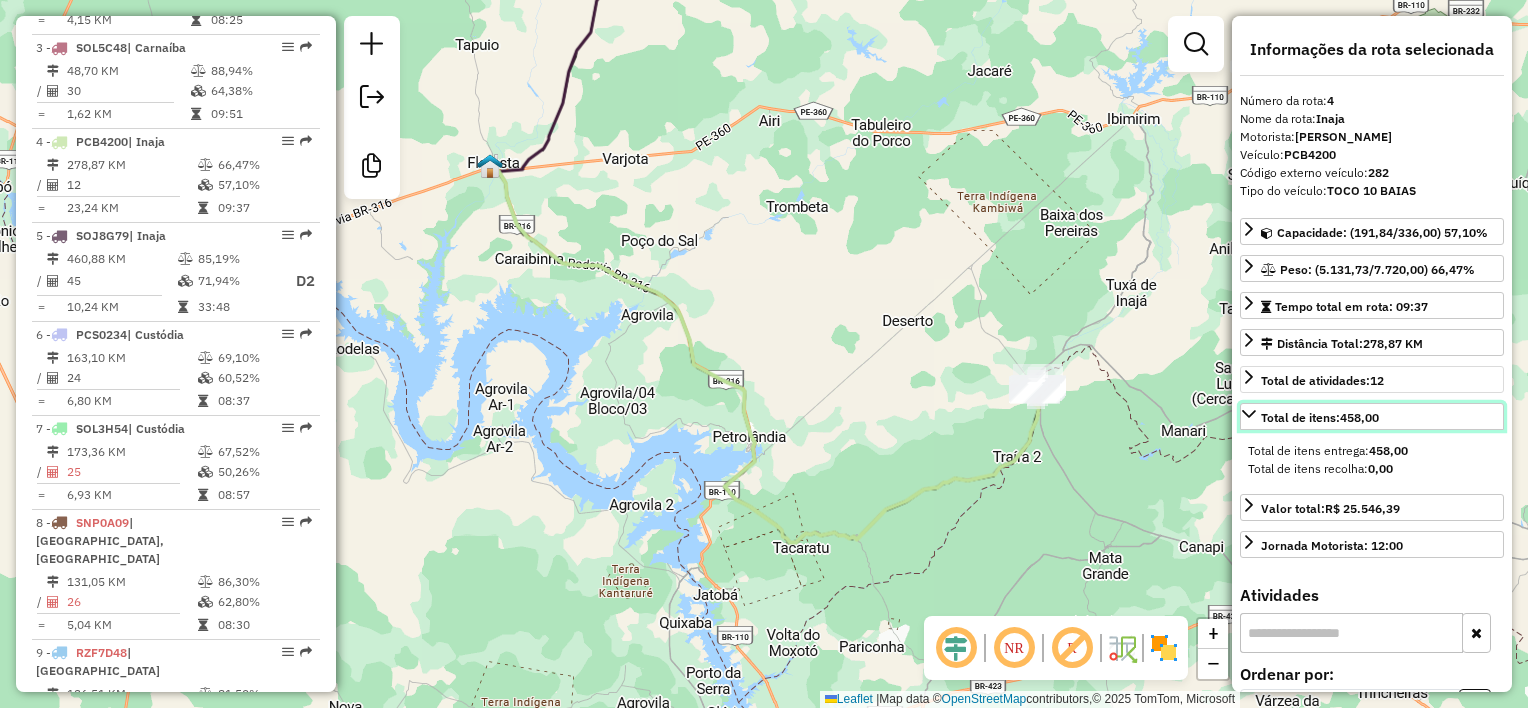 click 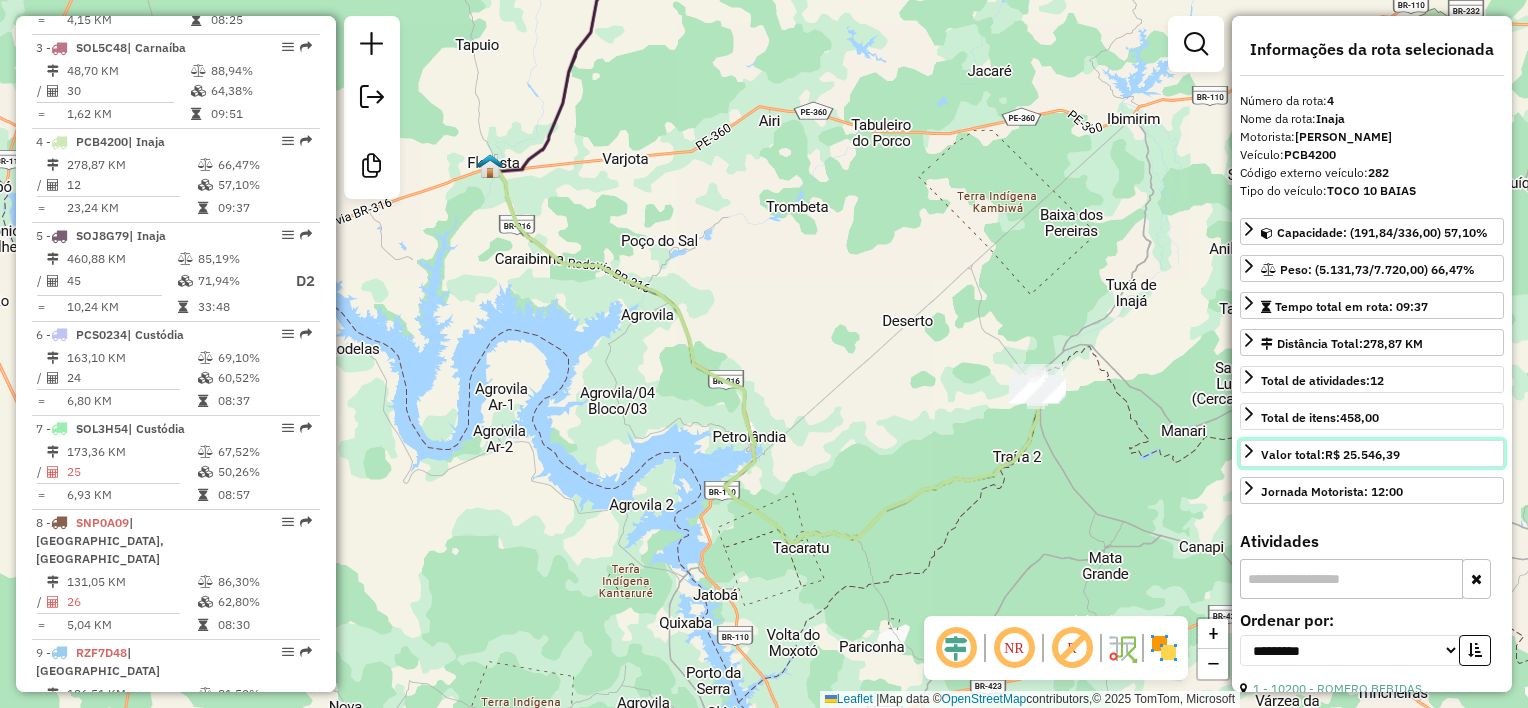 click 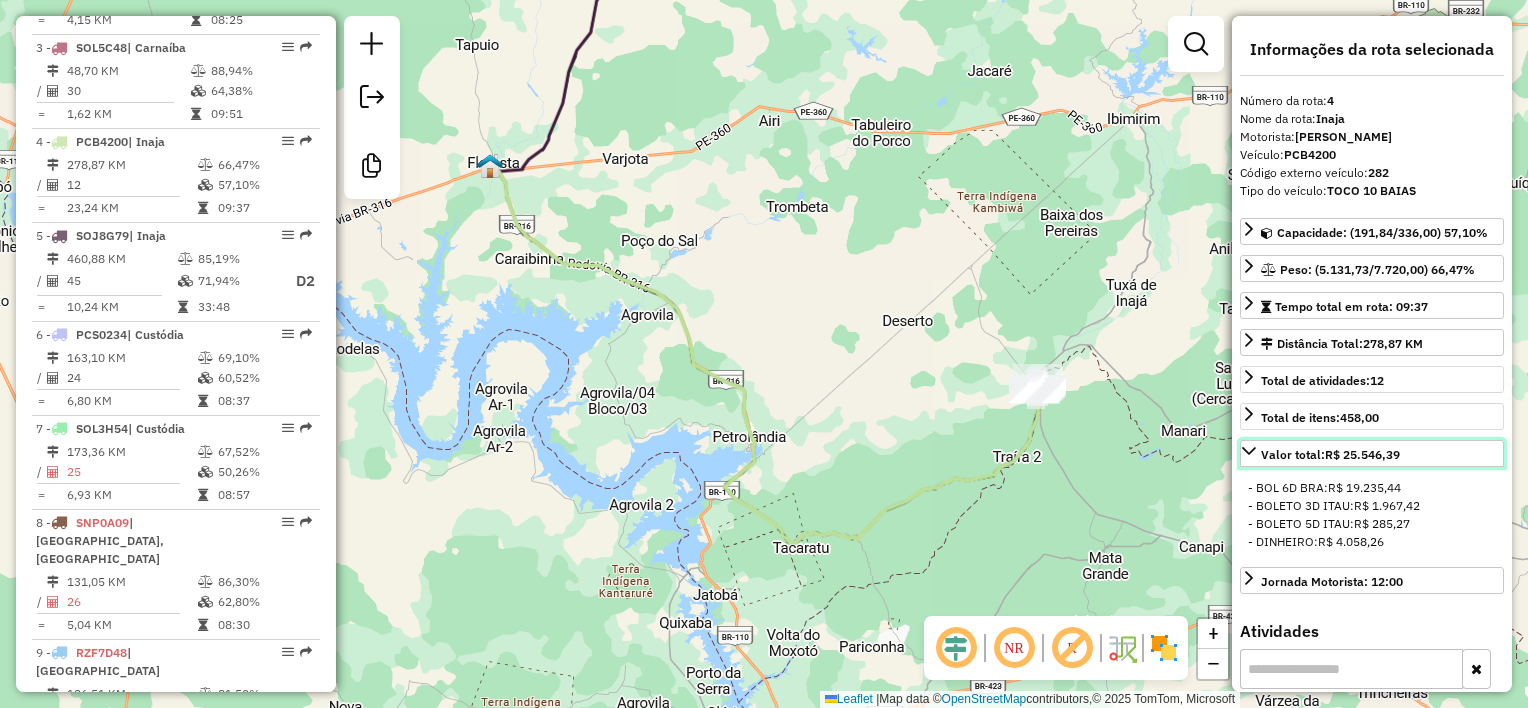 click 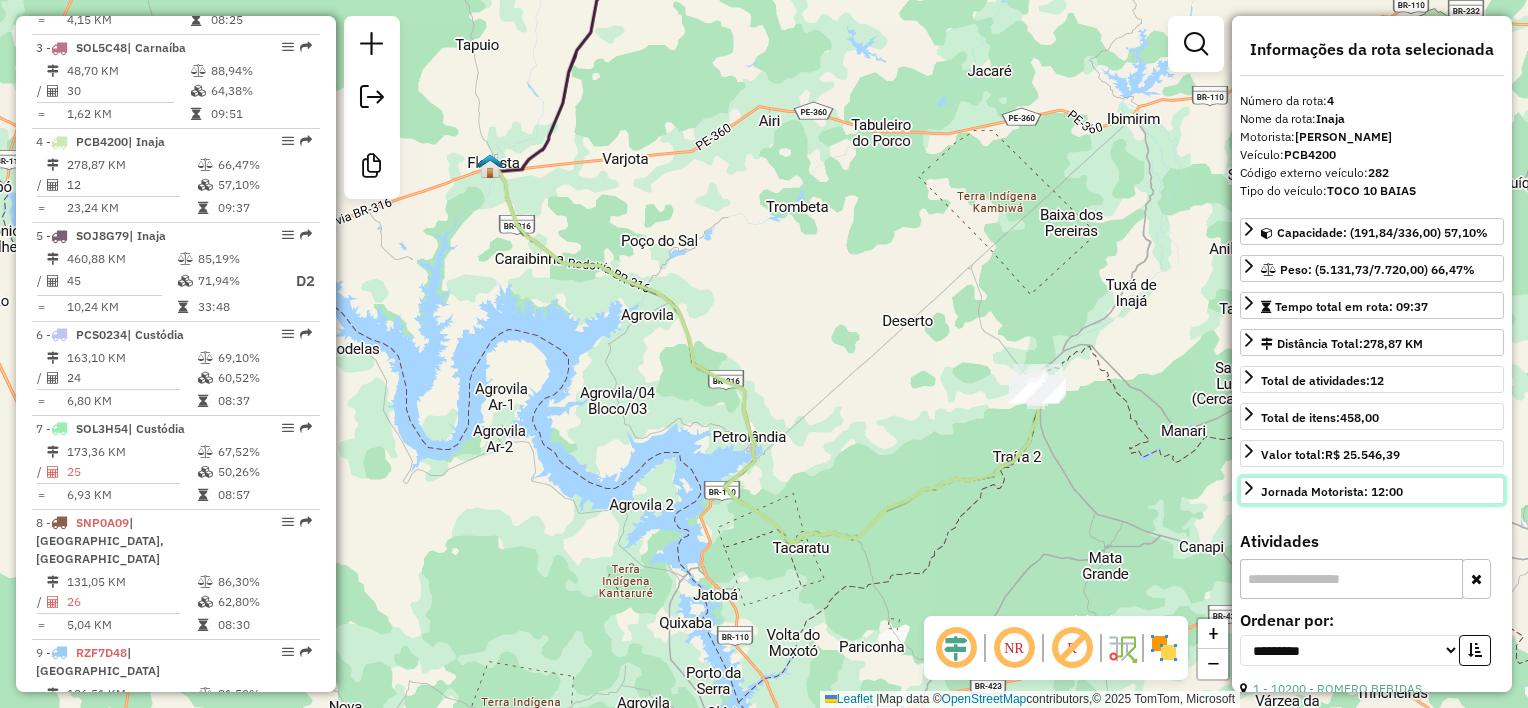 click 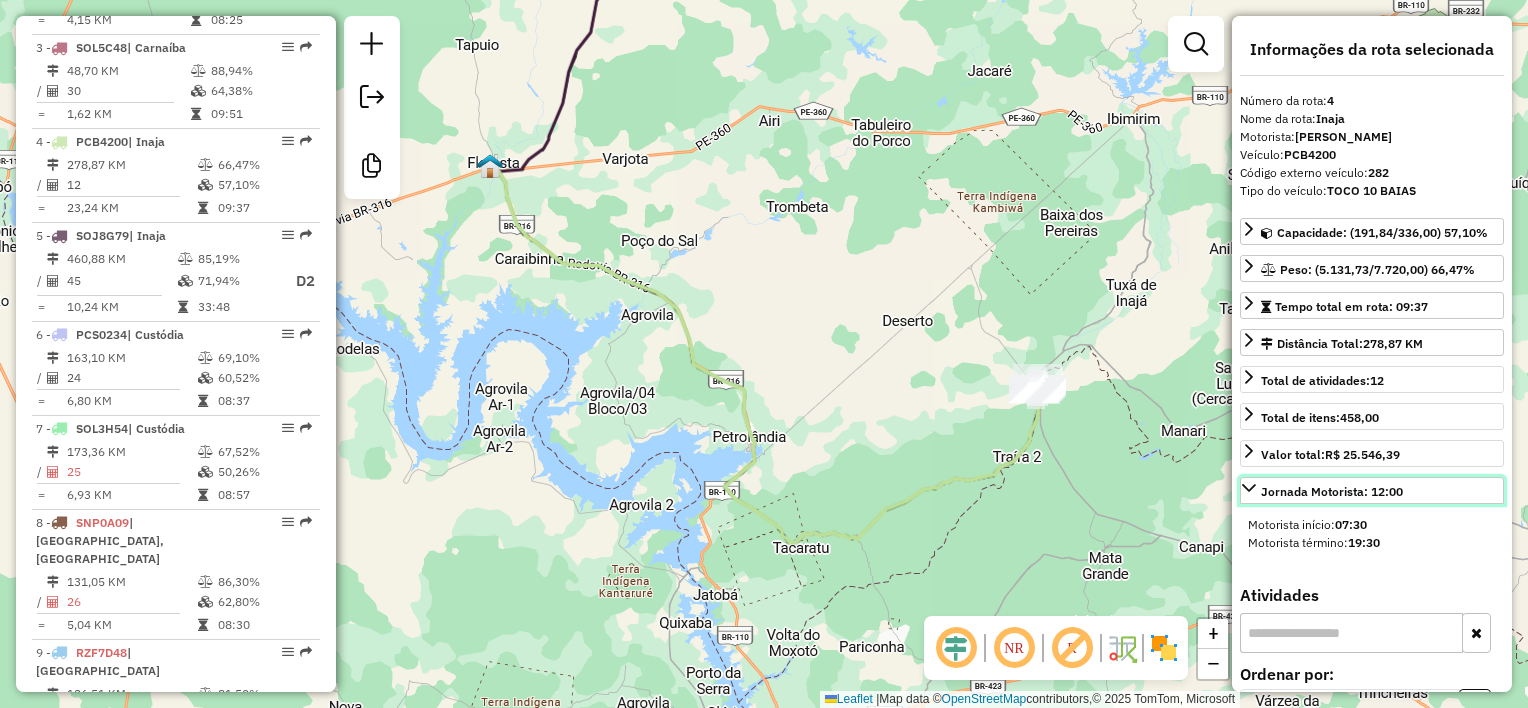 click 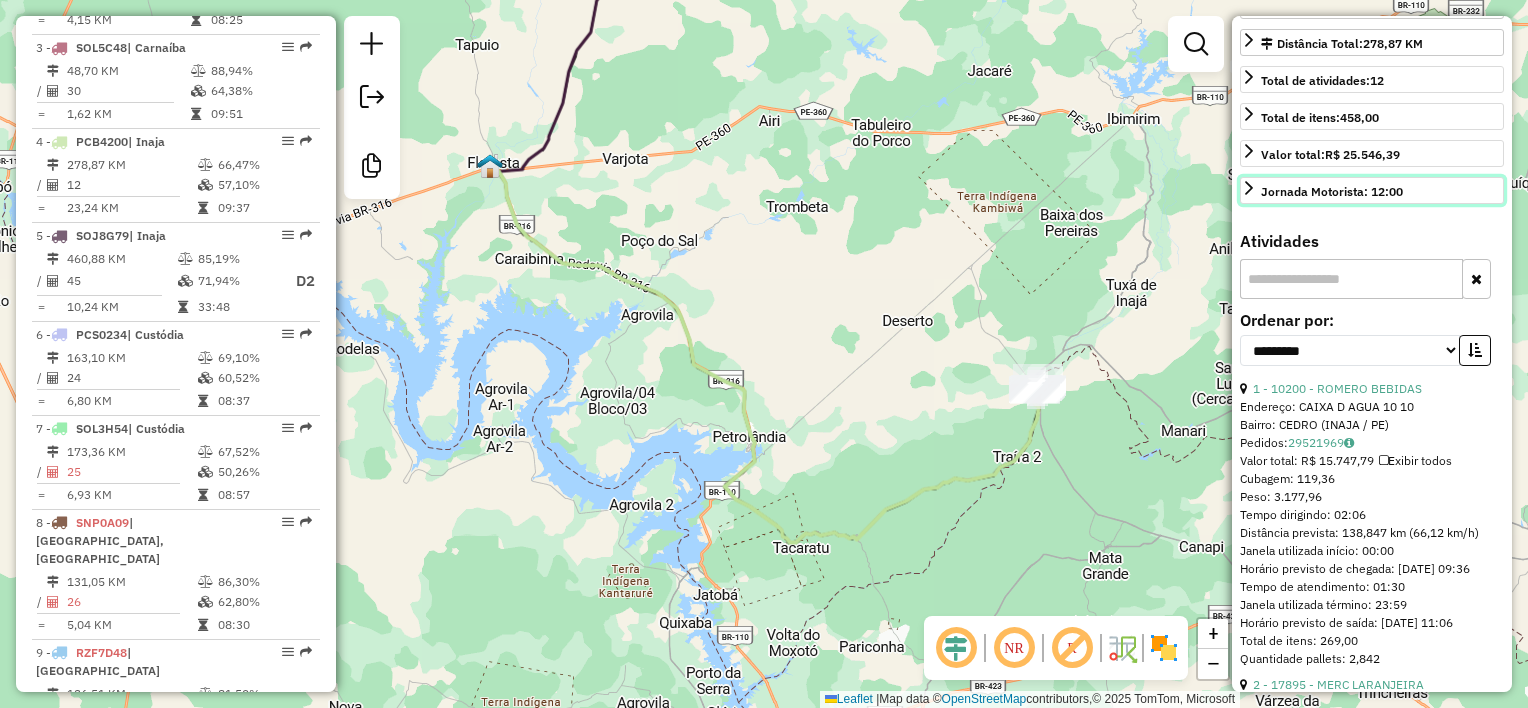 scroll, scrollTop: 400, scrollLeft: 0, axis: vertical 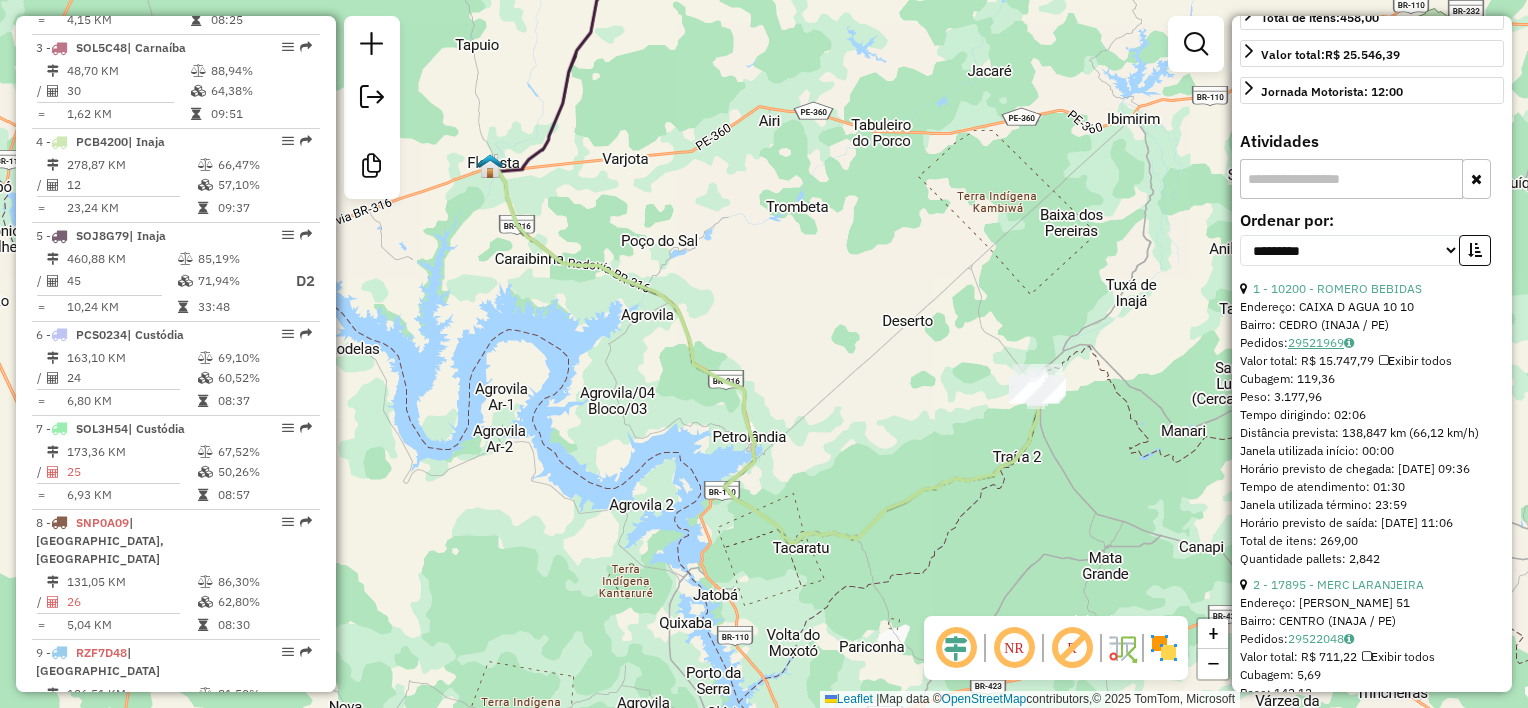 click on "29521969" at bounding box center [1321, 342] 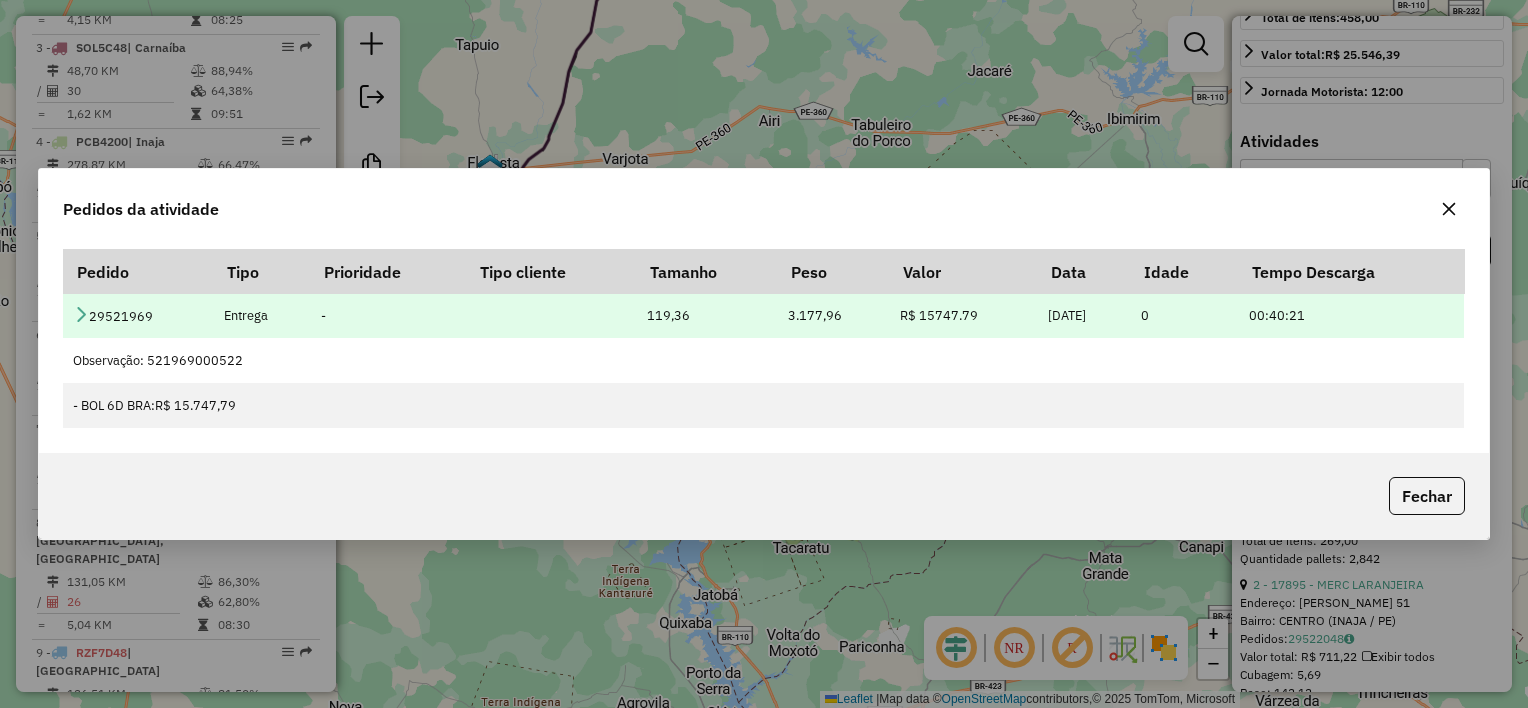 click at bounding box center (81, 314) 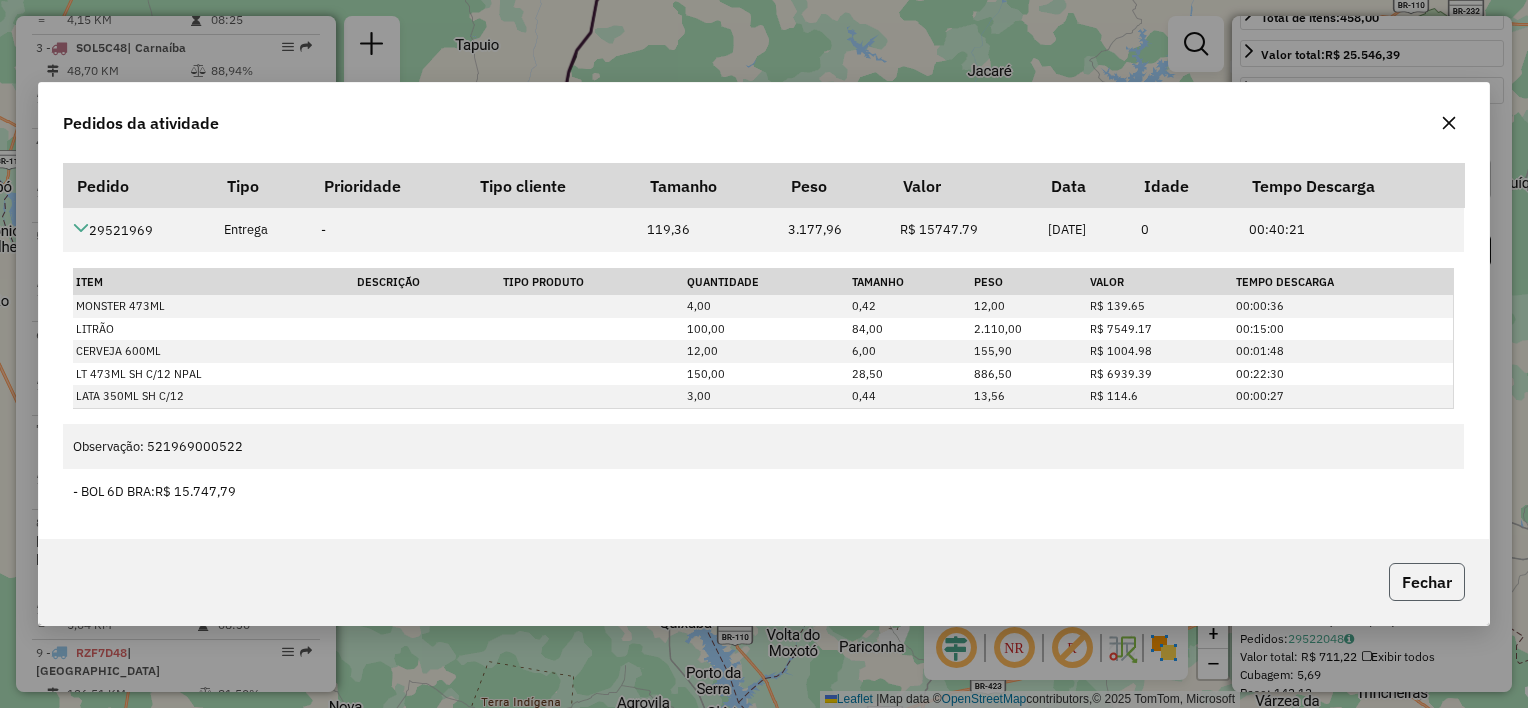 click on "Fechar" 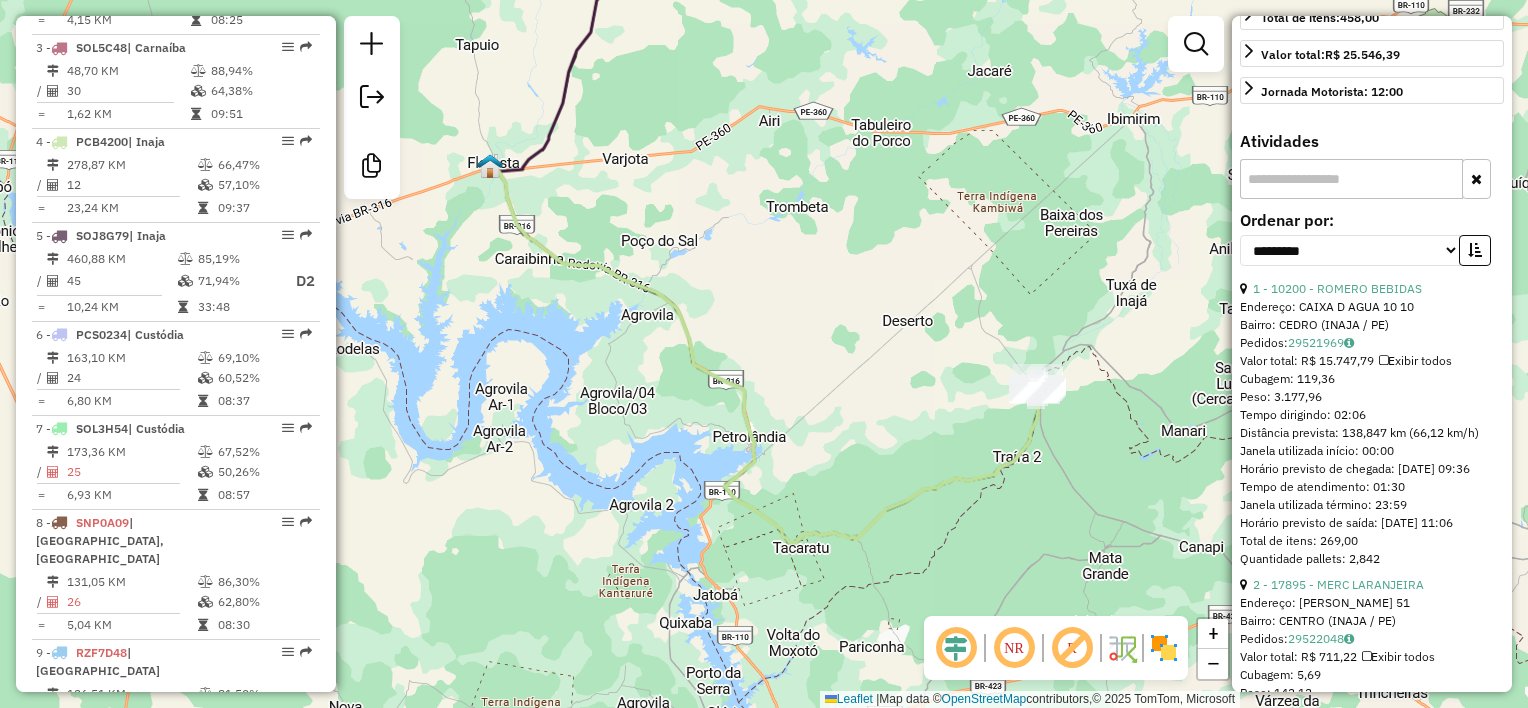 click at bounding box center [1383, 361] 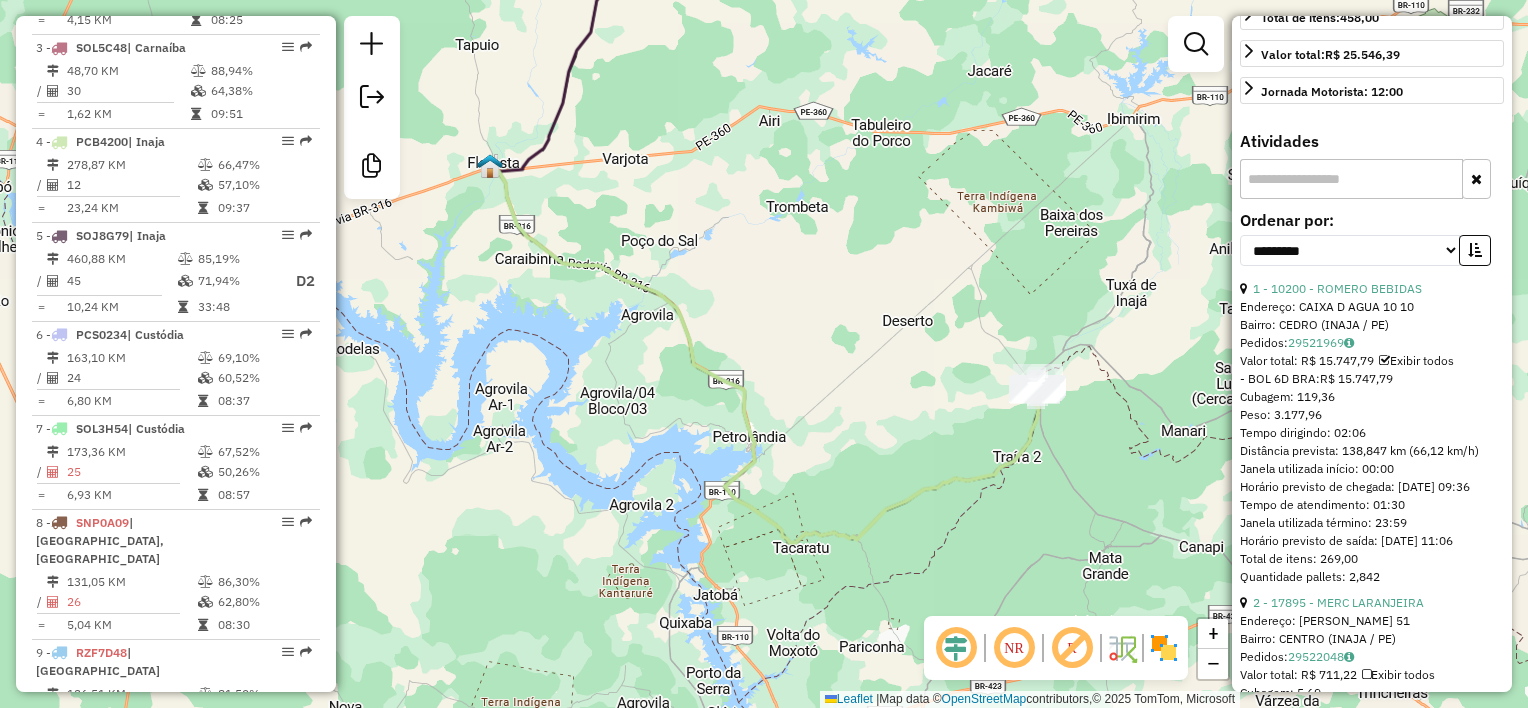 click at bounding box center [1384, 361] 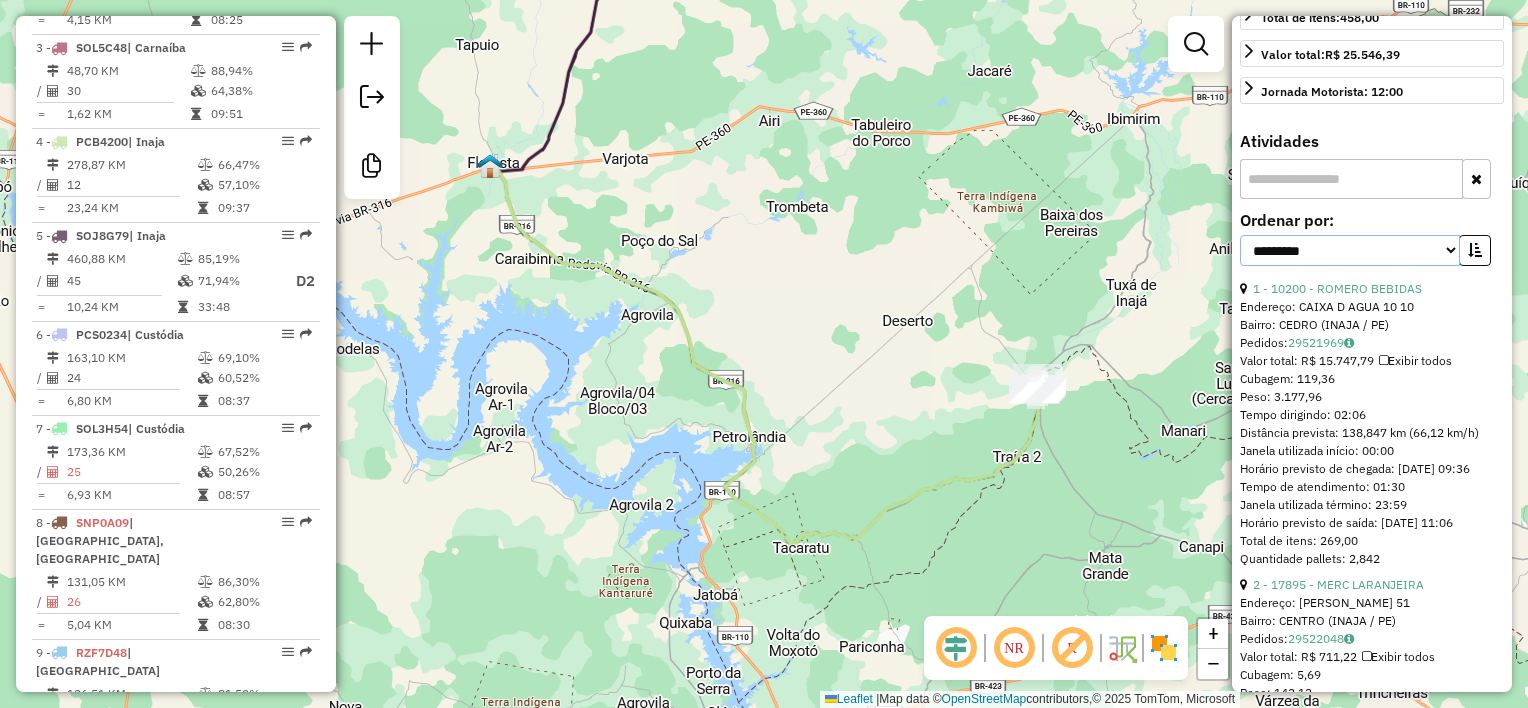 click on "**********" at bounding box center [1350, 250] 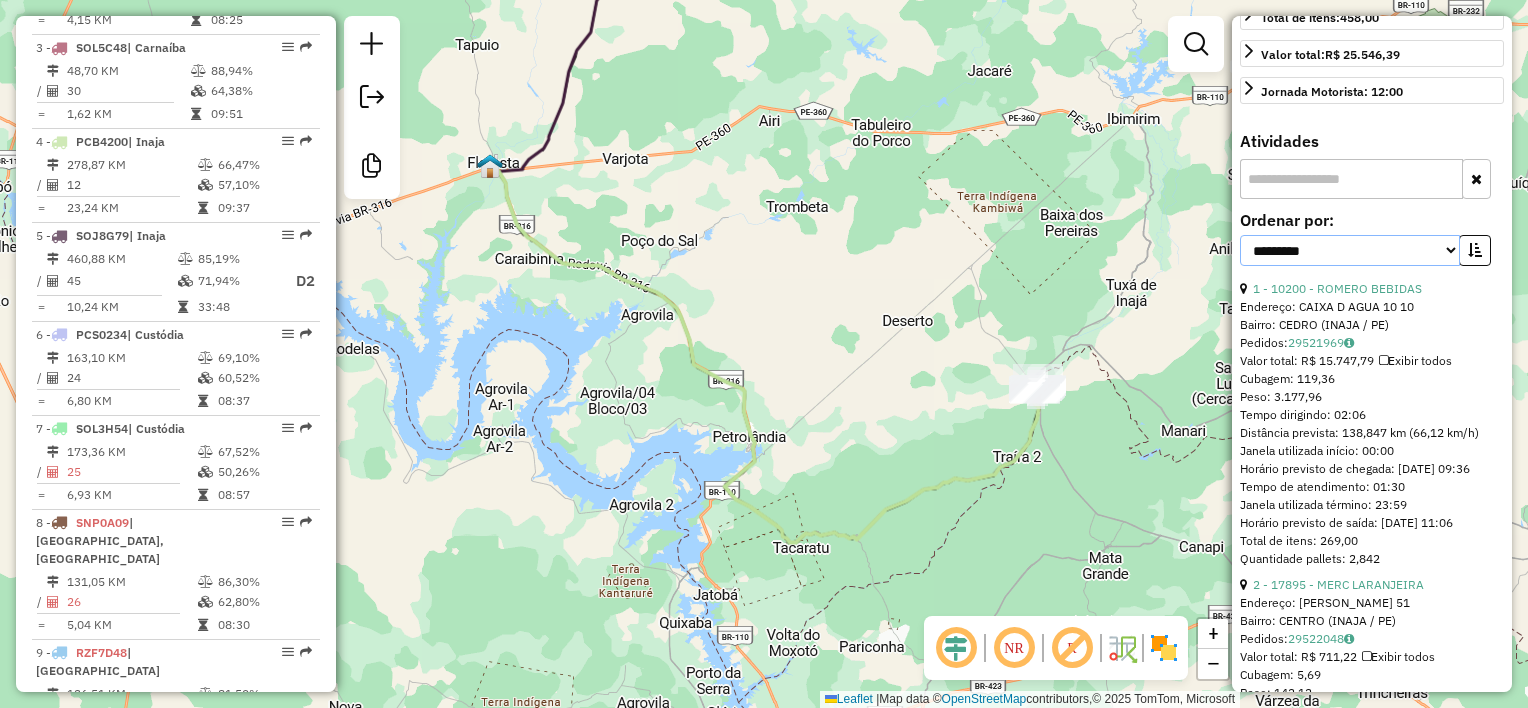 click on "**********" at bounding box center [1350, 250] 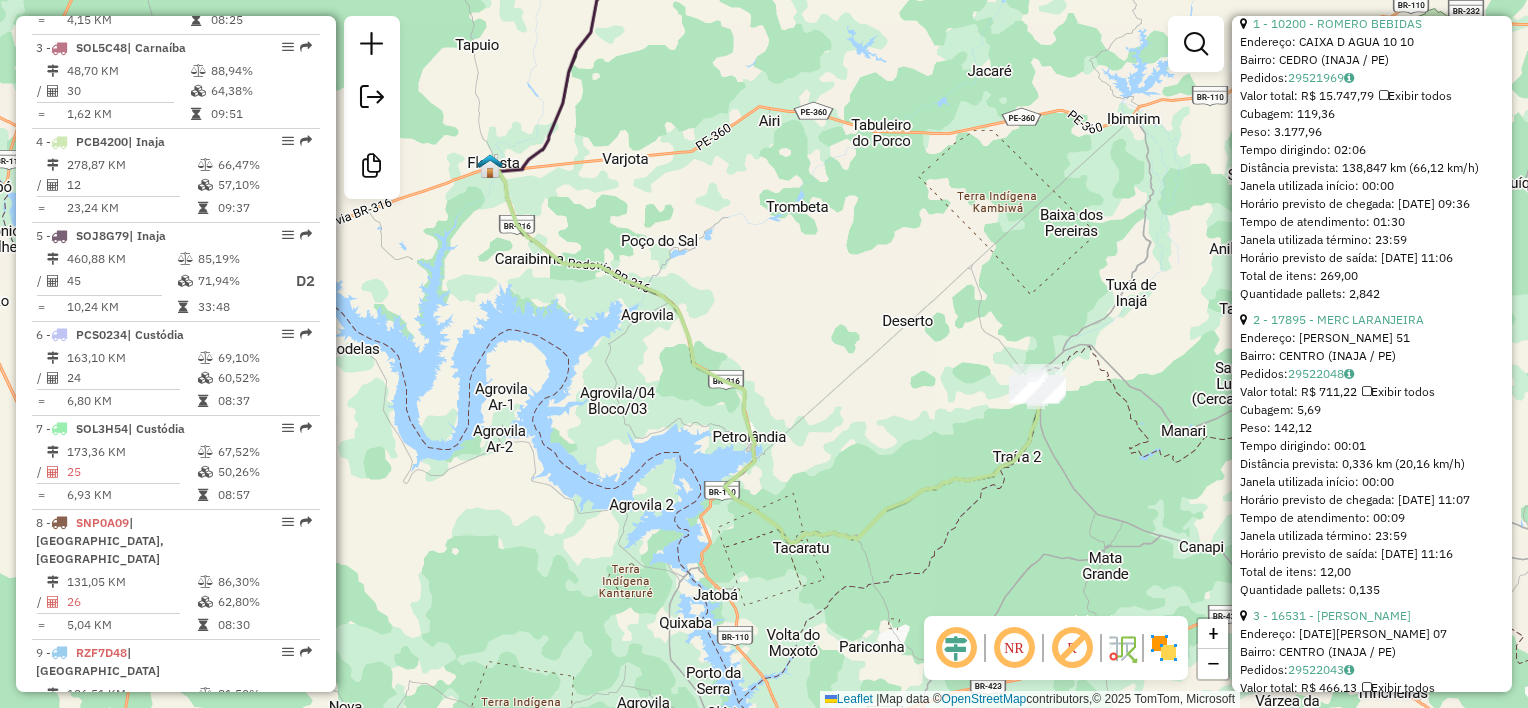 scroll, scrollTop: 700, scrollLeft: 0, axis: vertical 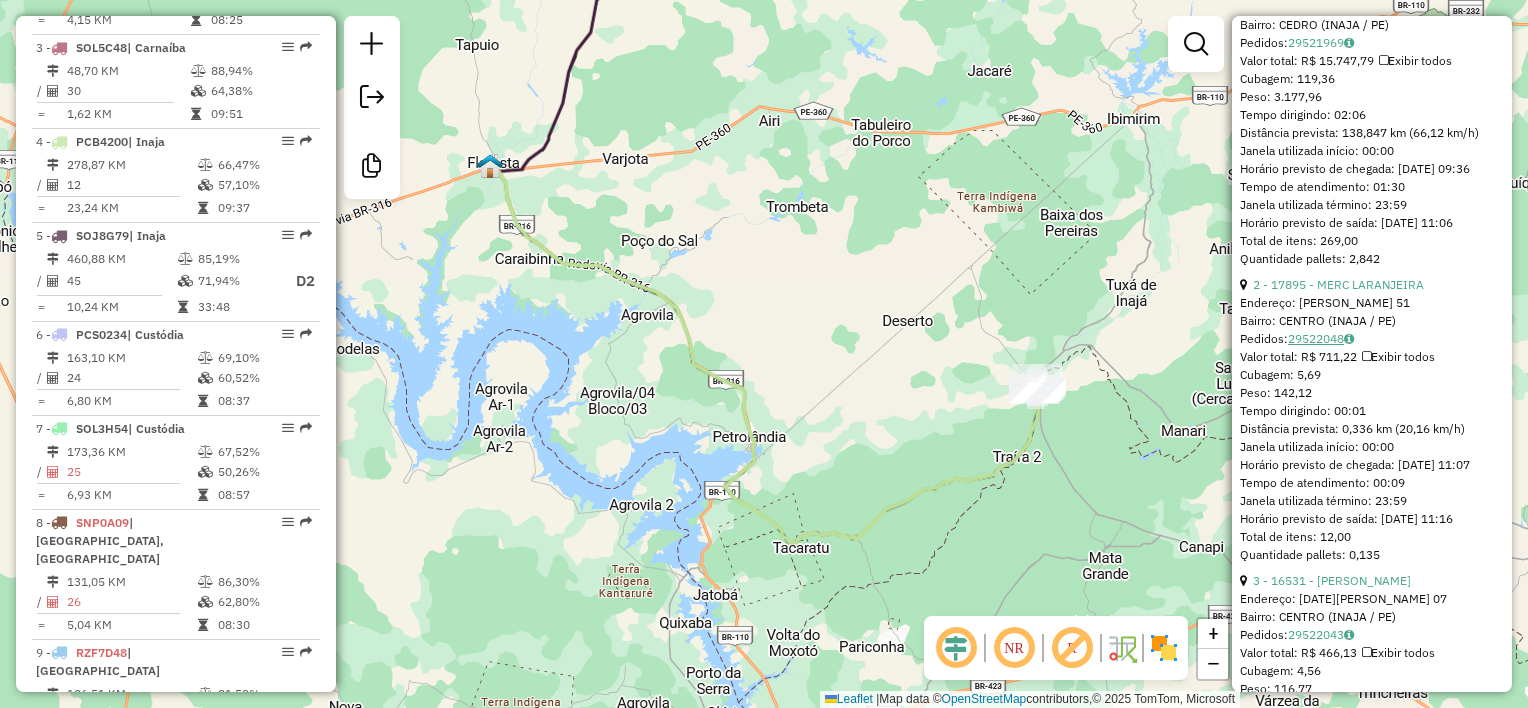 click at bounding box center [1349, 339] 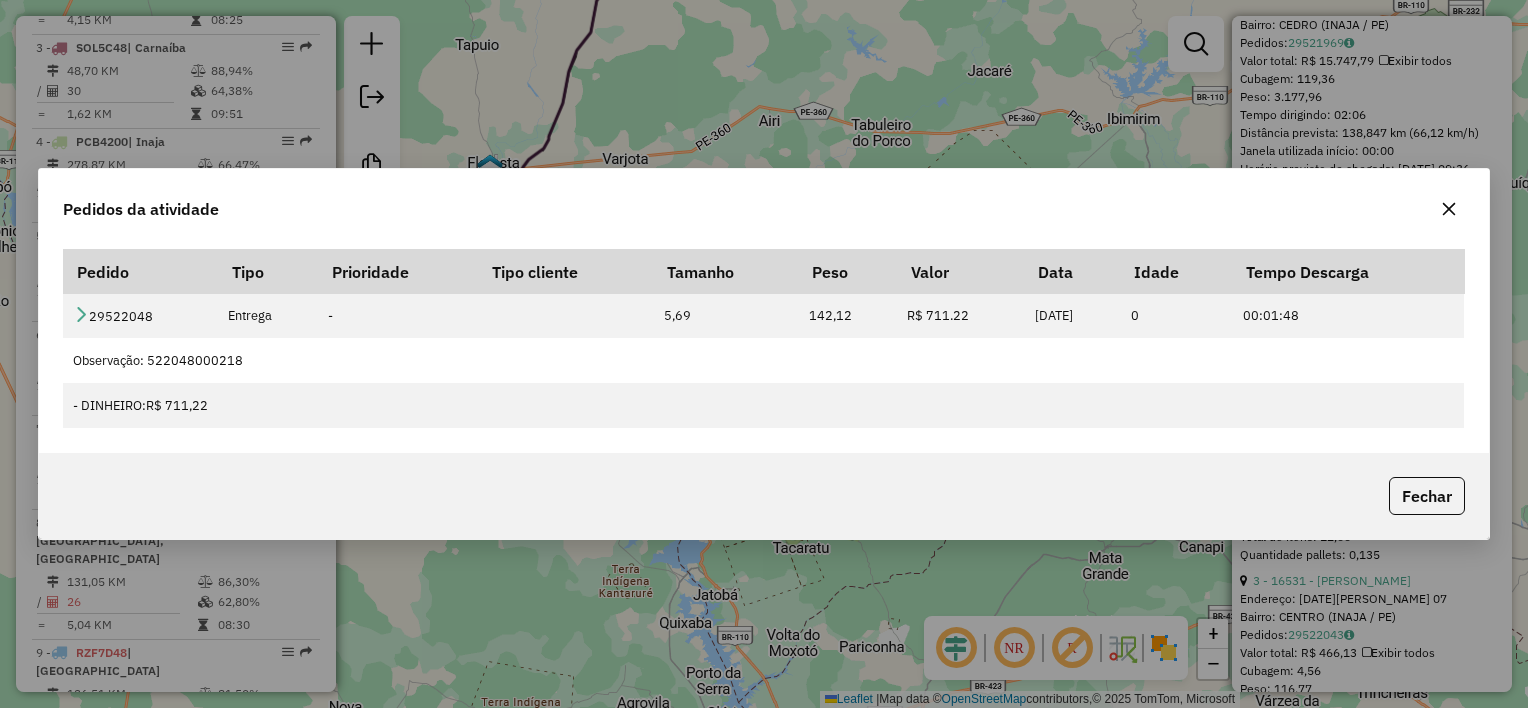 click 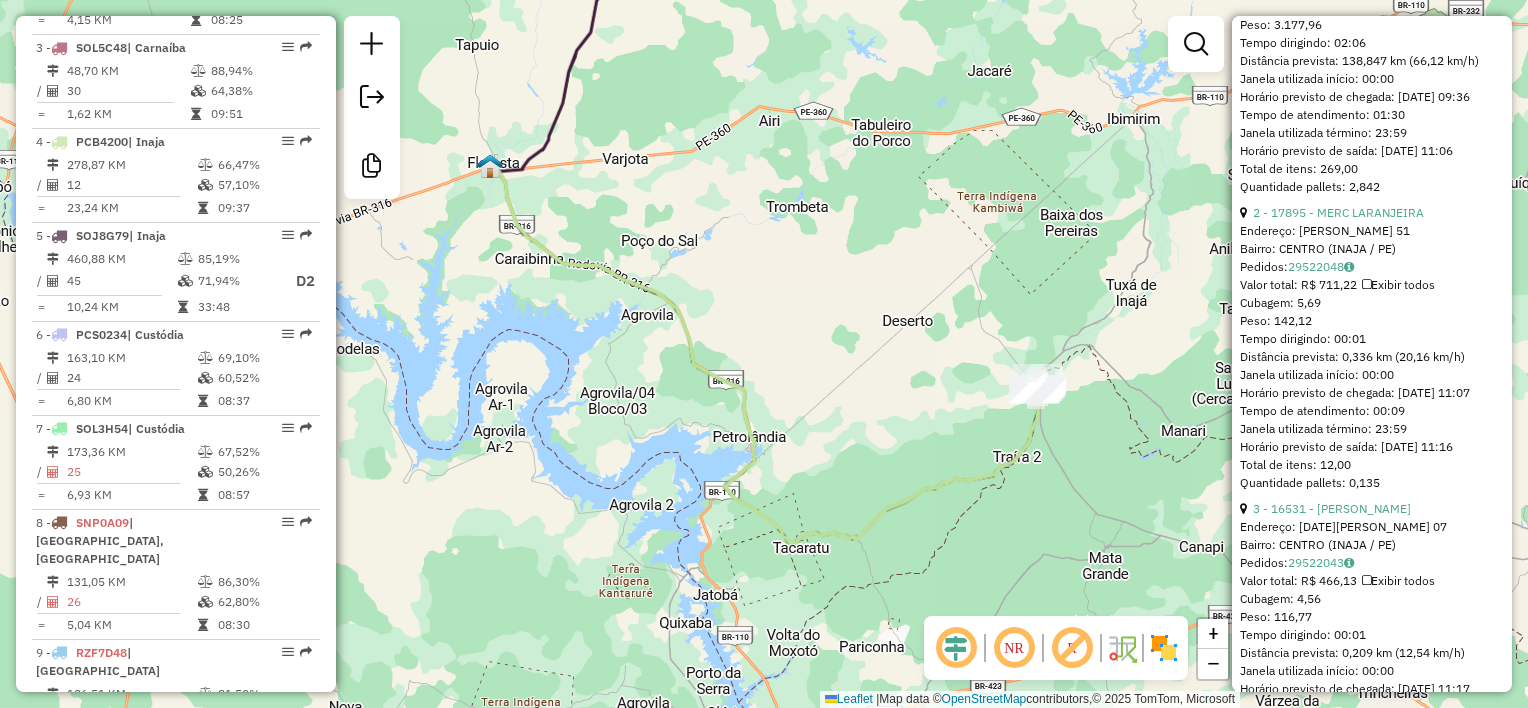 scroll, scrollTop: 800, scrollLeft: 0, axis: vertical 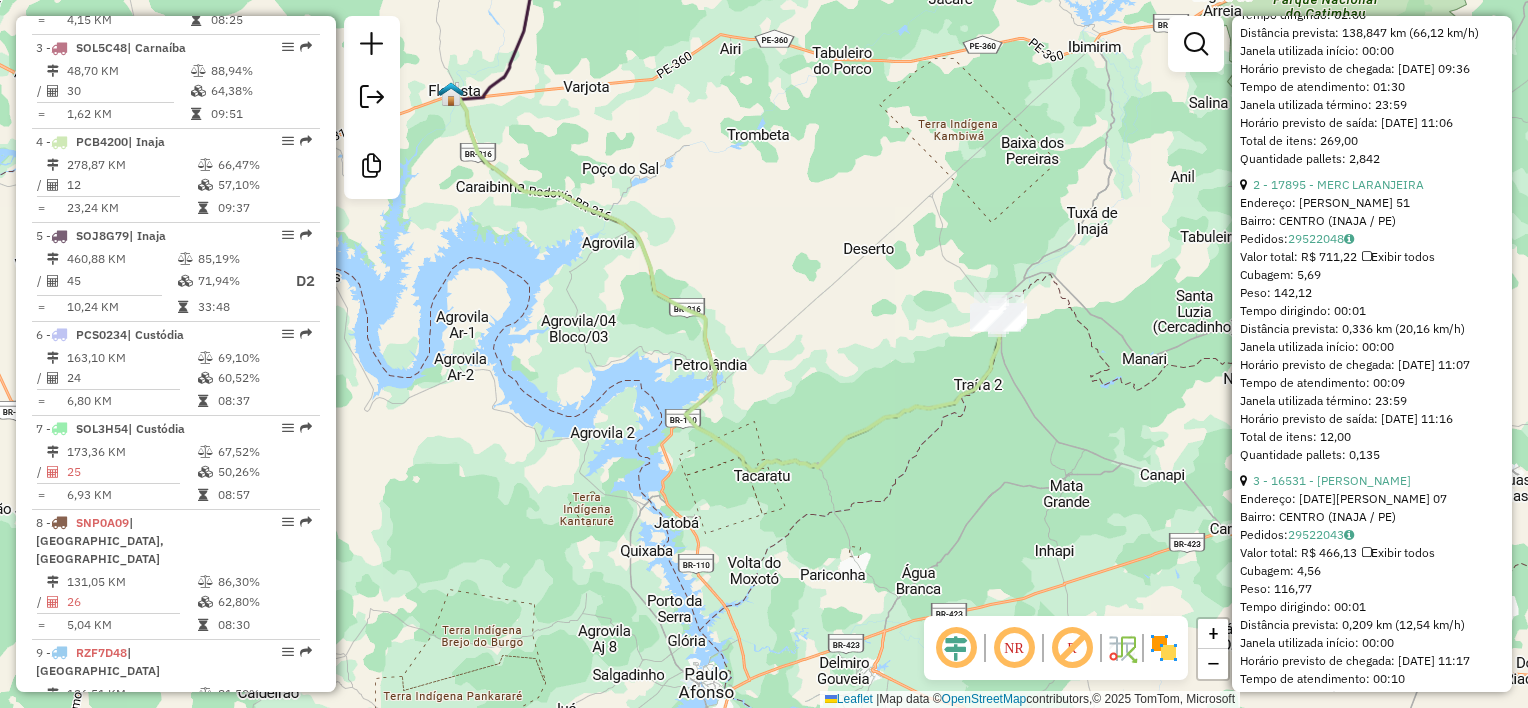 drag, startPoint x: 895, startPoint y: 408, endPoint x: 856, endPoint y: 336, distance: 81.88406 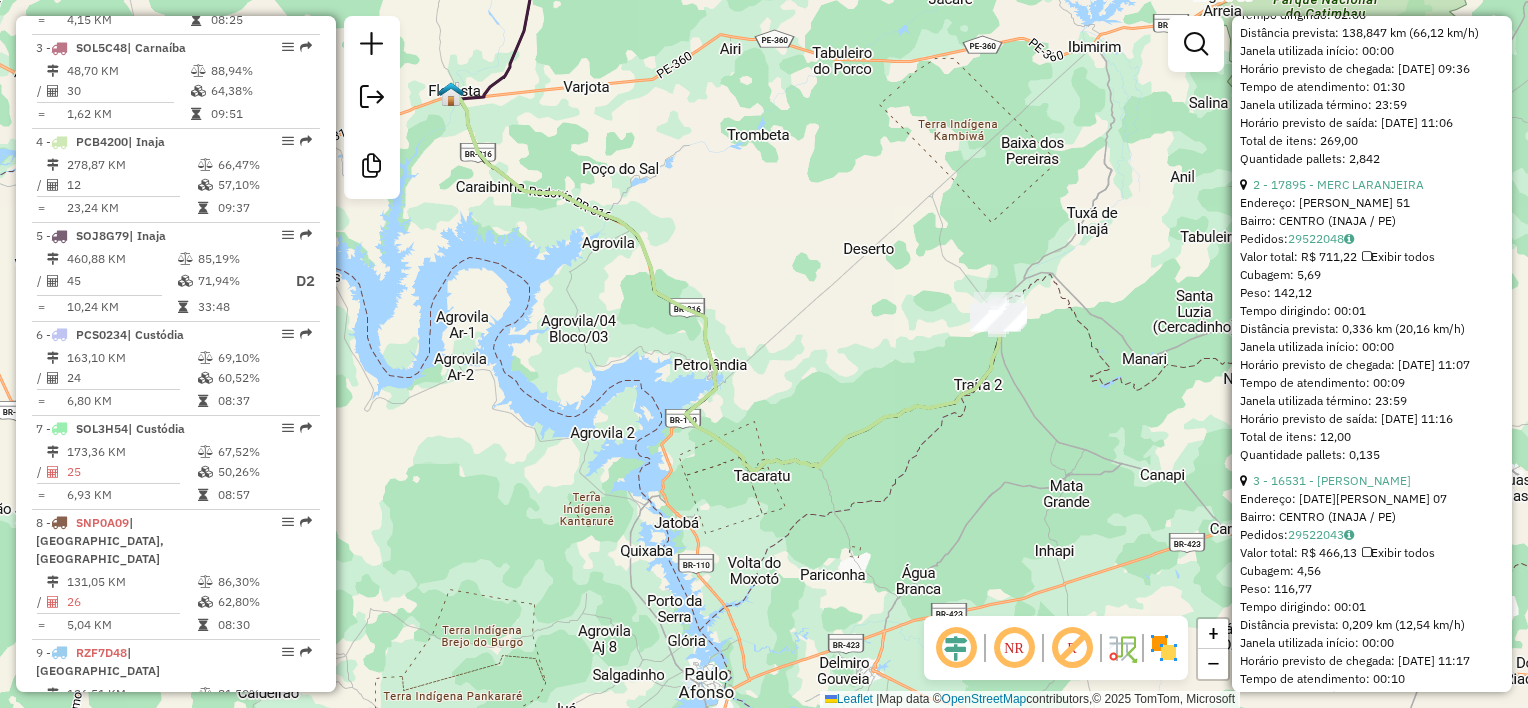 click 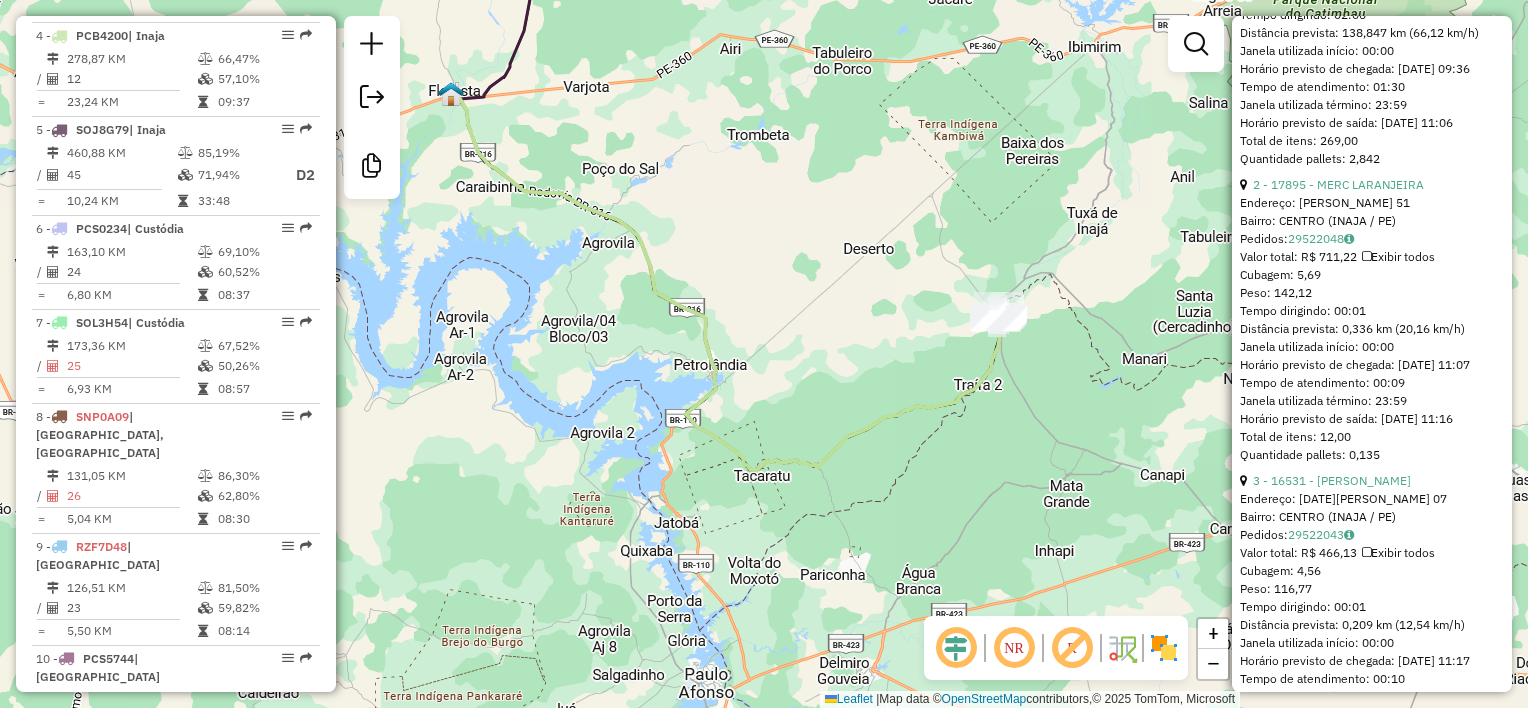 scroll, scrollTop: 1112, scrollLeft: 0, axis: vertical 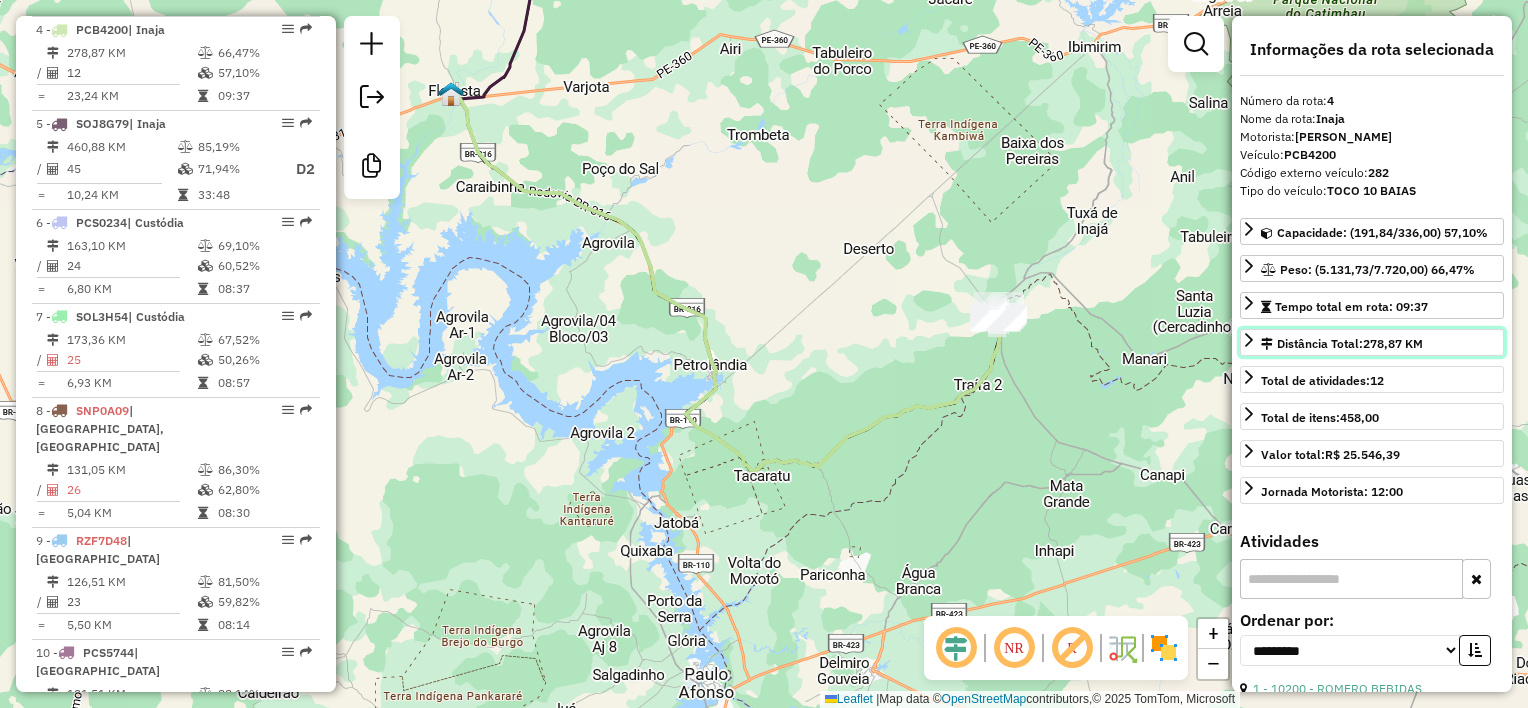 click 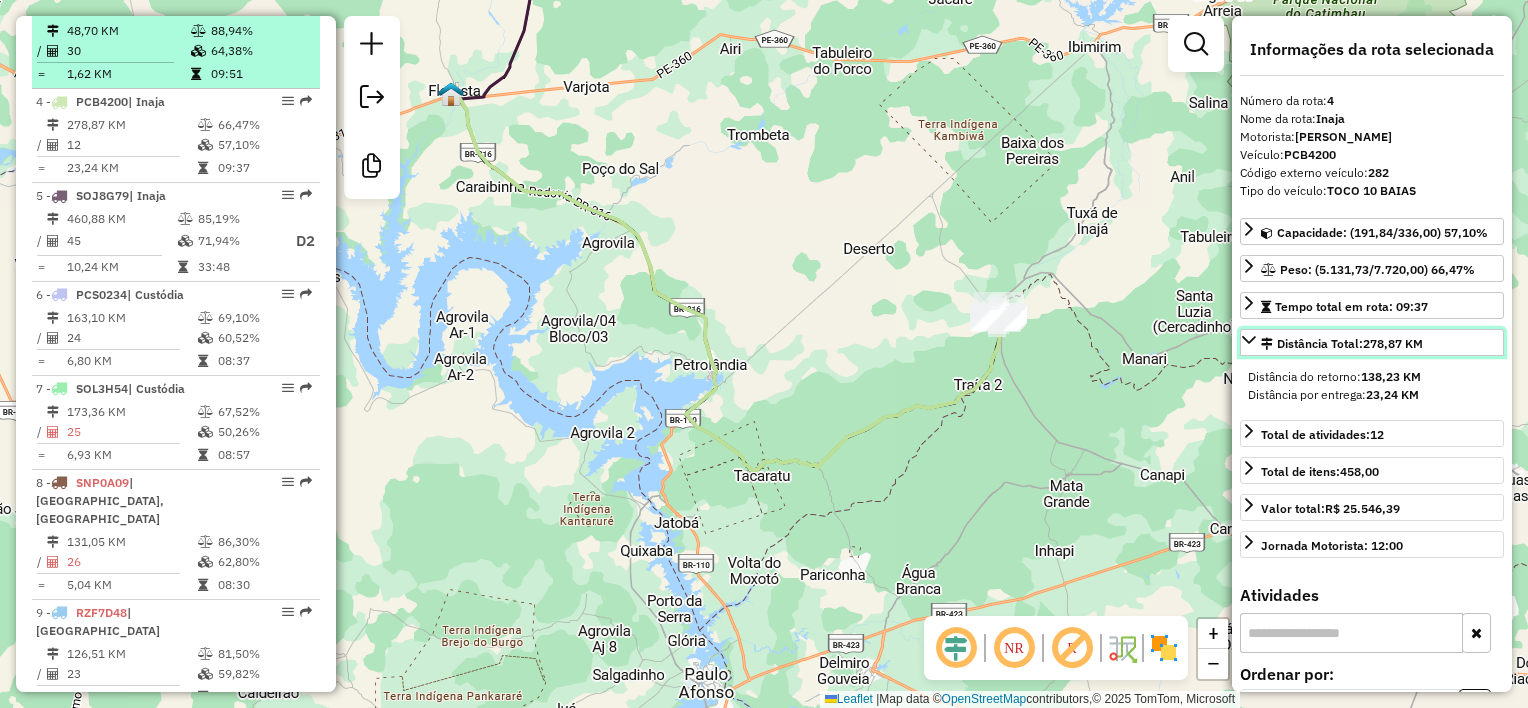 scroll, scrollTop: 1012, scrollLeft: 0, axis: vertical 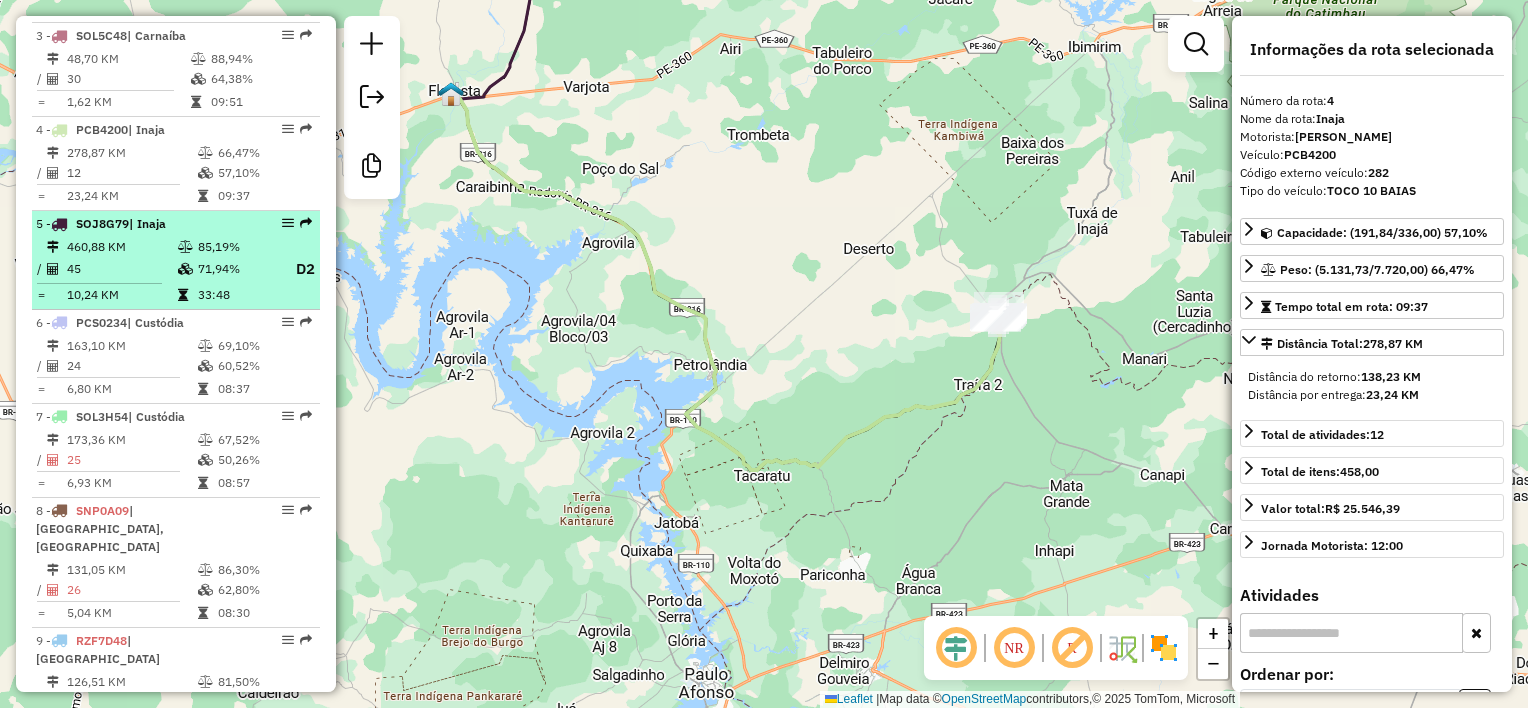 click on "5 -       SOJ8G79   | Inaja" at bounding box center (142, 224) 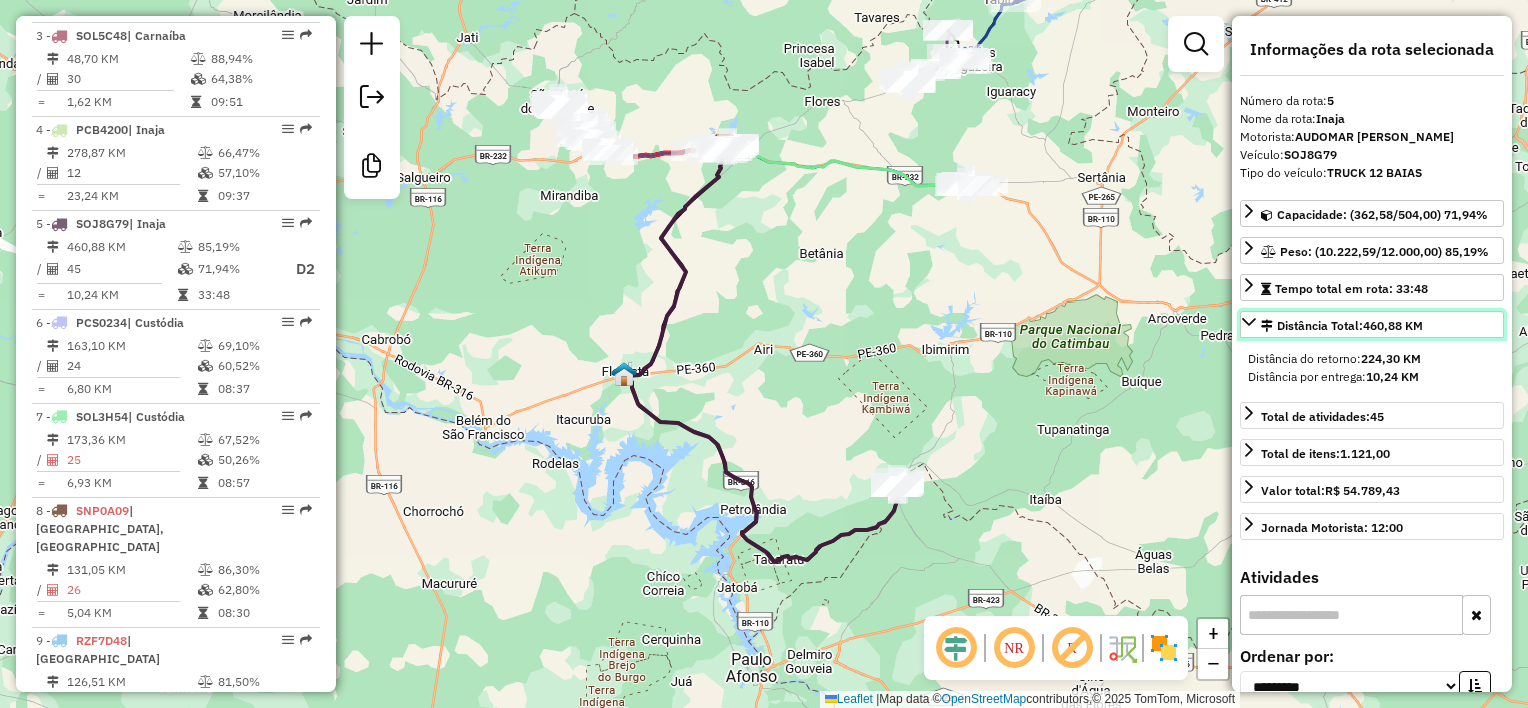 click 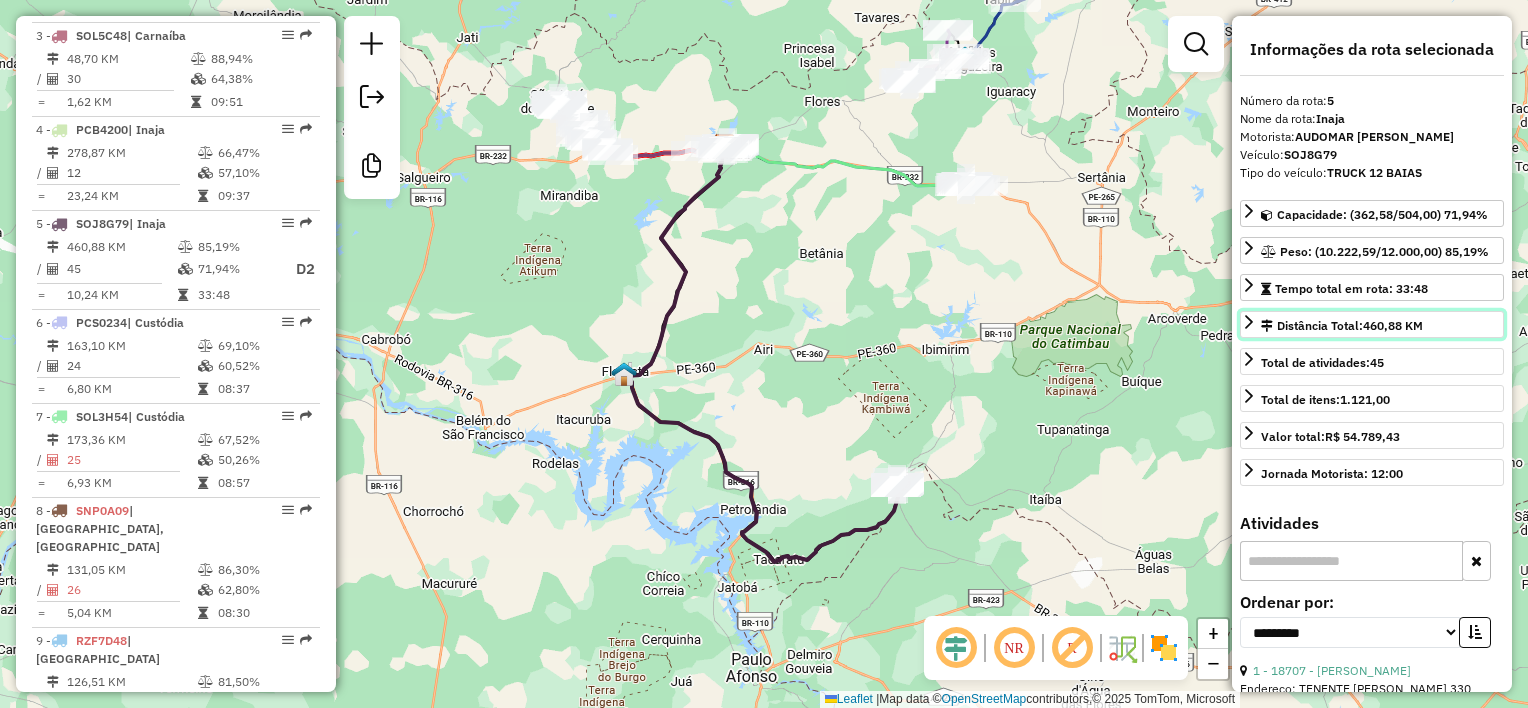 click 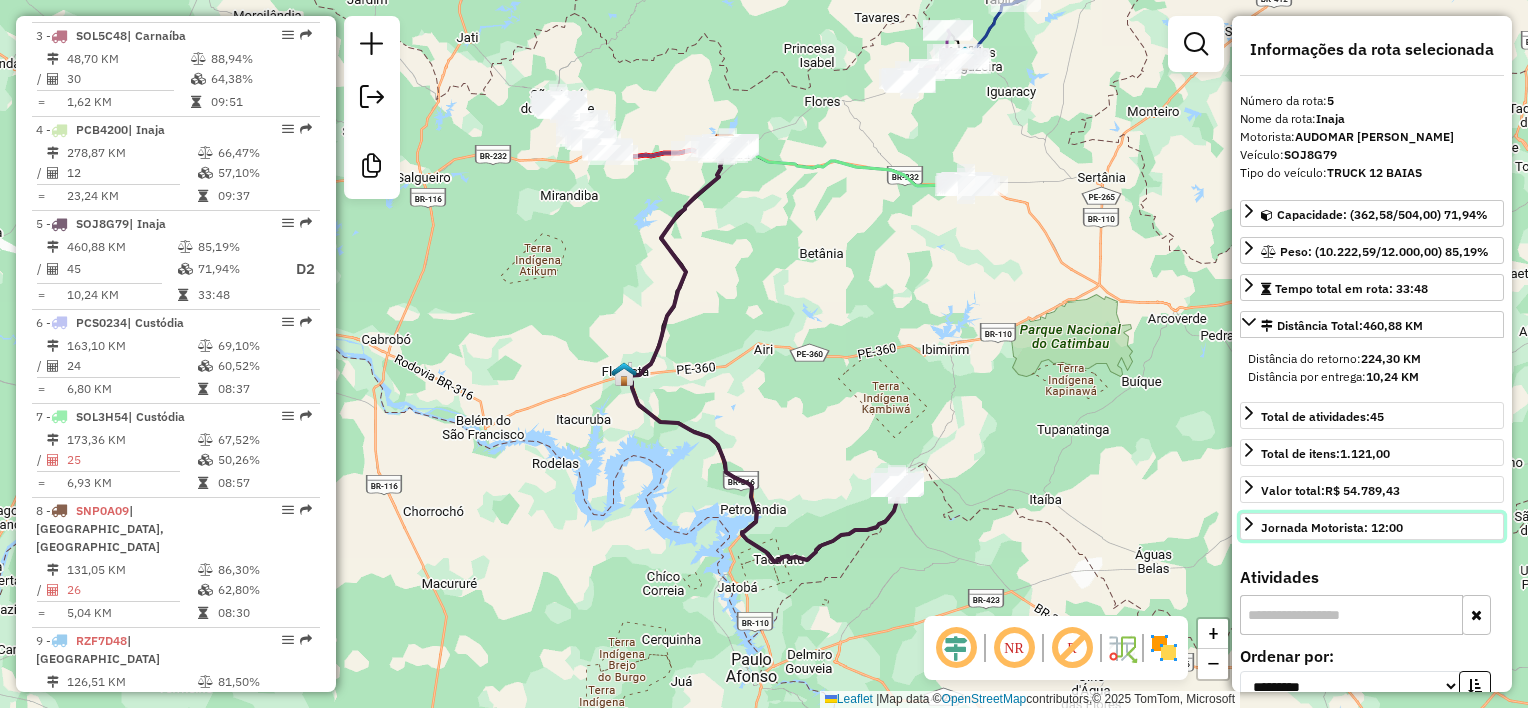 click 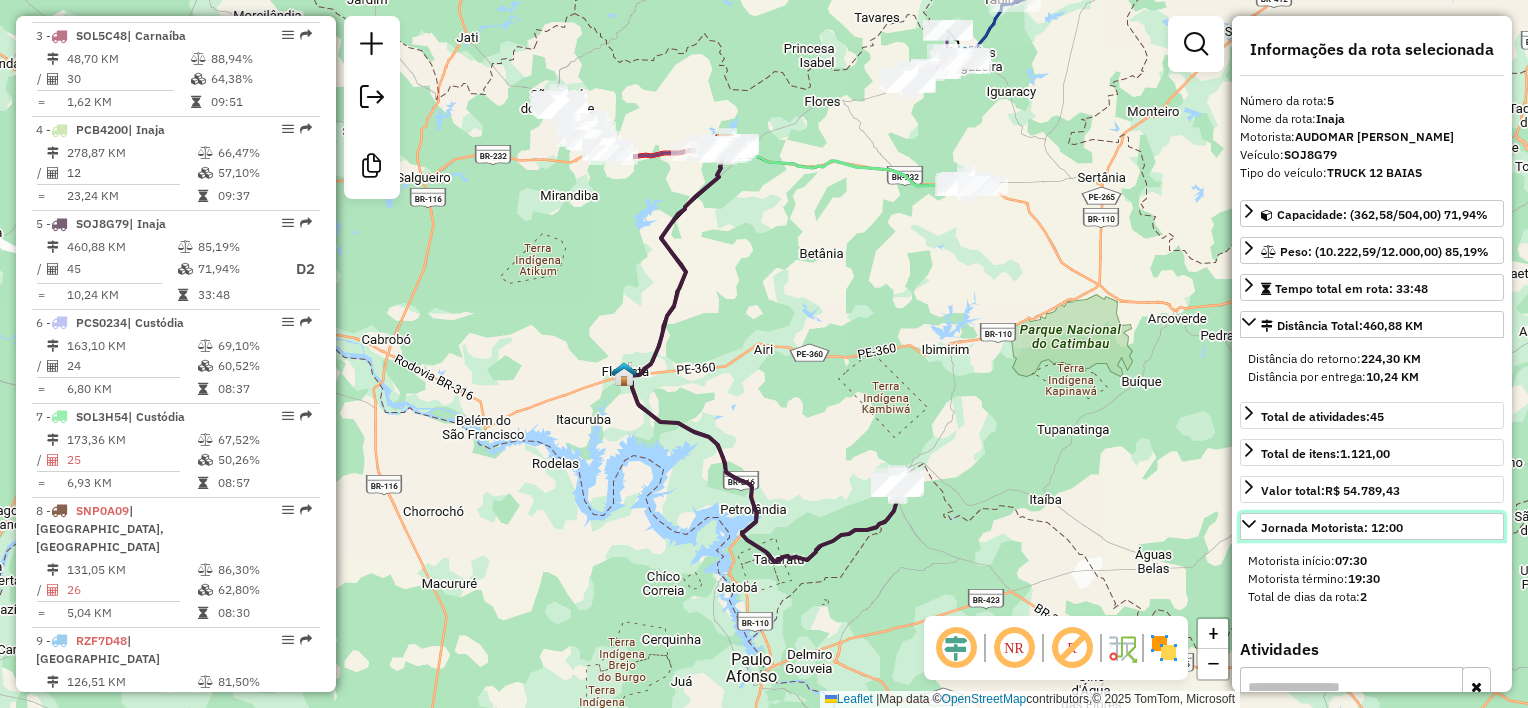 click 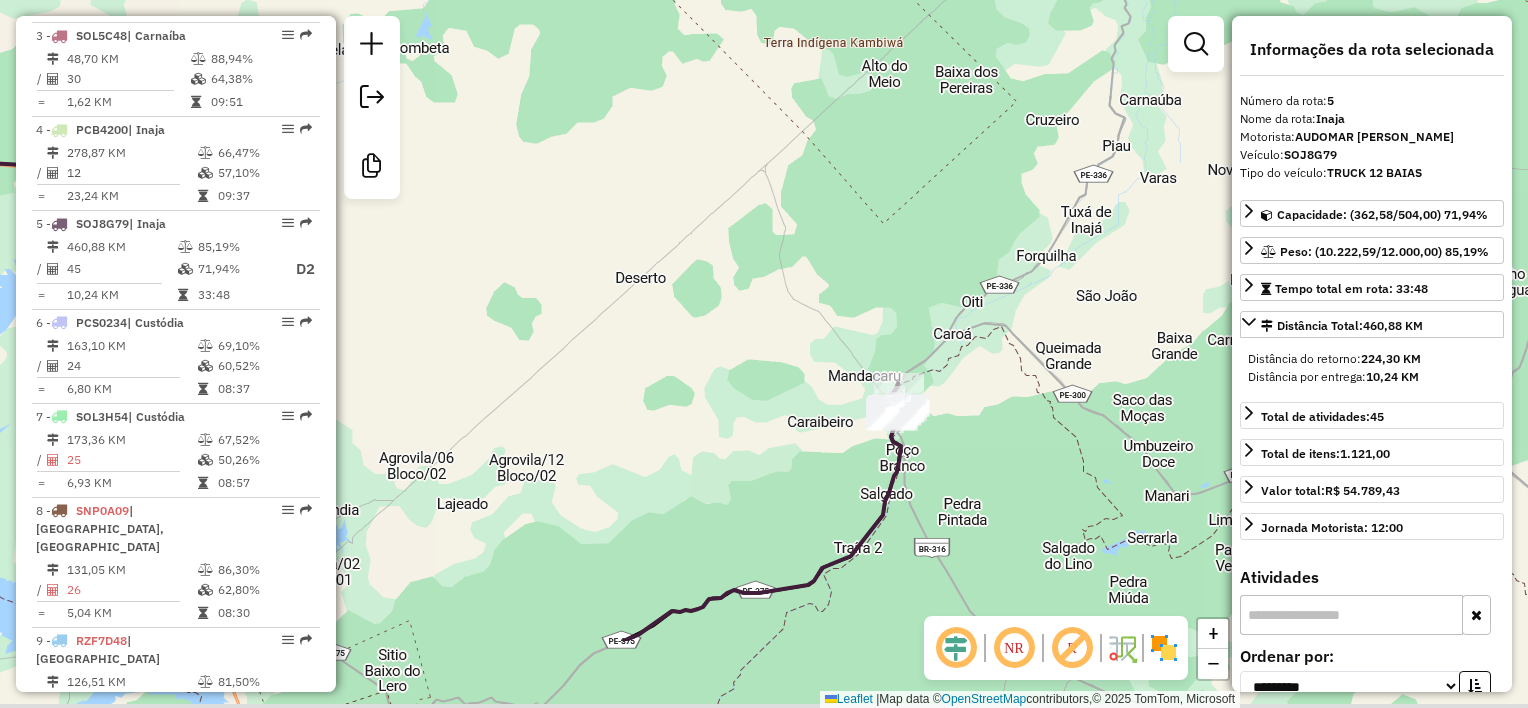 drag, startPoint x: 896, startPoint y: 318, endPoint x: 869, endPoint y: 252, distance: 71.30919 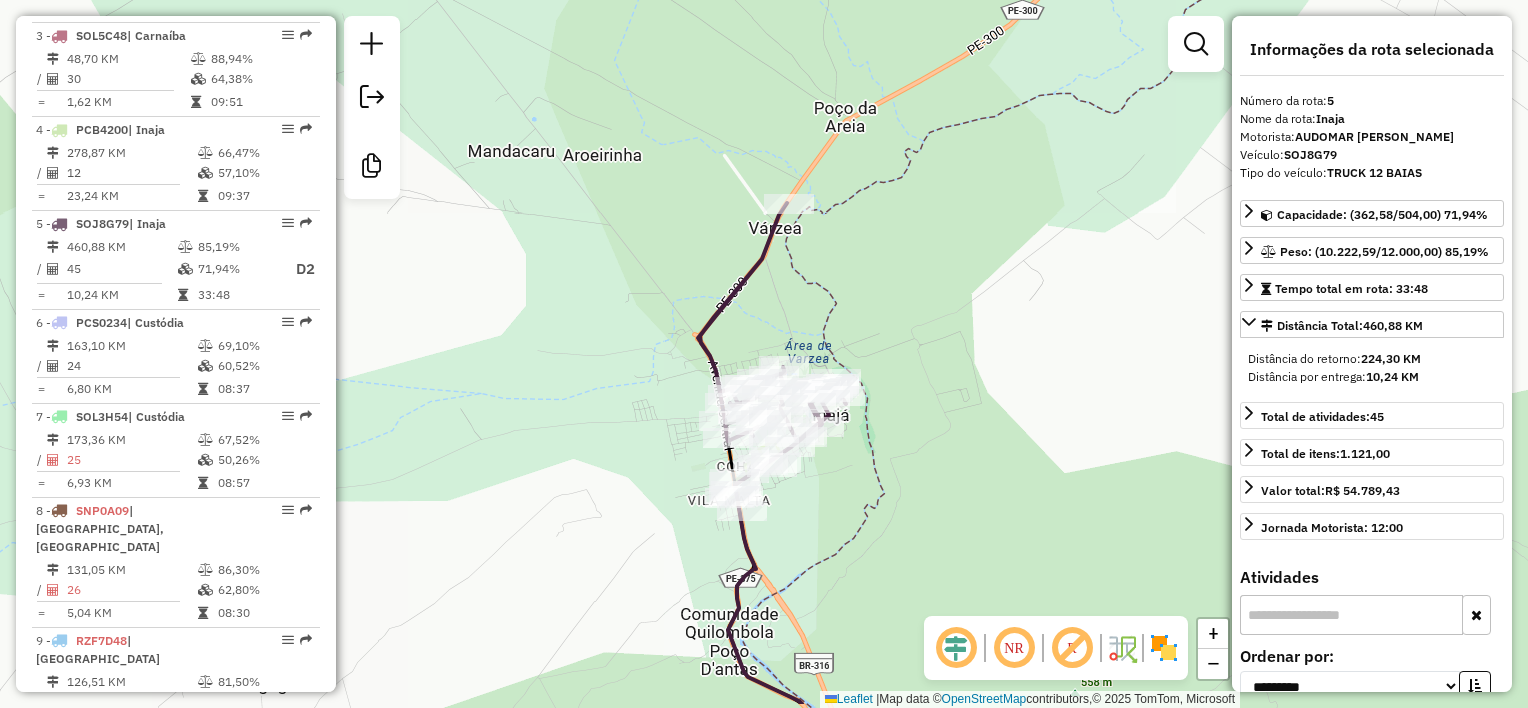 drag, startPoint x: 874, startPoint y: 375, endPoint x: 893, endPoint y: 235, distance: 141.2834 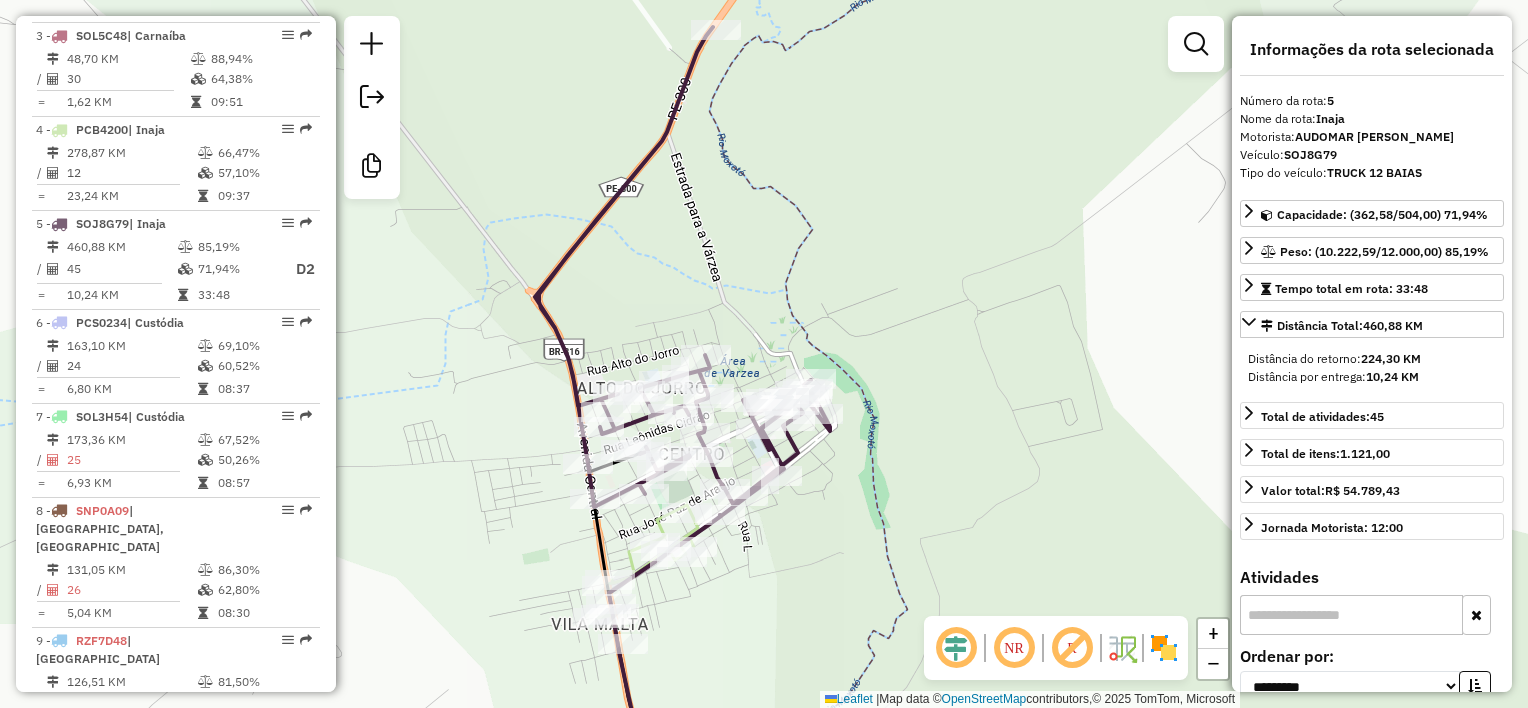 drag, startPoint x: 824, startPoint y: 262, endPoint x: 890, endPoint y: 156, distance: 124.86793 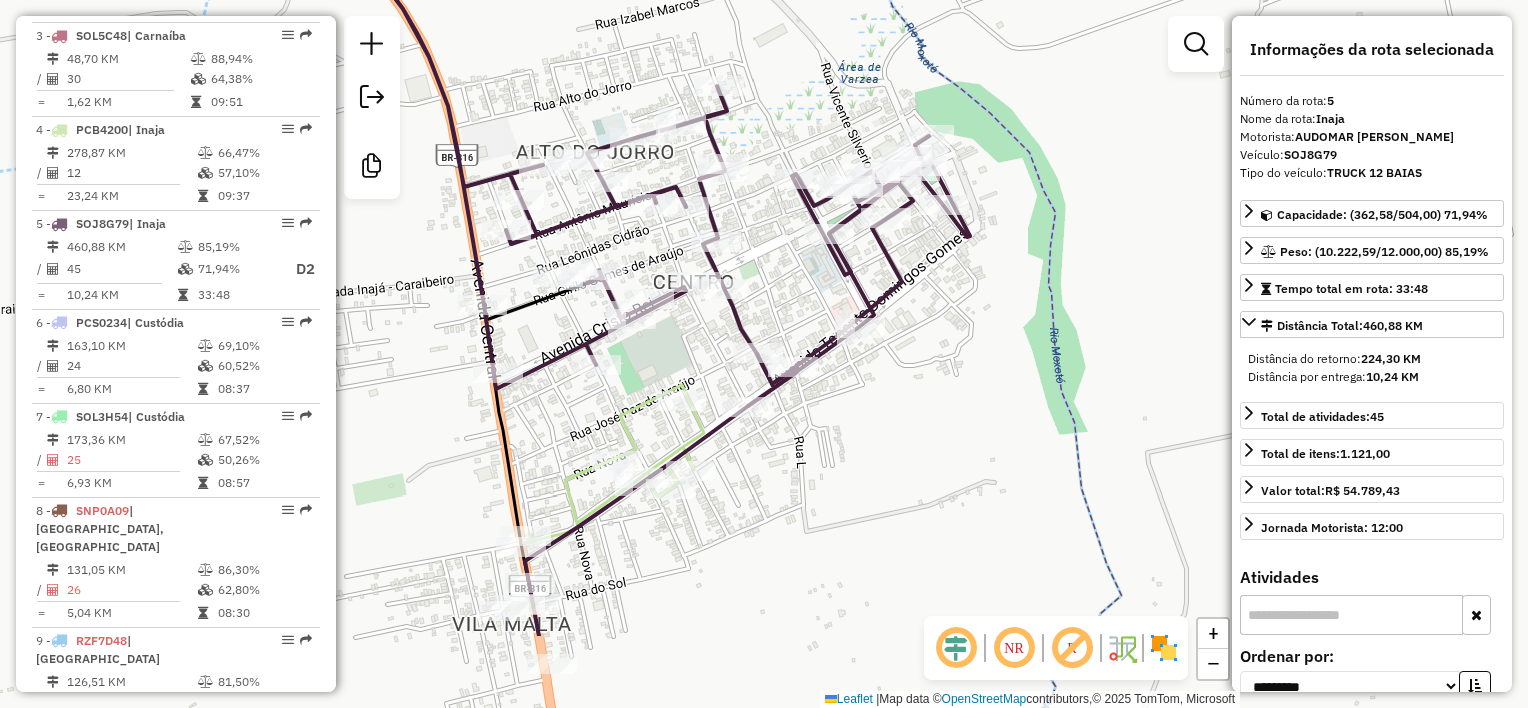 drag, startPoint x: 974, startPoint y: 512, endPoint x: 968, endPoint y: 369, distance: 143.12582 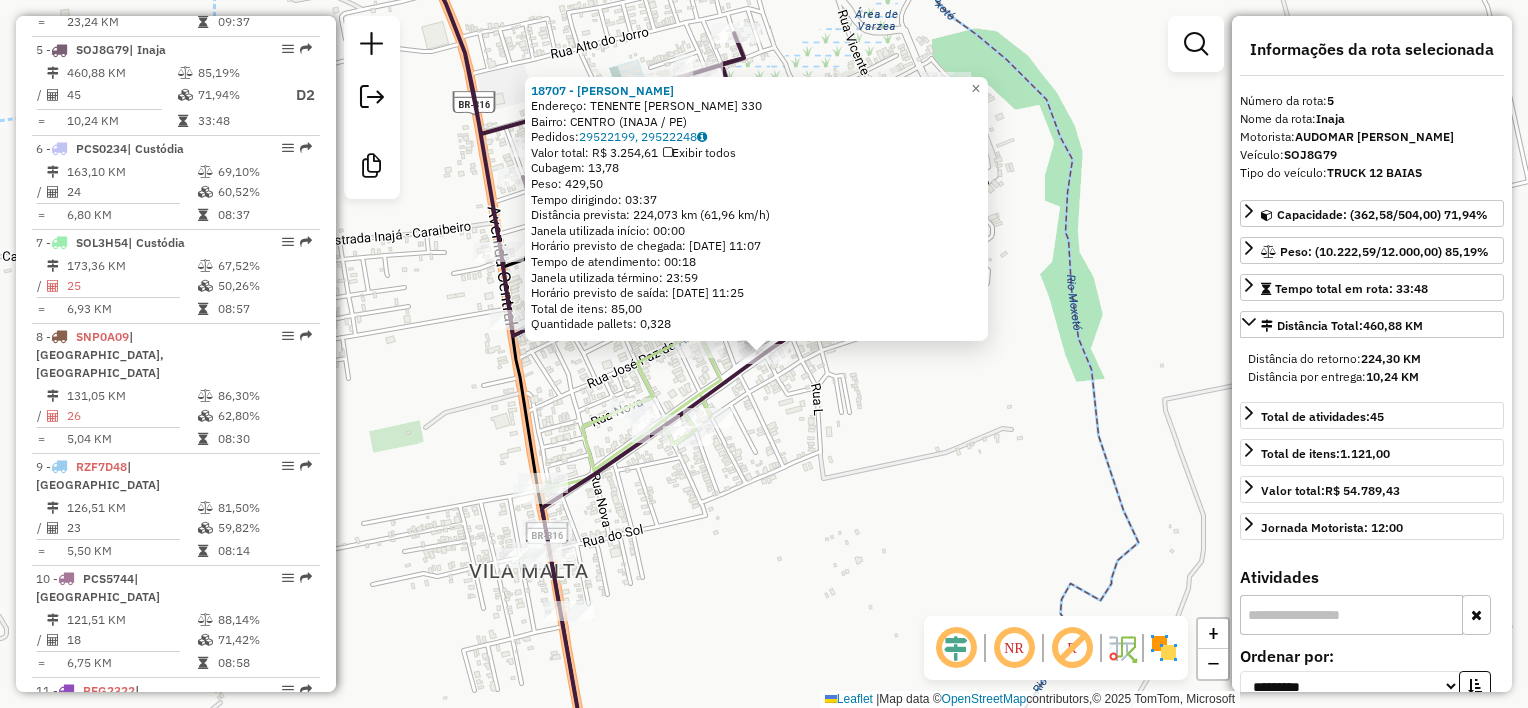 scroll, scrollTop: 1206, scrollLeft: 0, axis: vertical 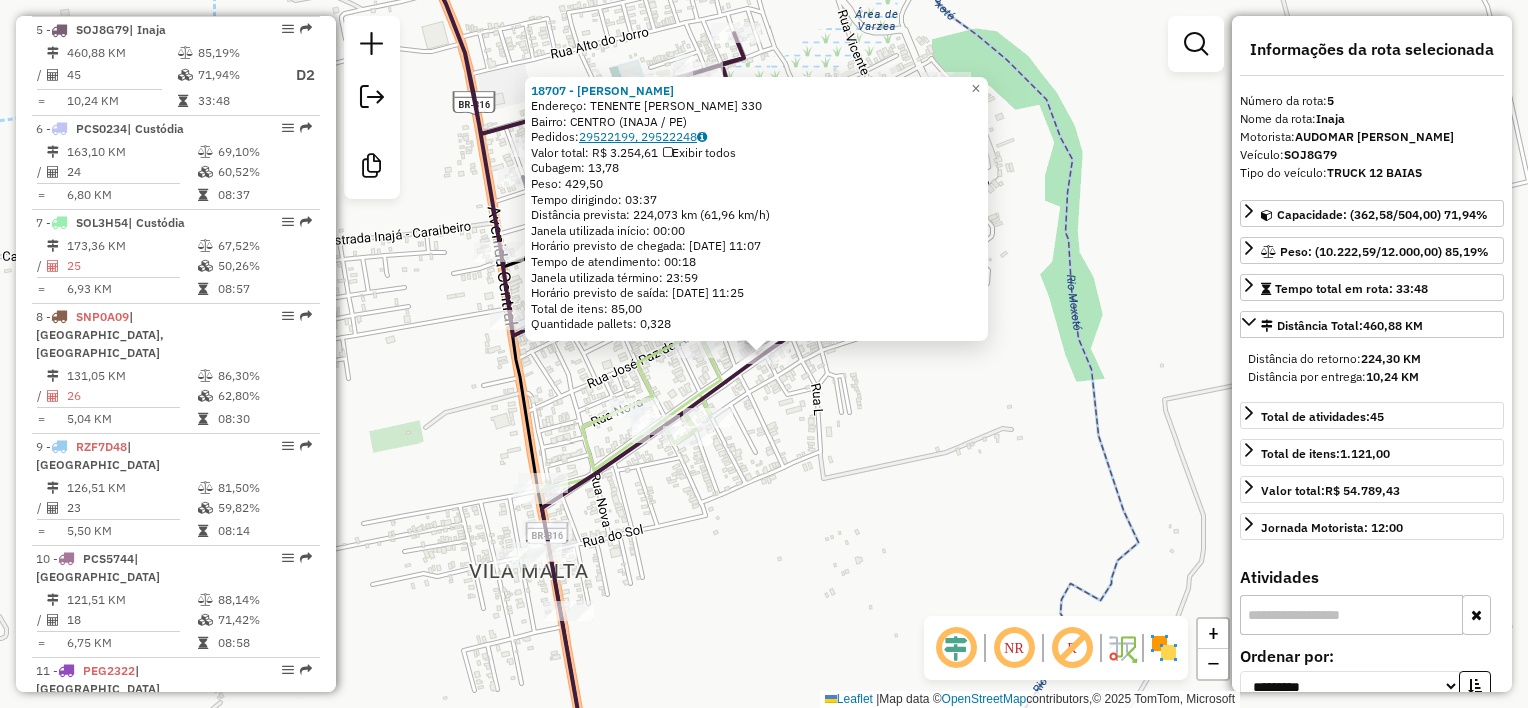 click 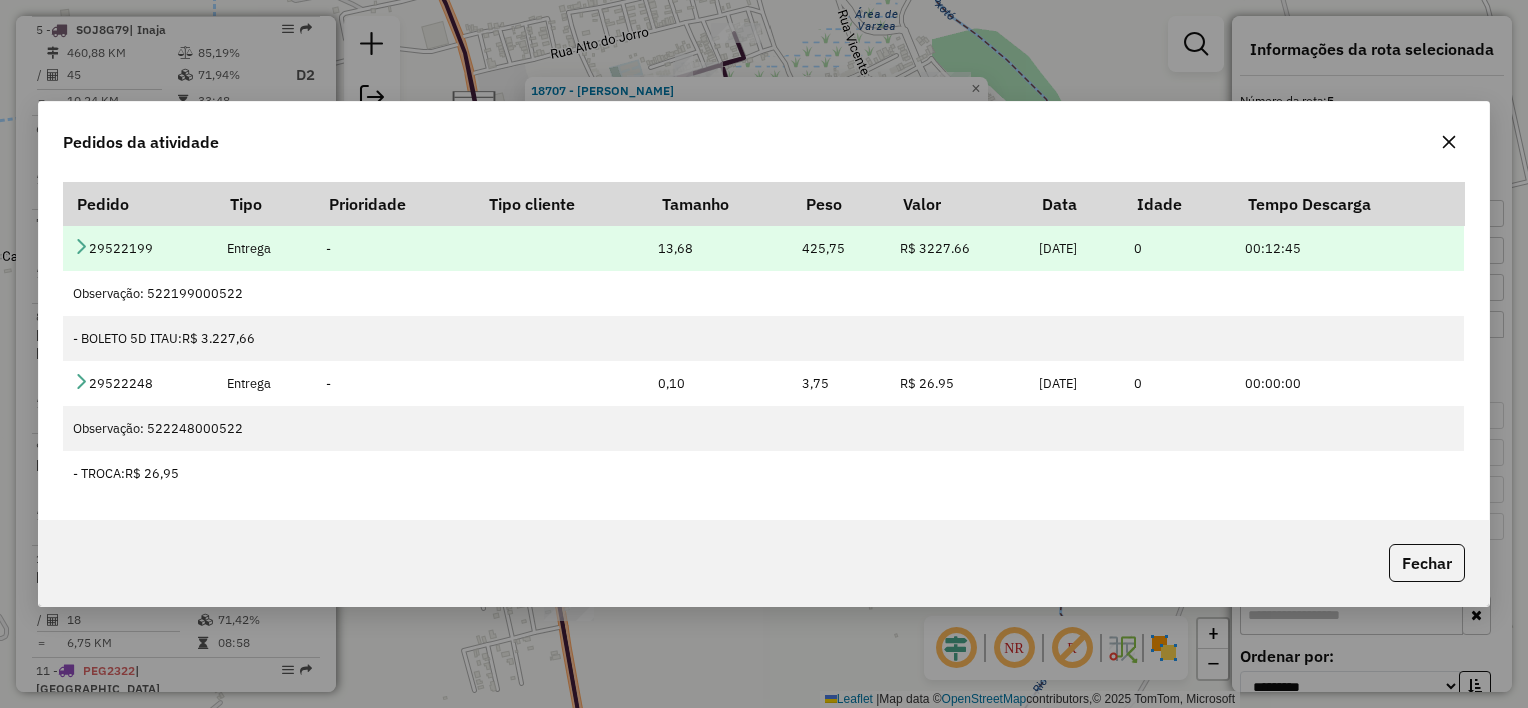 click at bounding box center [81, 246] 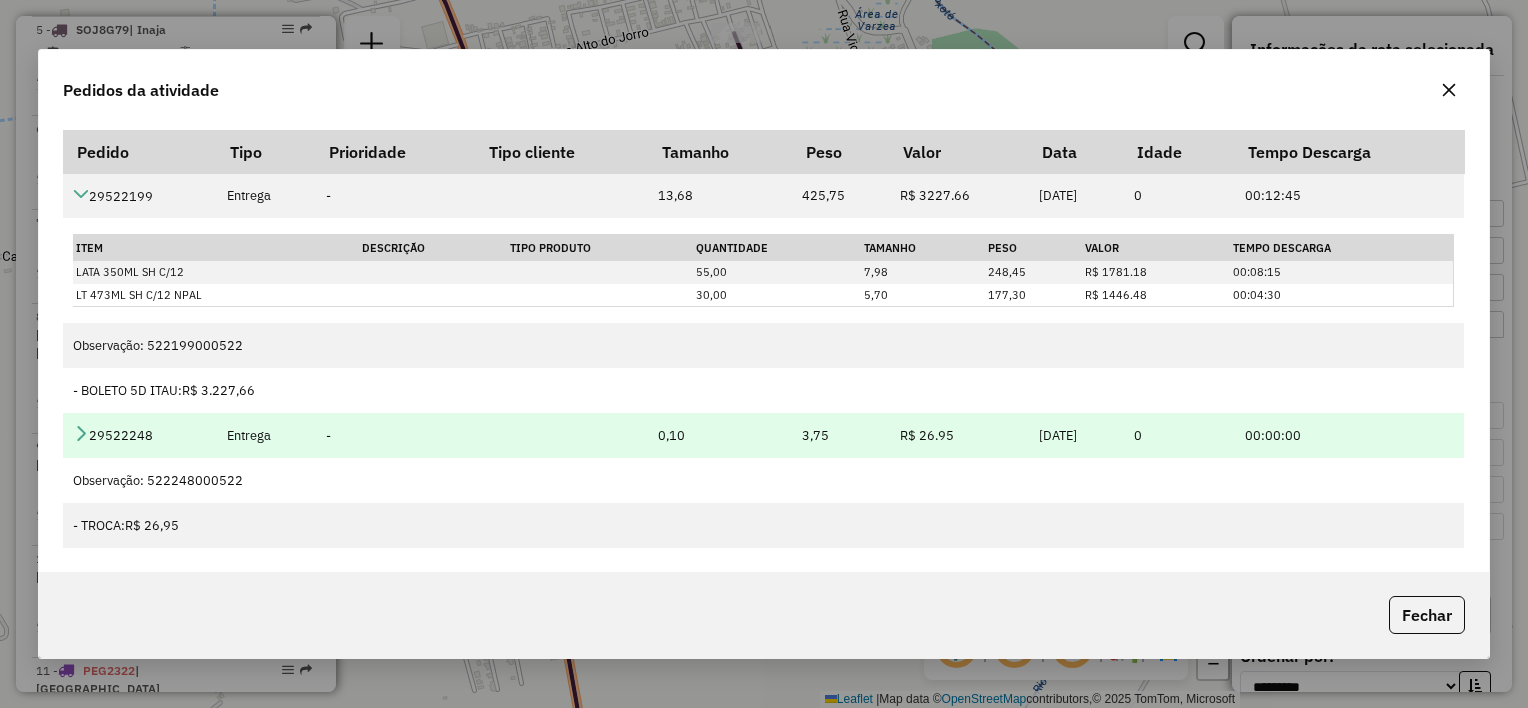click at bounding box center (81, 433) 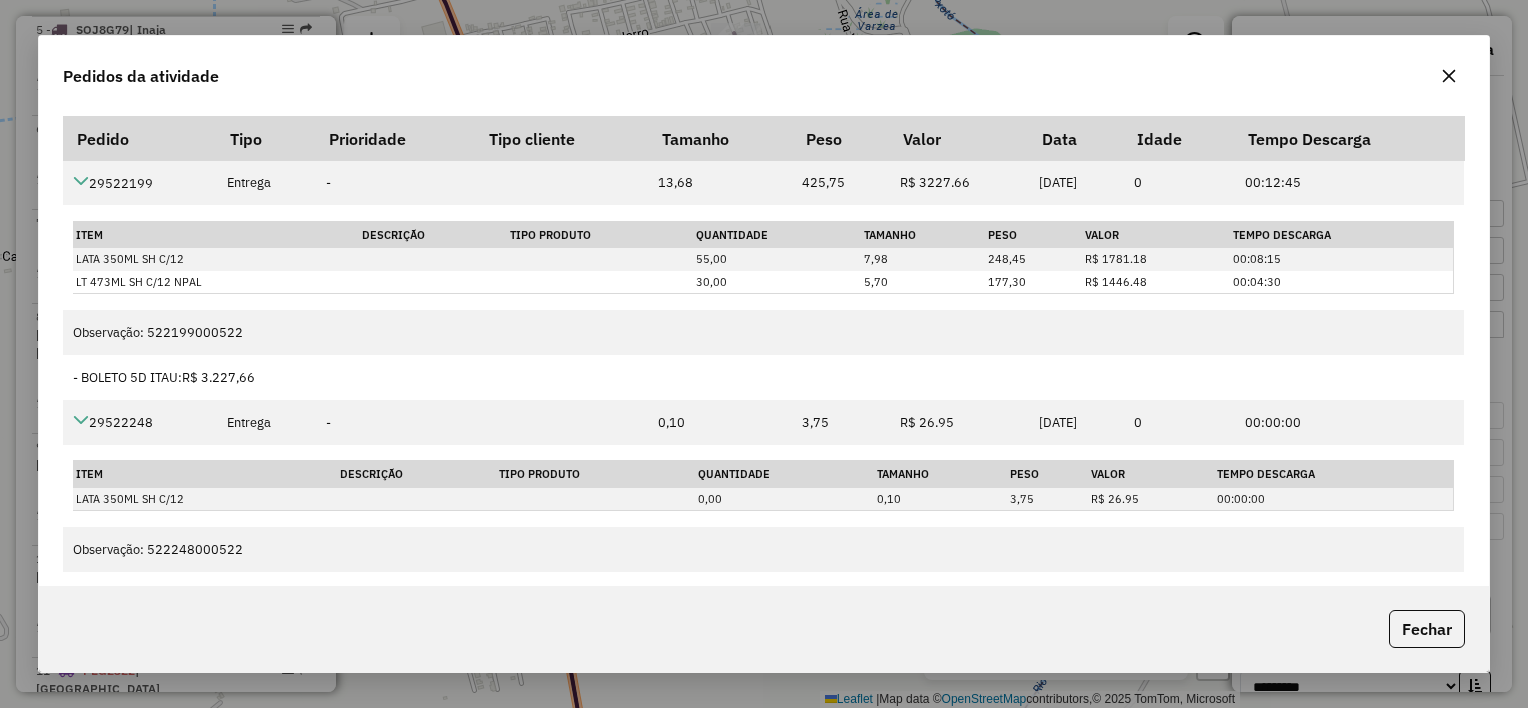 click 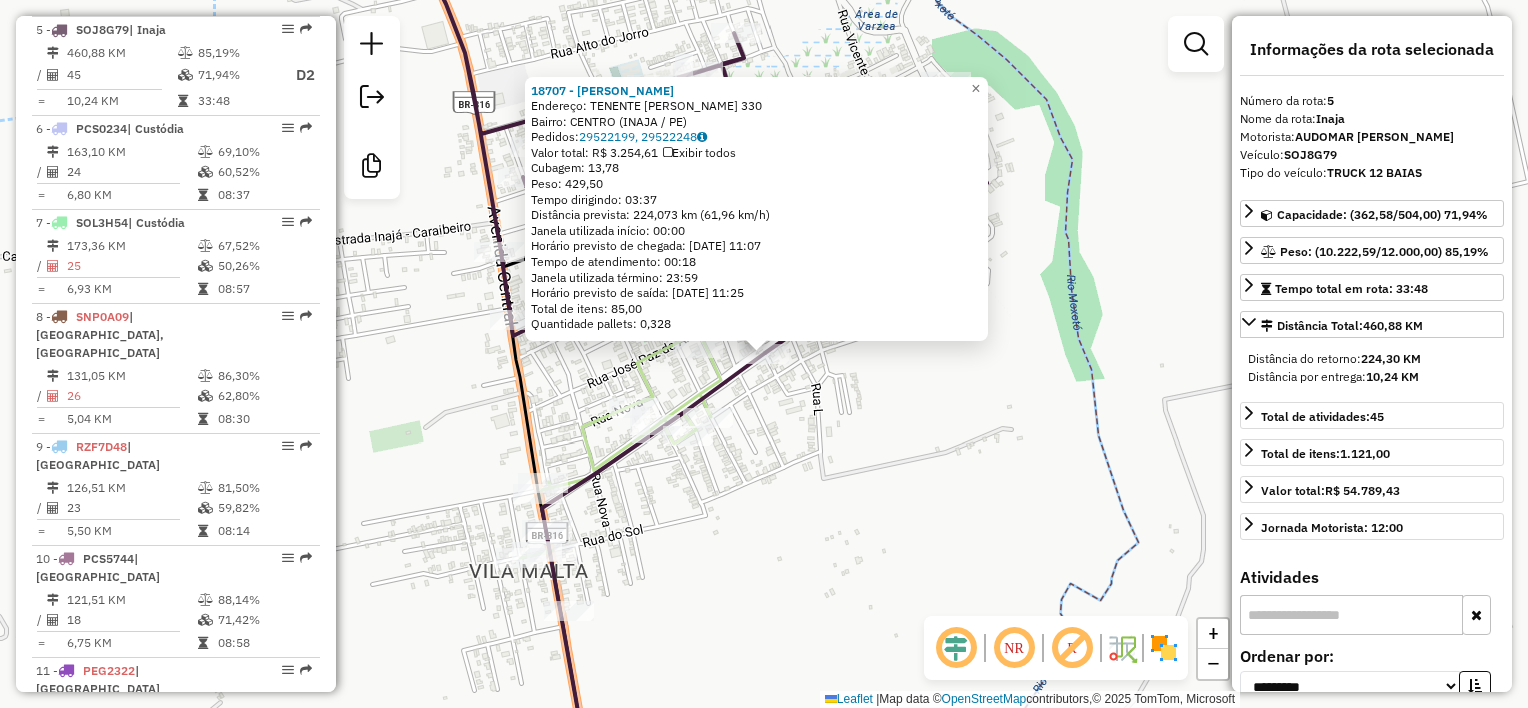 click 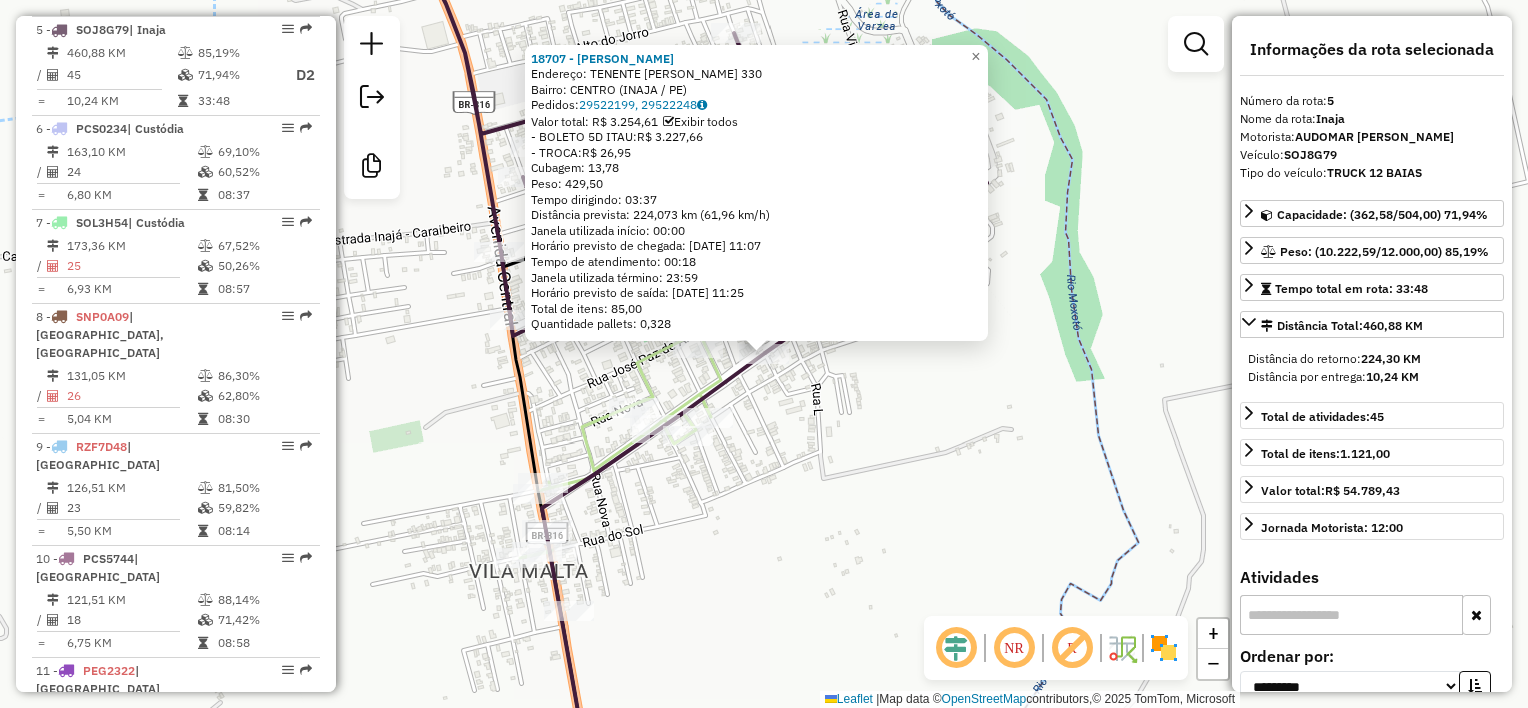 click 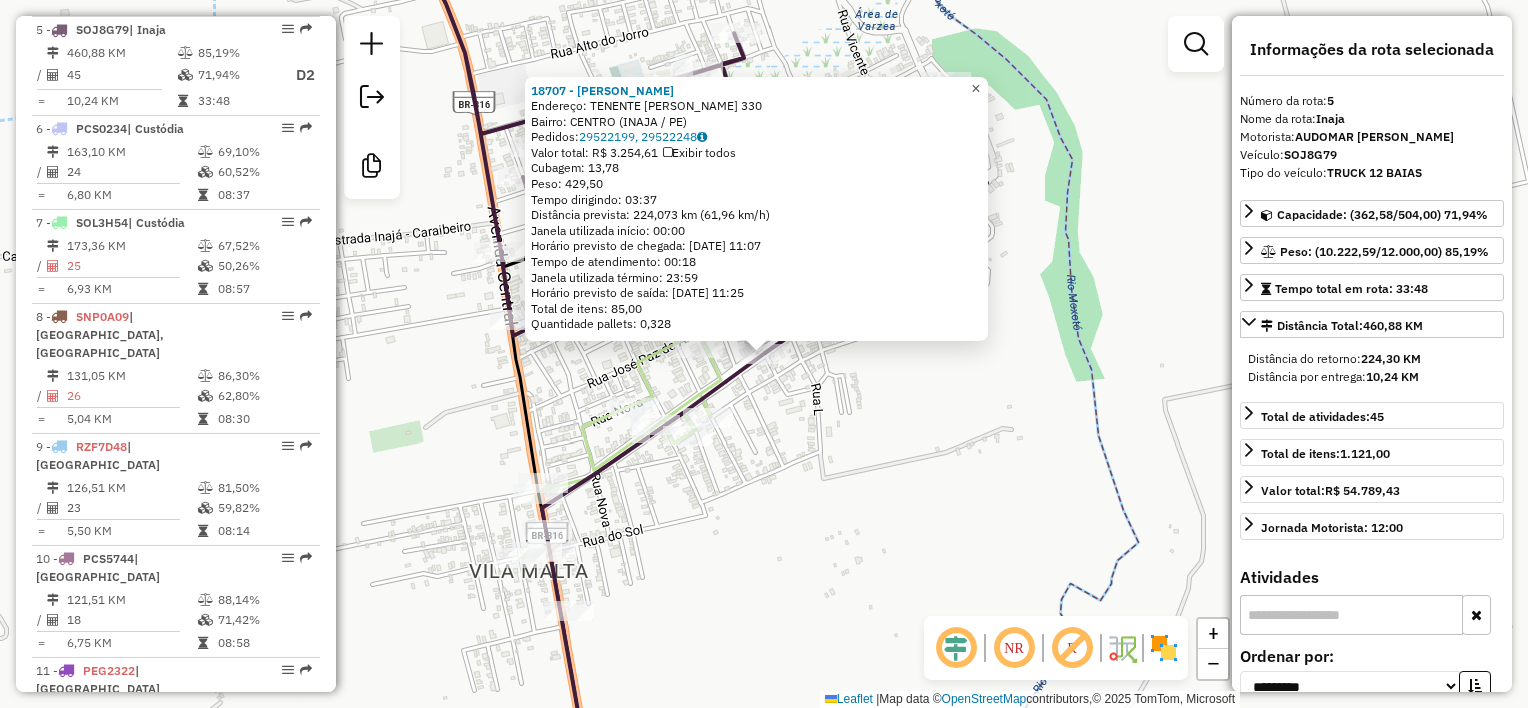 click on "×" 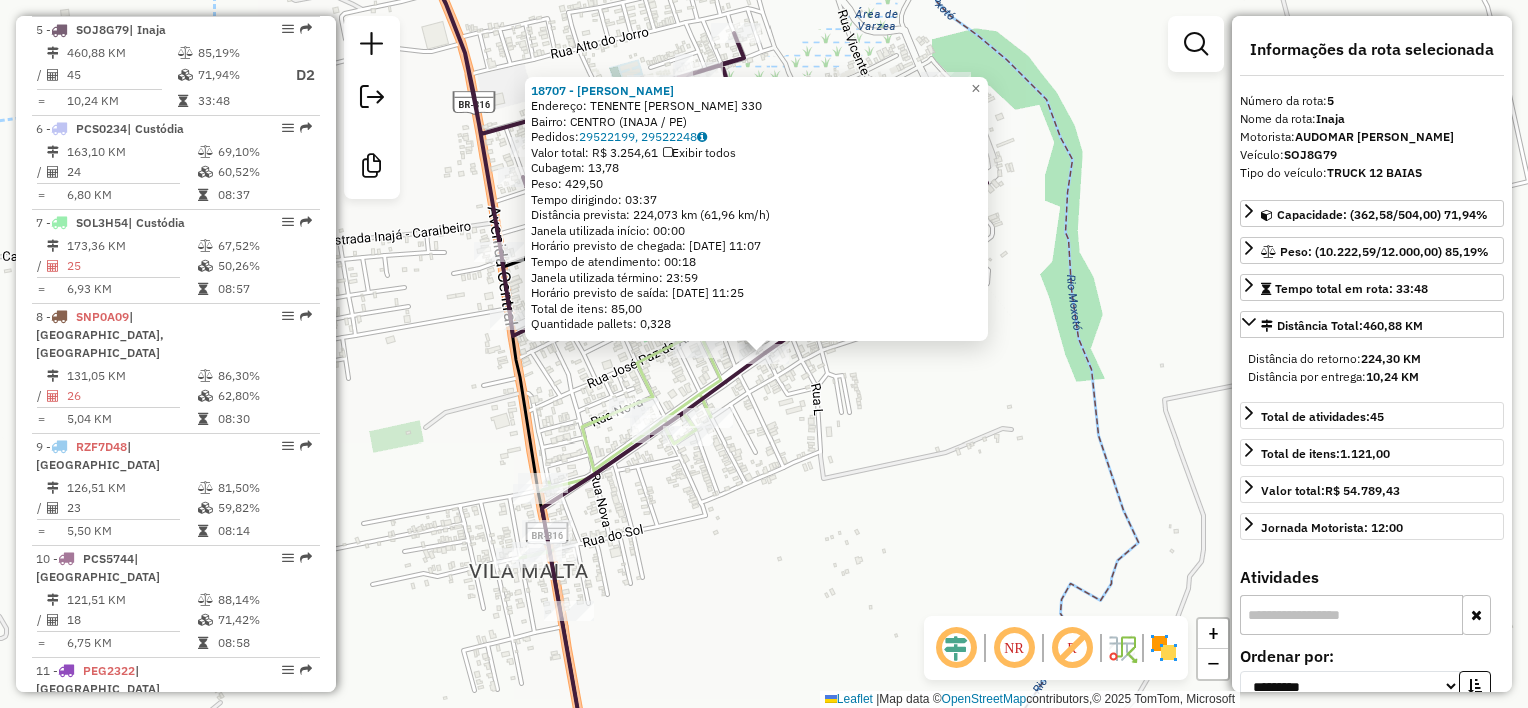 click on "18707 - MERCADINHO ARAUJO  Endereço:  TENENTE DOMINGOS GOMES 330   Bairro: CENTRO (INAJA / PE)   Pedidos:  29522199, 29522248   Valor total: R$ 3.254,61   Exibir todos   Cubagem: 13,78  Peso: 429,50  Tempo dirigindo: 03:37   Distância prevista: 224,073 km (61,96 km/h)   Janela utilizada início: 00:00   Horário previsto de chegada: 30/07/2025 11:07   Tempo de atendimento: 00:18   Janela utilizada término: 23:59   Horário previsto de saída: 30/07/2025 11:25   Total de itens: 85,00   Quantidade pallets: 0,328  × Janela de atendimento Grade de atendimento Capacidade Transportadoras Veículos Cliente Pedidos  Rotas Selecione os dias de semana para filtrar as janelas de atendimento  Seg   Ter   Qua   Qui   Sex   Sáb   Dom  Informe o período da janela de atendimento: De: Até:  Filtrar exatamente a janela do cliente  Considerar janela de atendimento padrão  Selecione os dias de semana para filtrar as grades de atendimento  Seg   Ter   Qua   Qui   Sex   Sáb   Dom   Peso mínimo:   Peso máximo:   De:  De:" 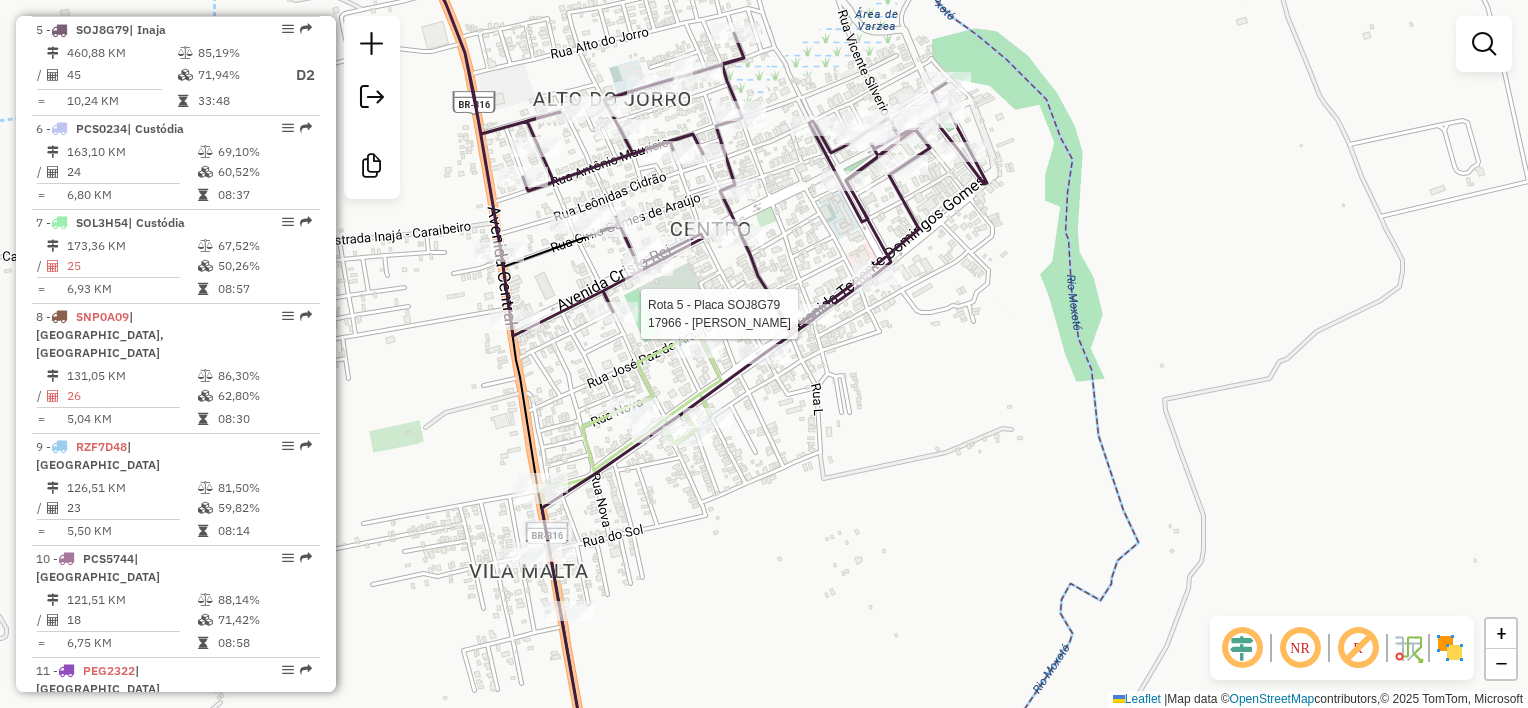 select on "**********" 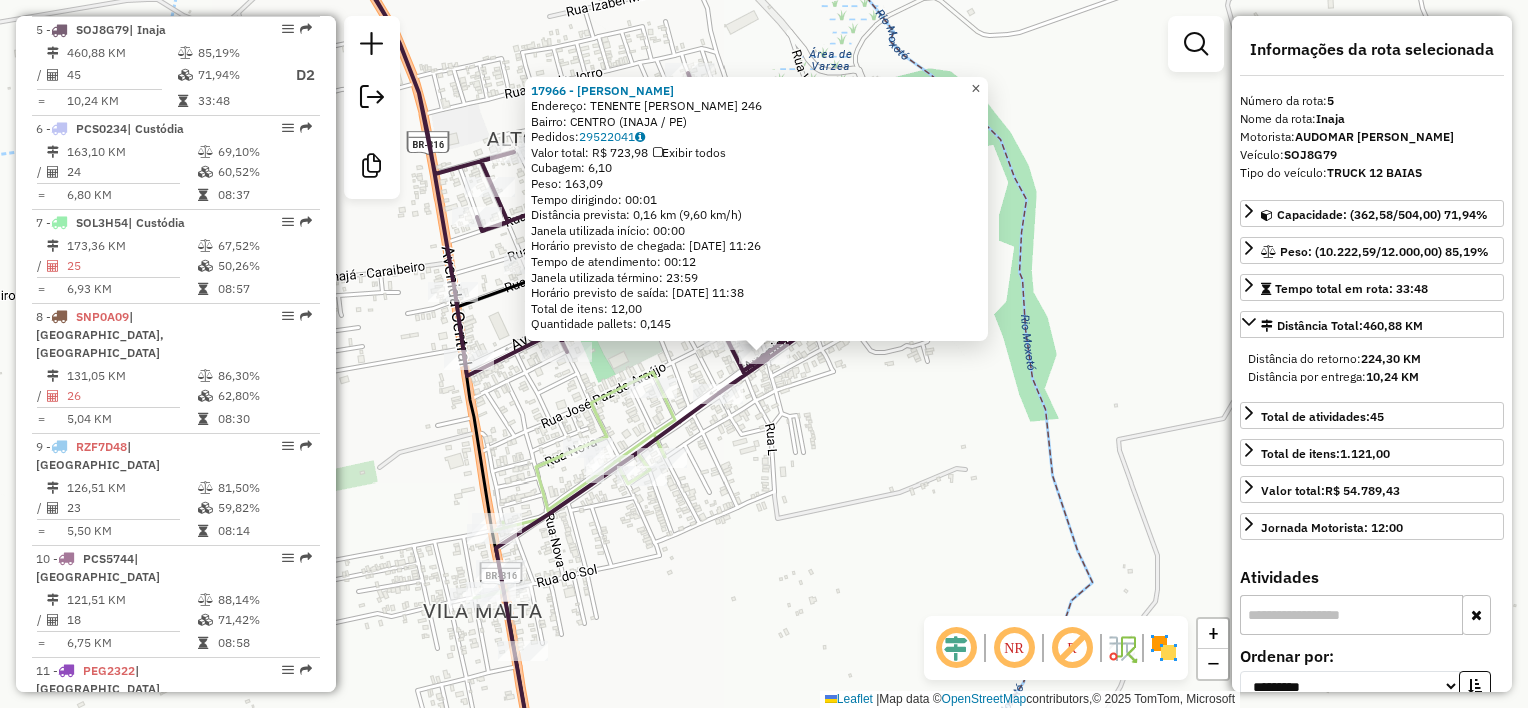 click on "×" 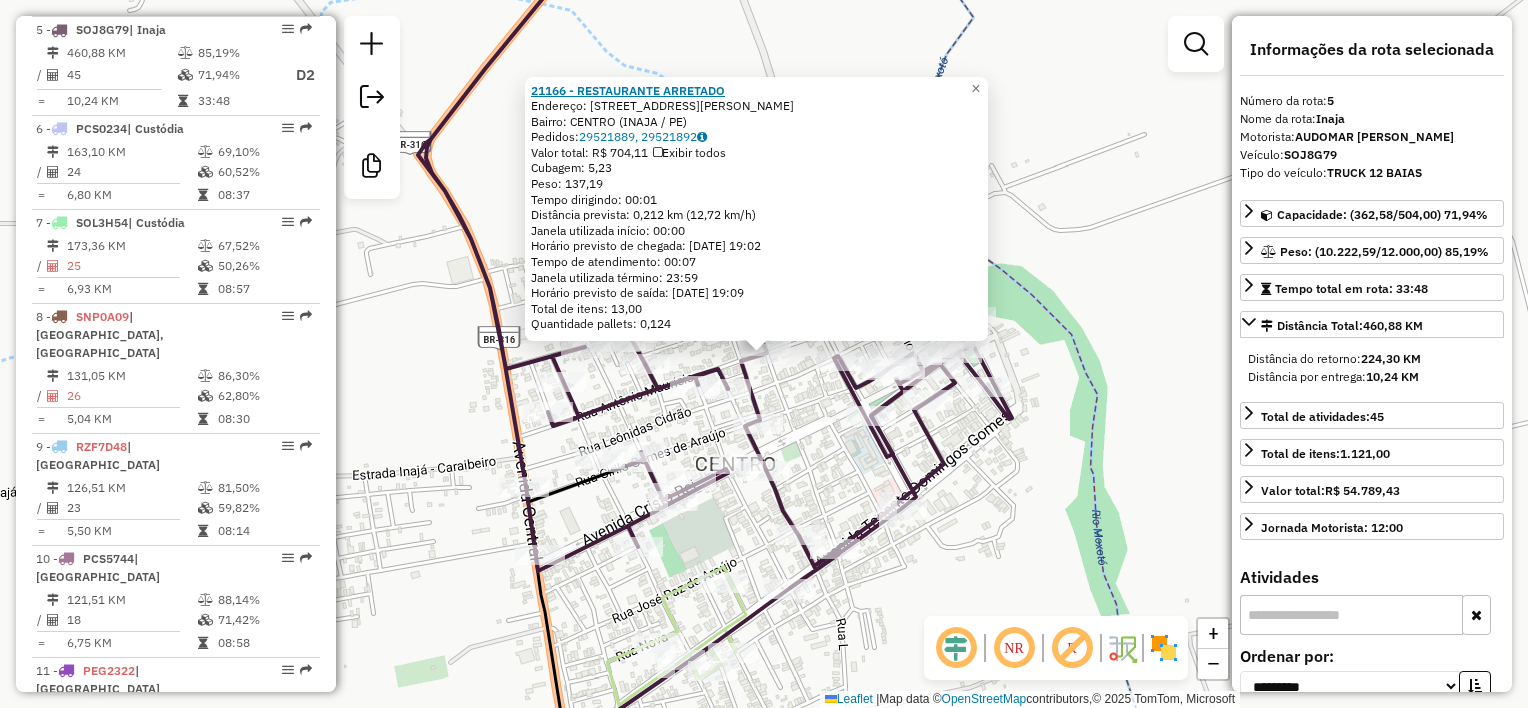 click on "21166 - RESTAURANTE ARRETADO" 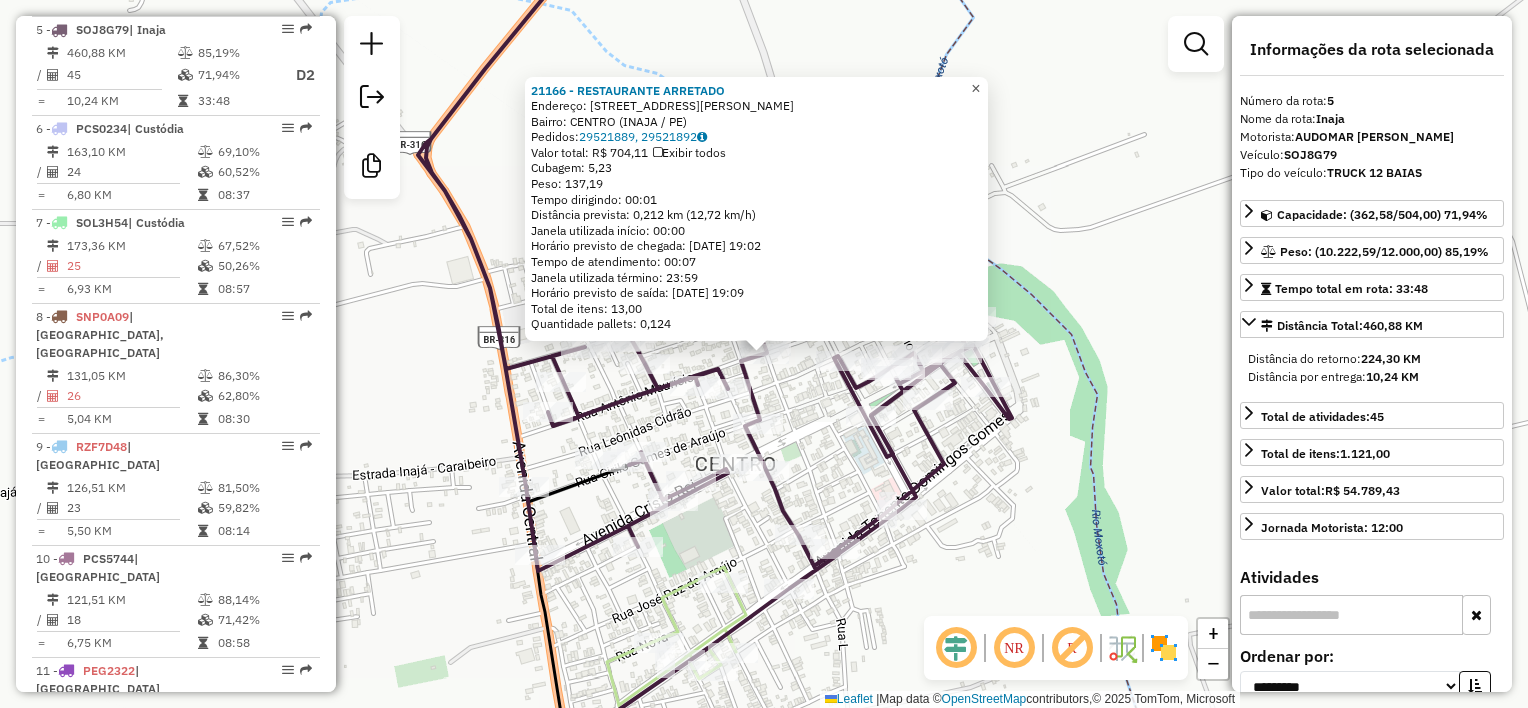 click on "×" 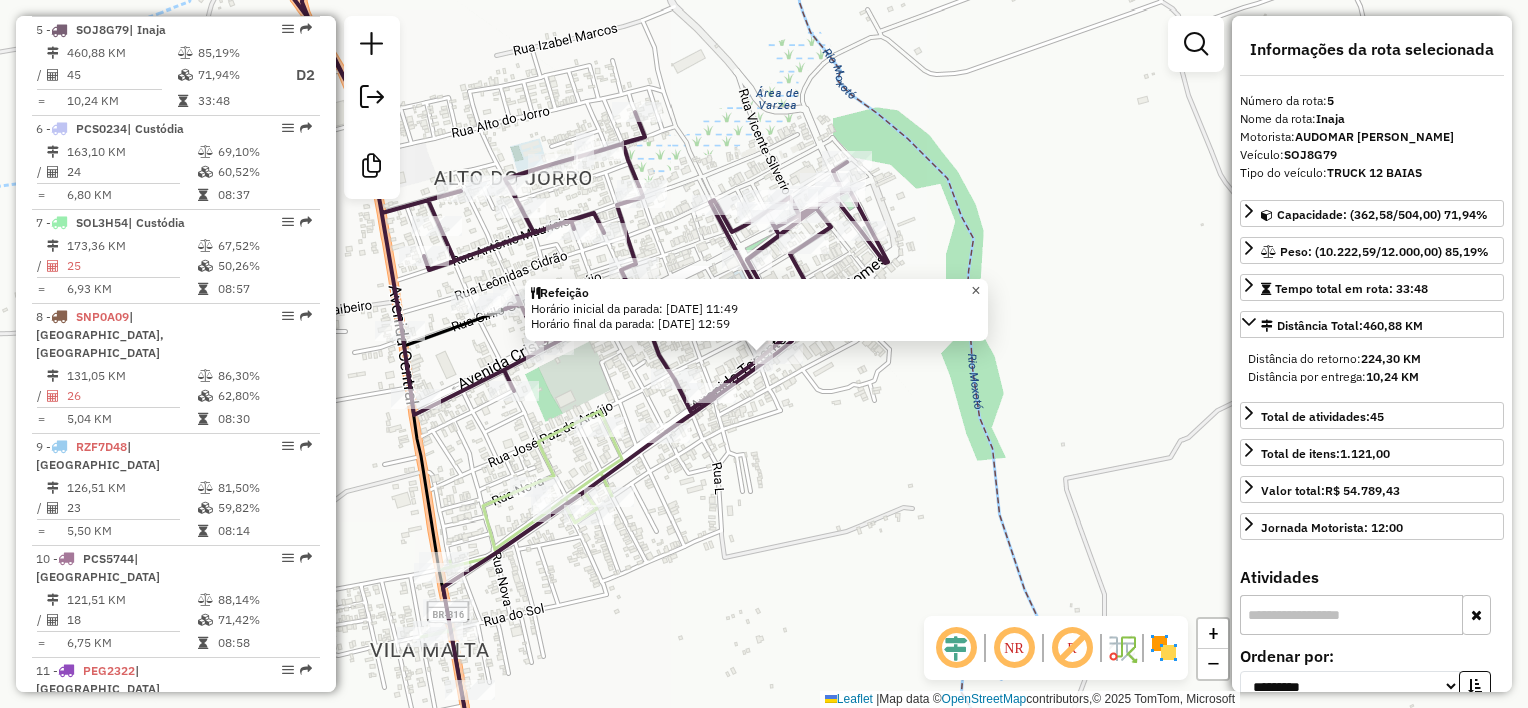 click on "×" 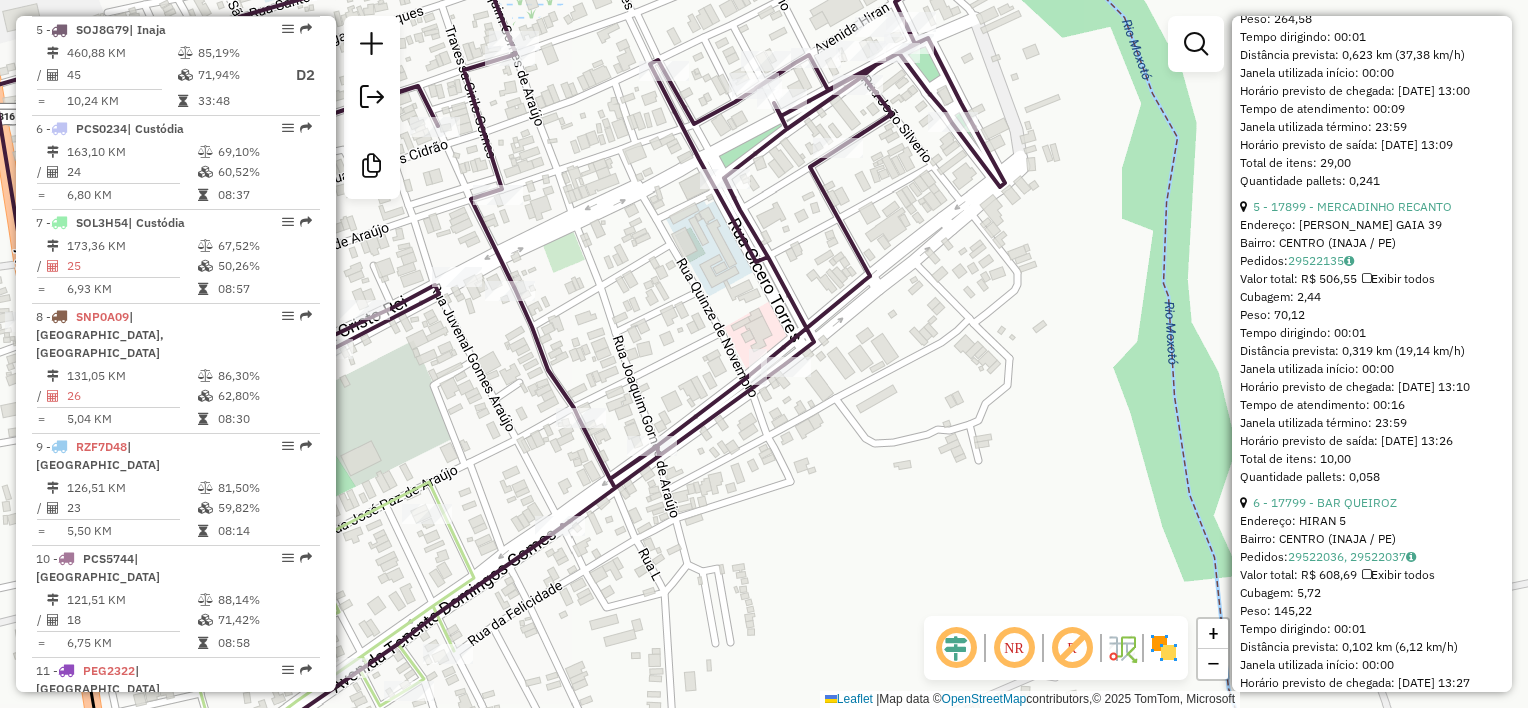 scroll, scrollTop: 1800, scrollLeft: 0, axis: vertical 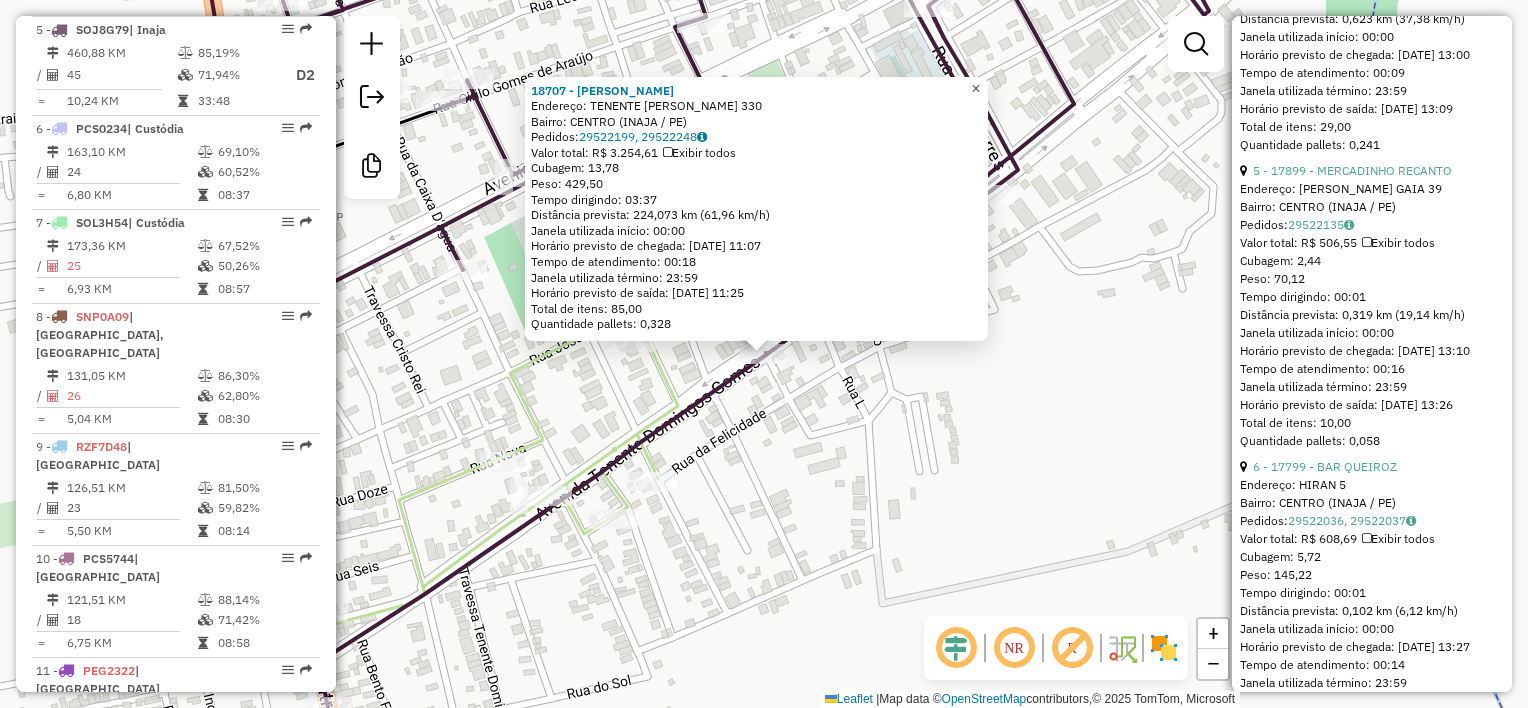 click on "×" 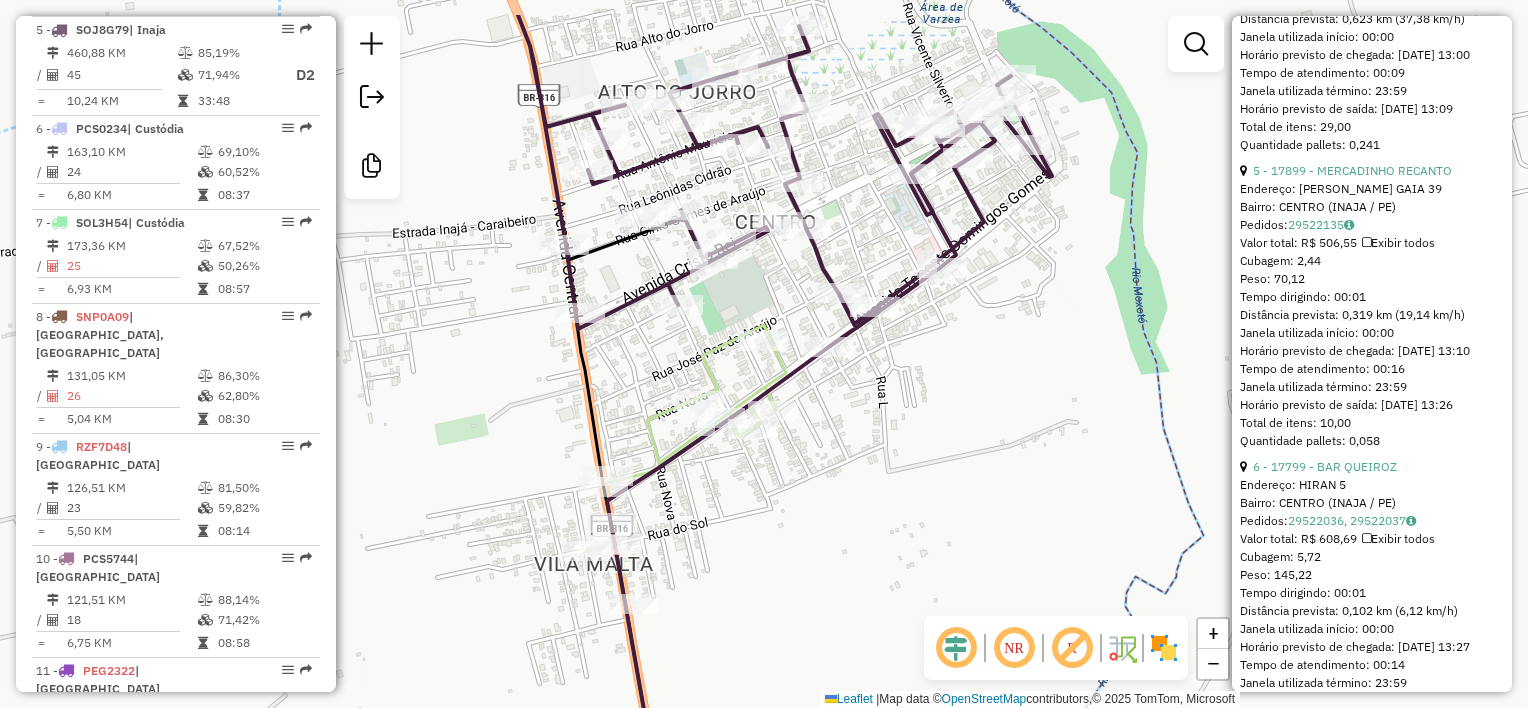drag, startPoint x: 988, startPoint y: 353, endPoint x: 1024, endPoint y: 439, distance: 93.230896 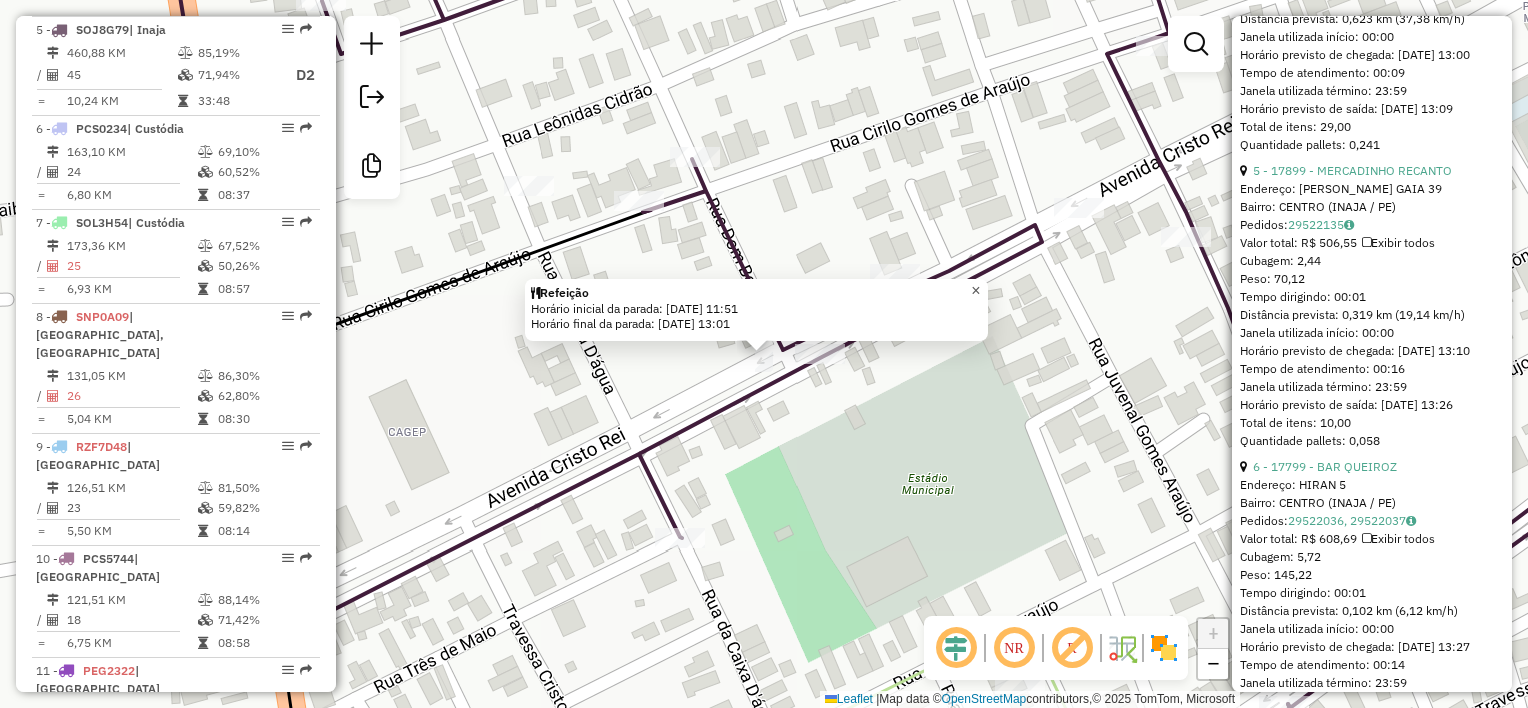 click on "×" 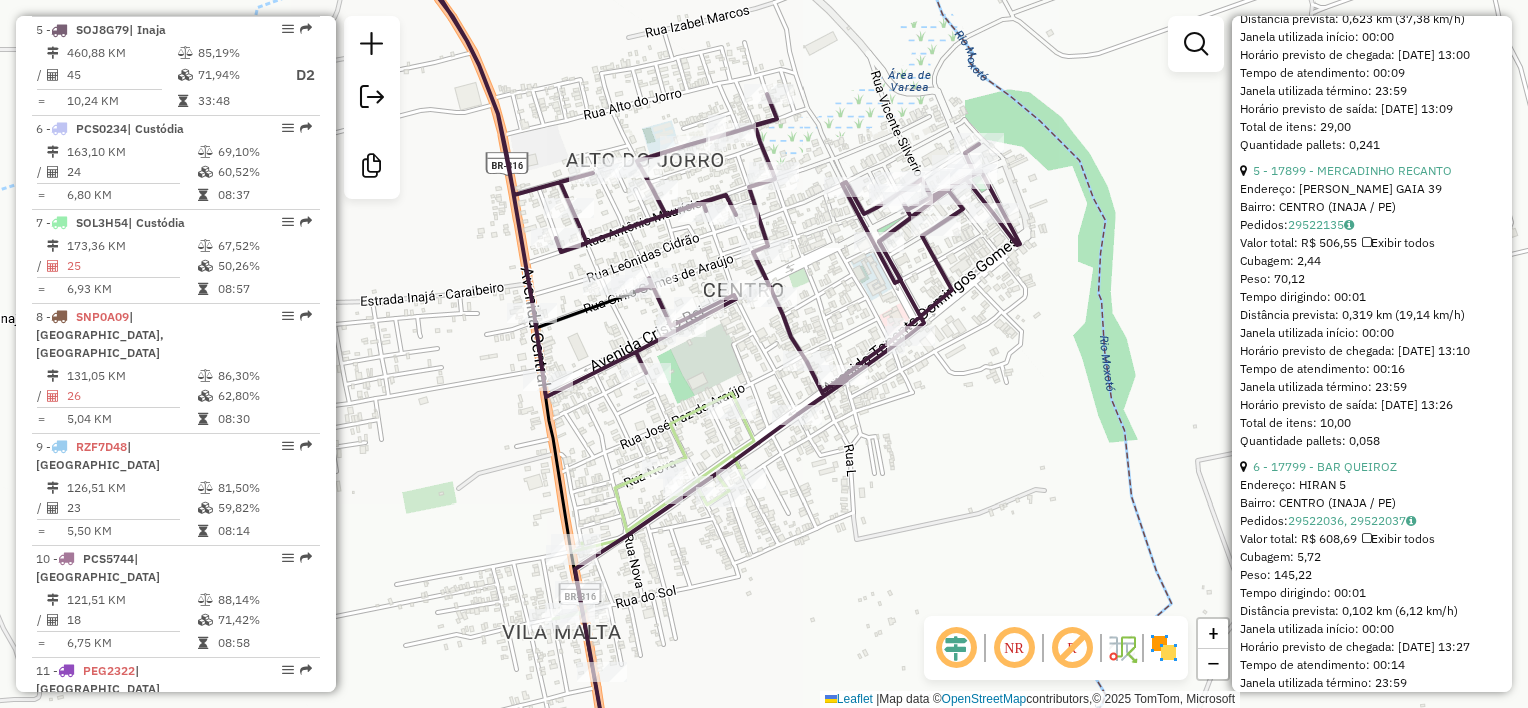 drag, startPoint x: 1091, startPoint y: 362, endPoint x: 831, endPoint y: 292, distance: 269.25824 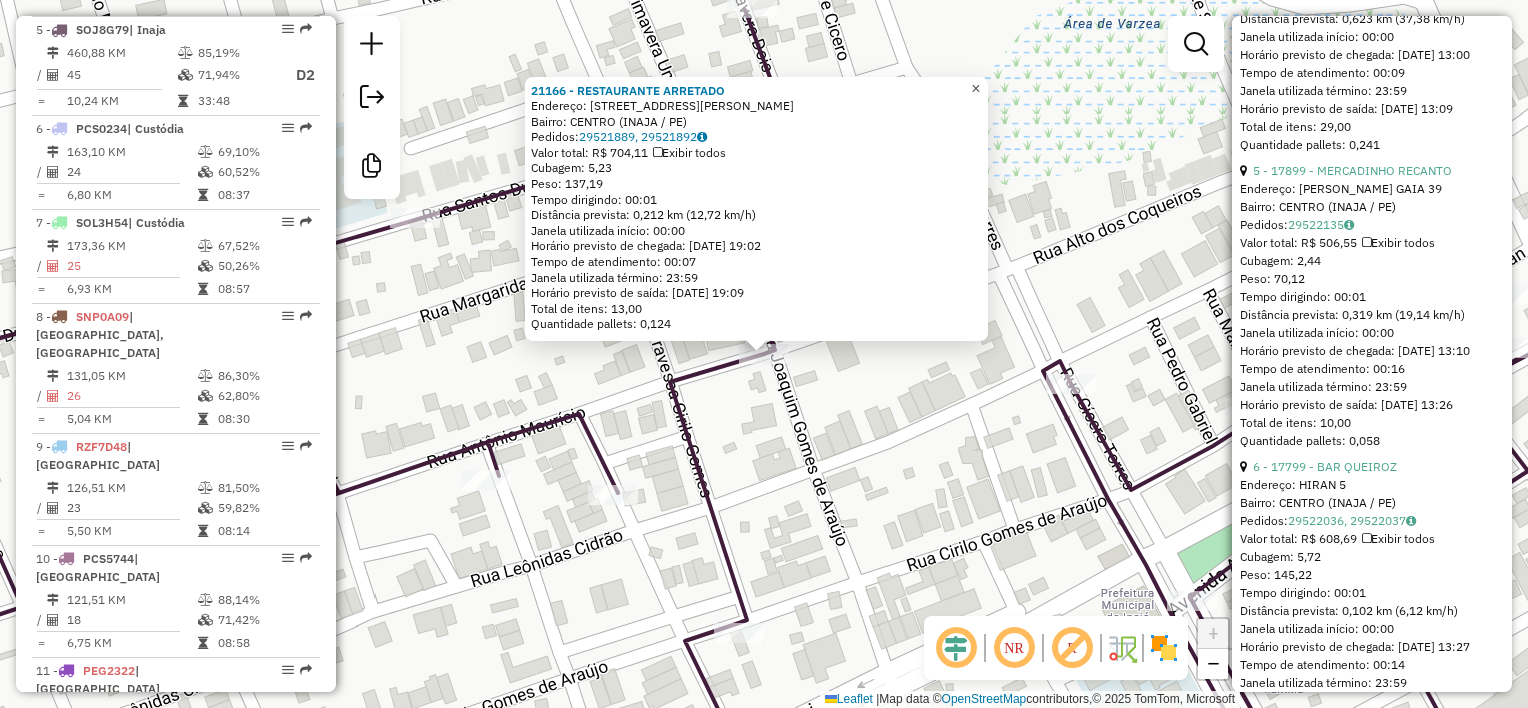 click on "×" 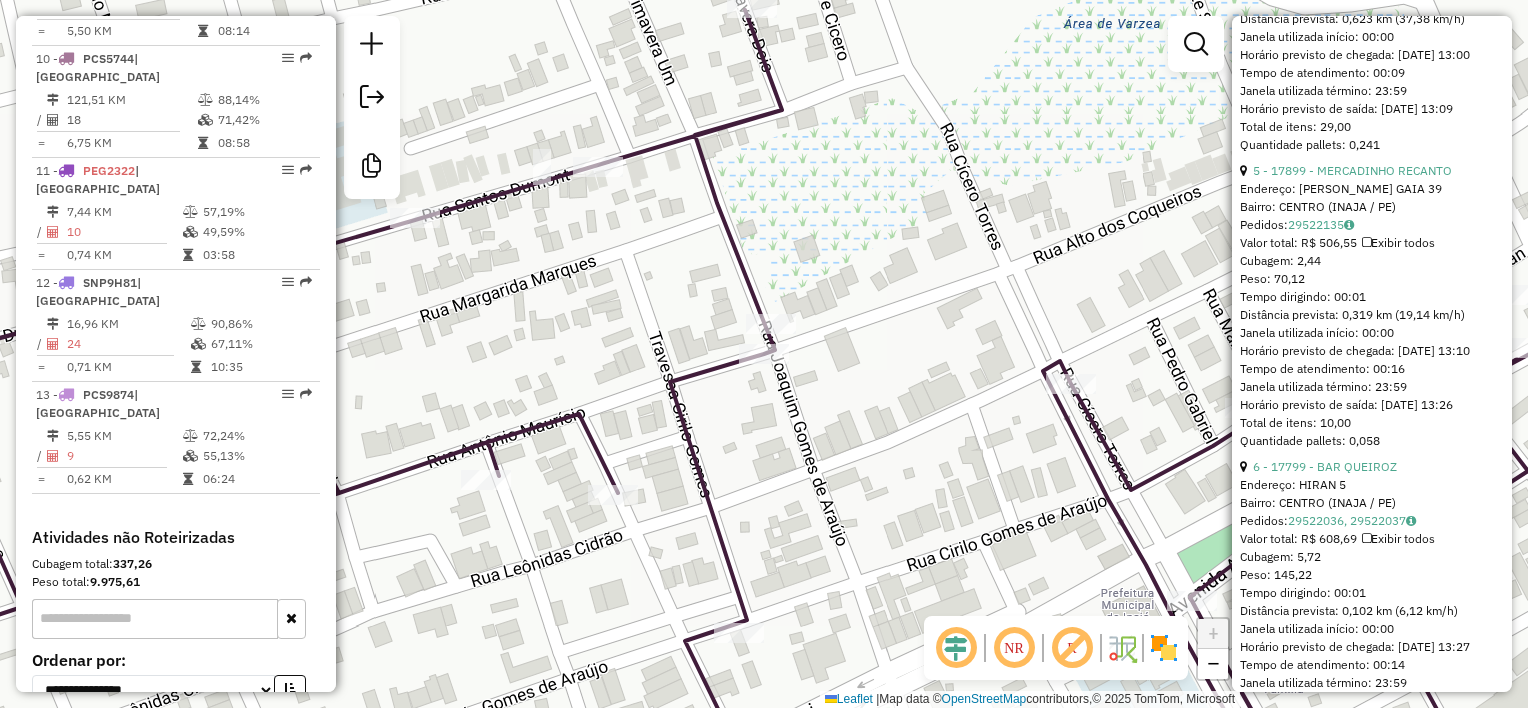 scroll, scrollTop: 1780, scrollLeft: 0, axis: vertical 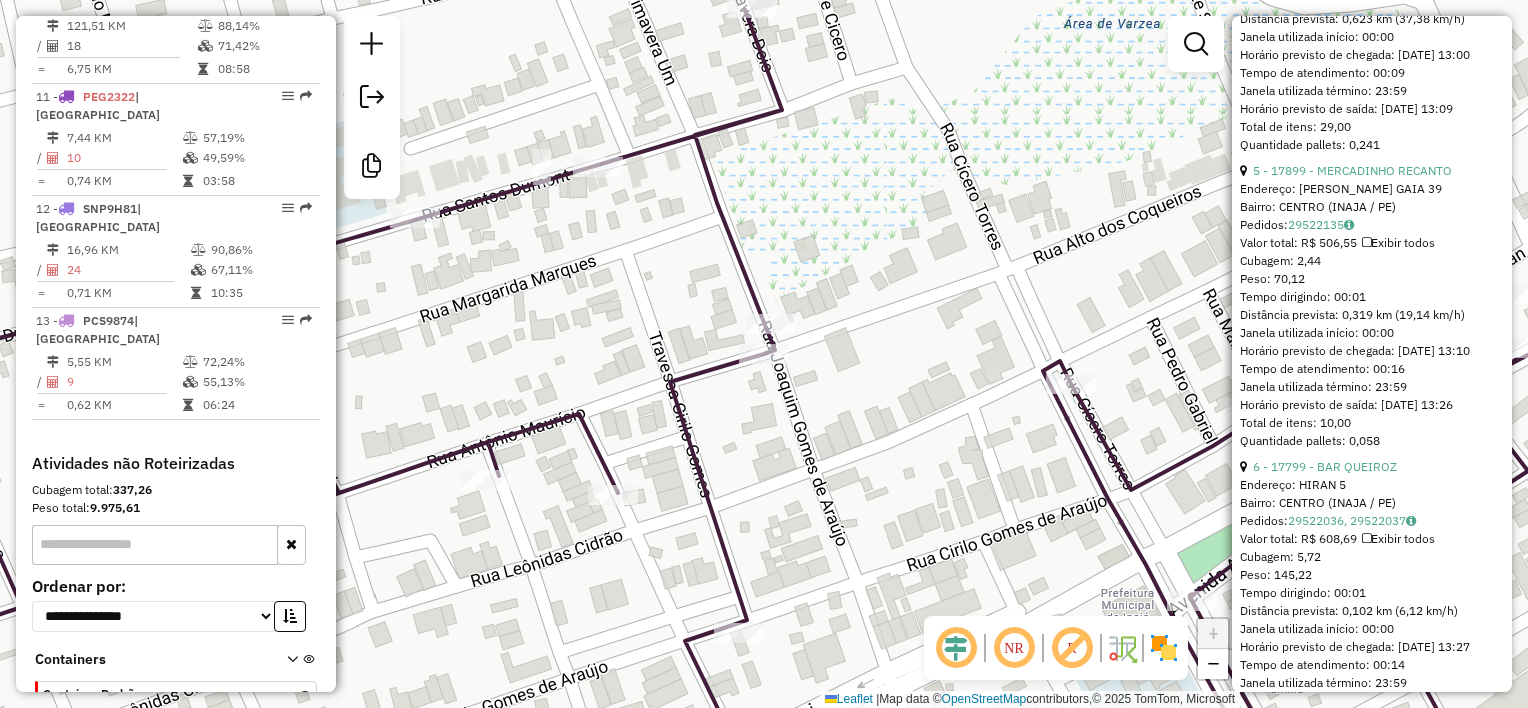 click at bounding box center (288, 727) 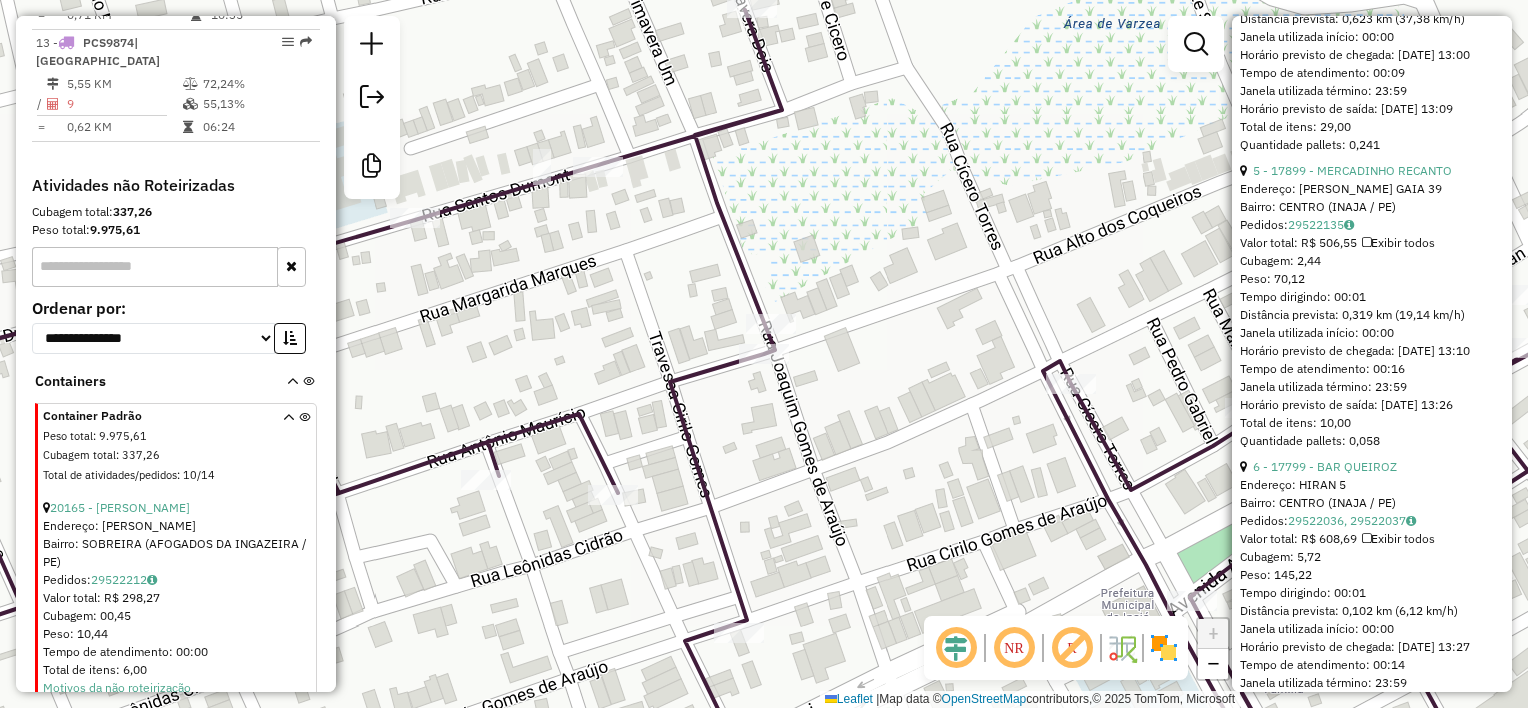 scroll, scrollTop: 2080, scrollLeft: 0, axis: vertical 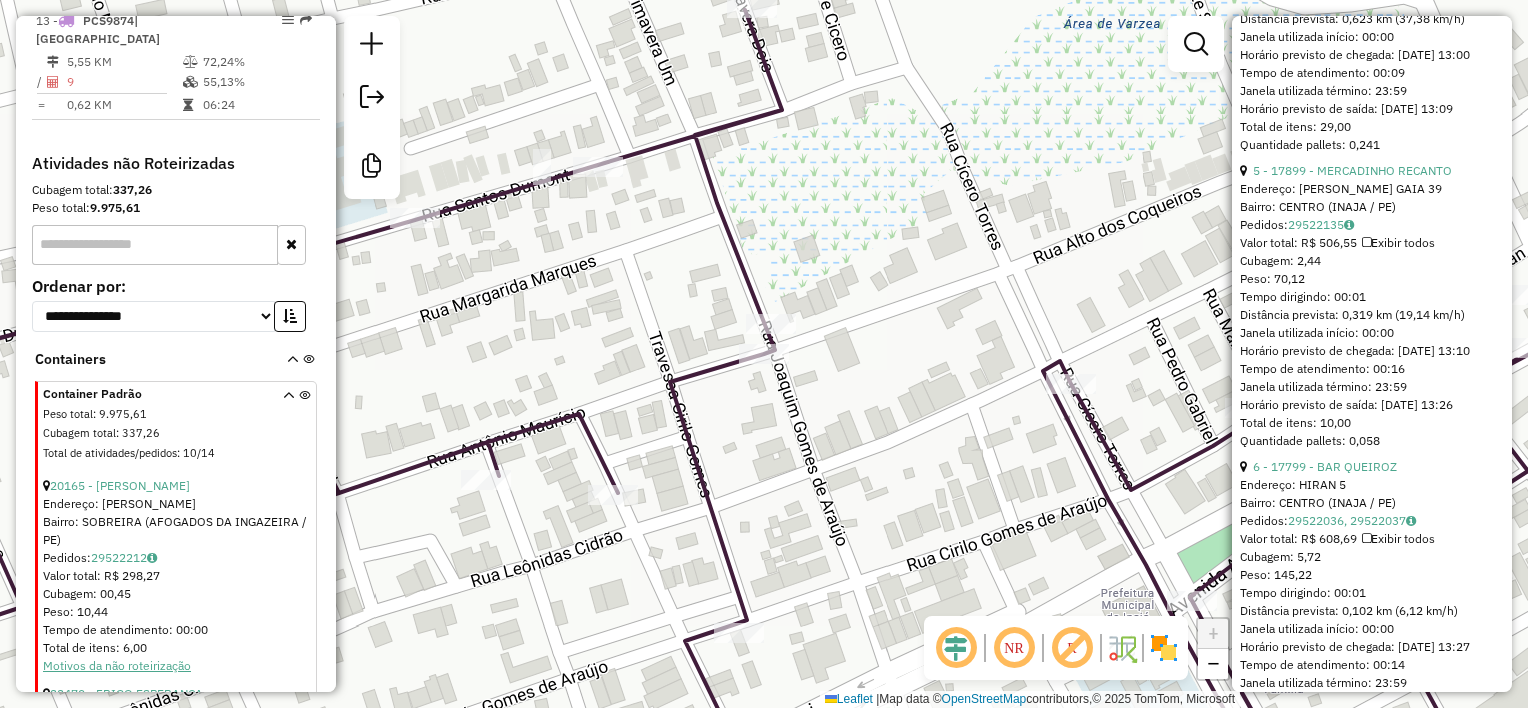 click on "Motivos da não roteirização" at bounding box center [117, 665] 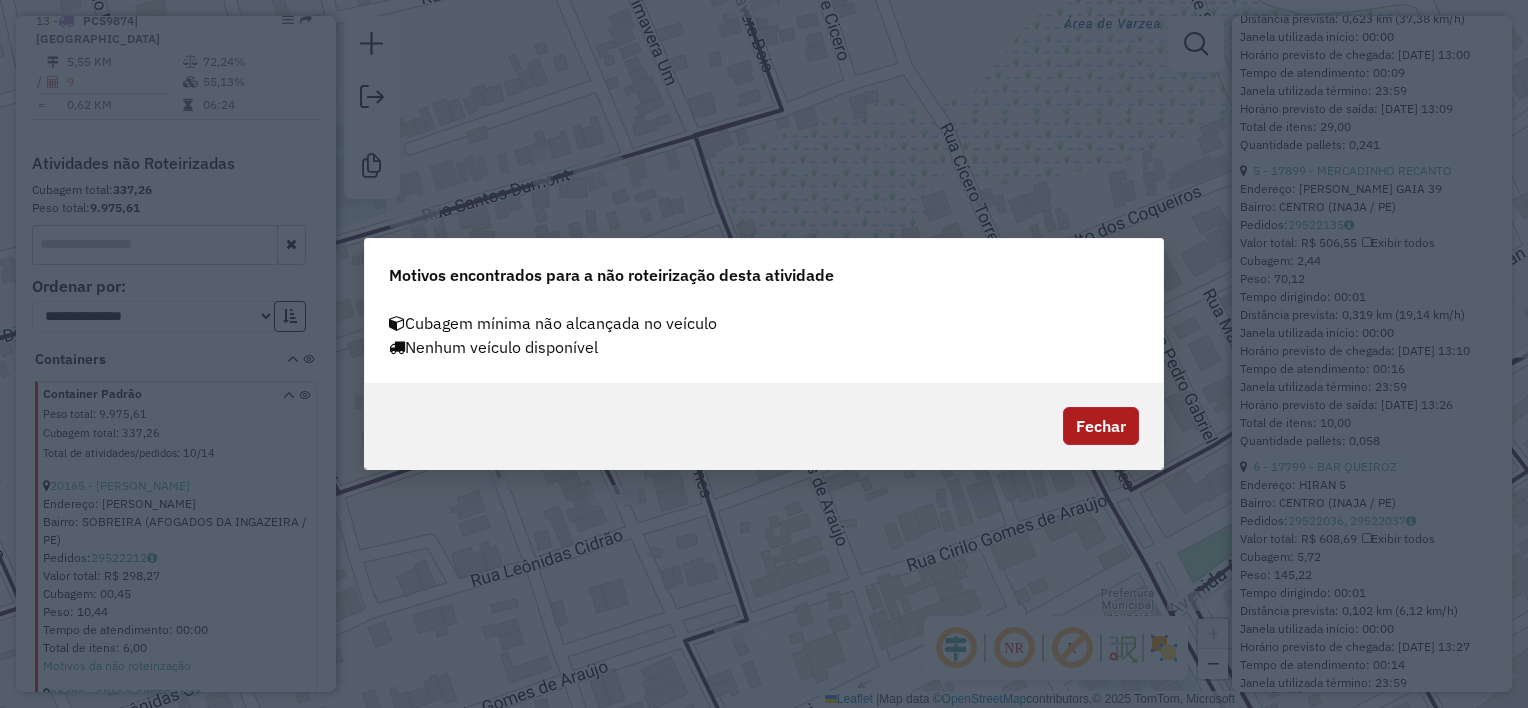 click on "Fechar" 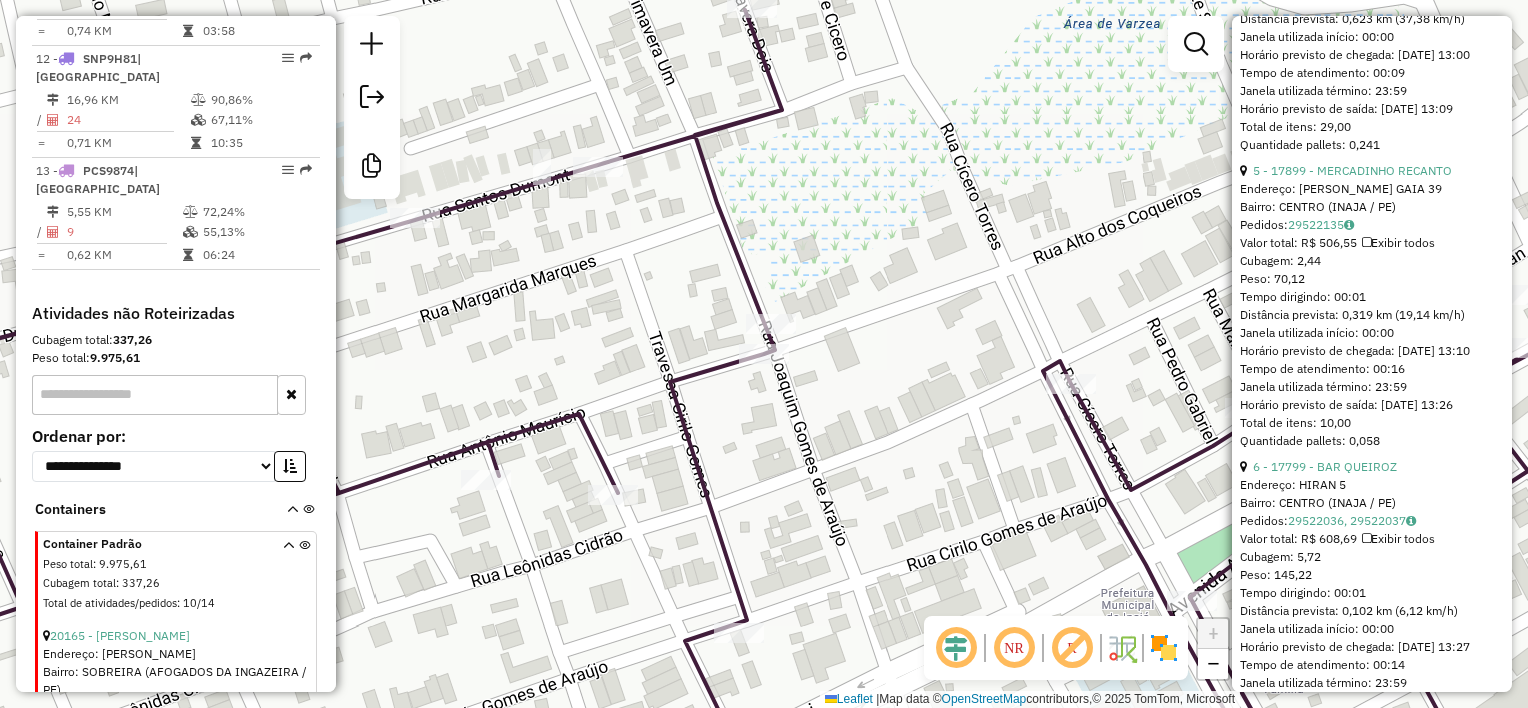 scroll, scrollTop: 1944, scrollLeft: 0, axis: vertical 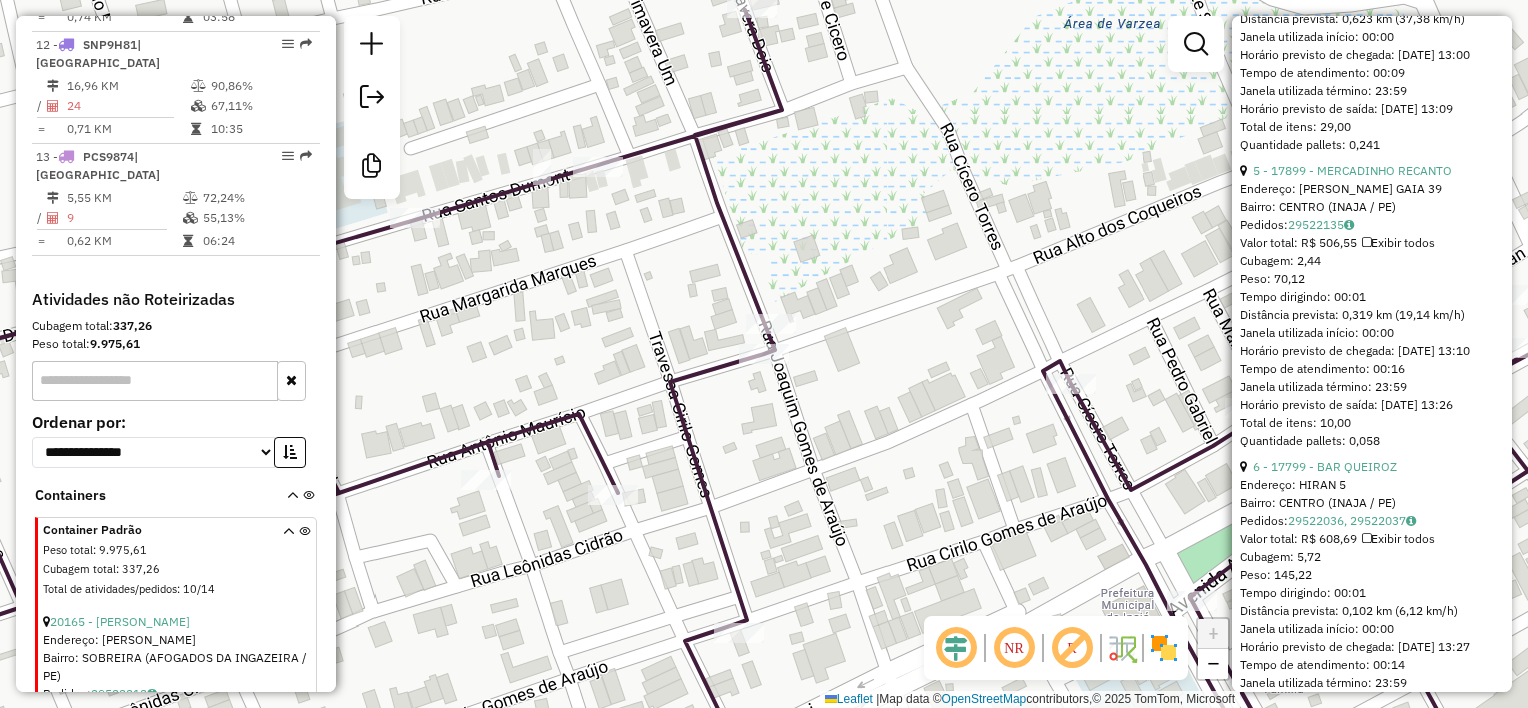 click at bounding box center [288, 563] 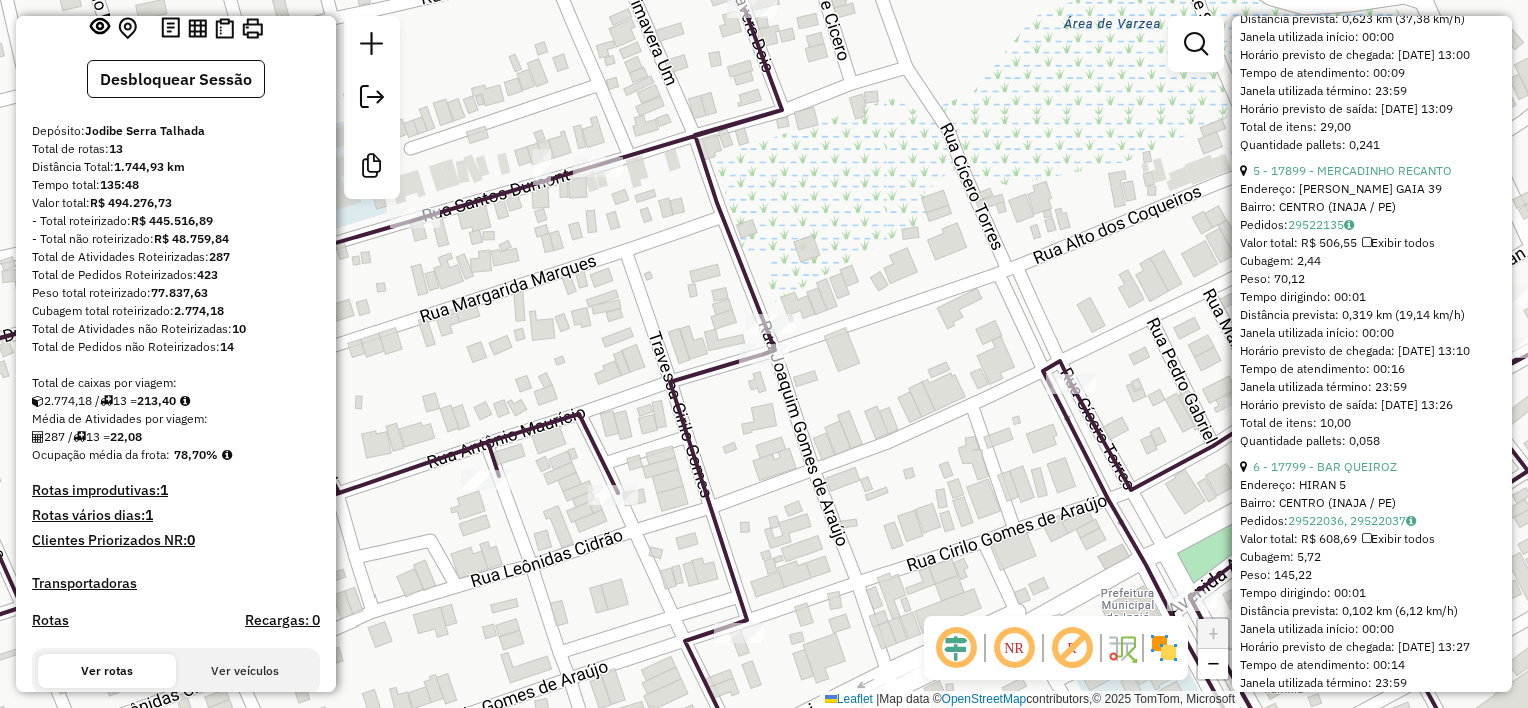 scroll, scrollTop: 0, scrollLeft: 0, axis: both 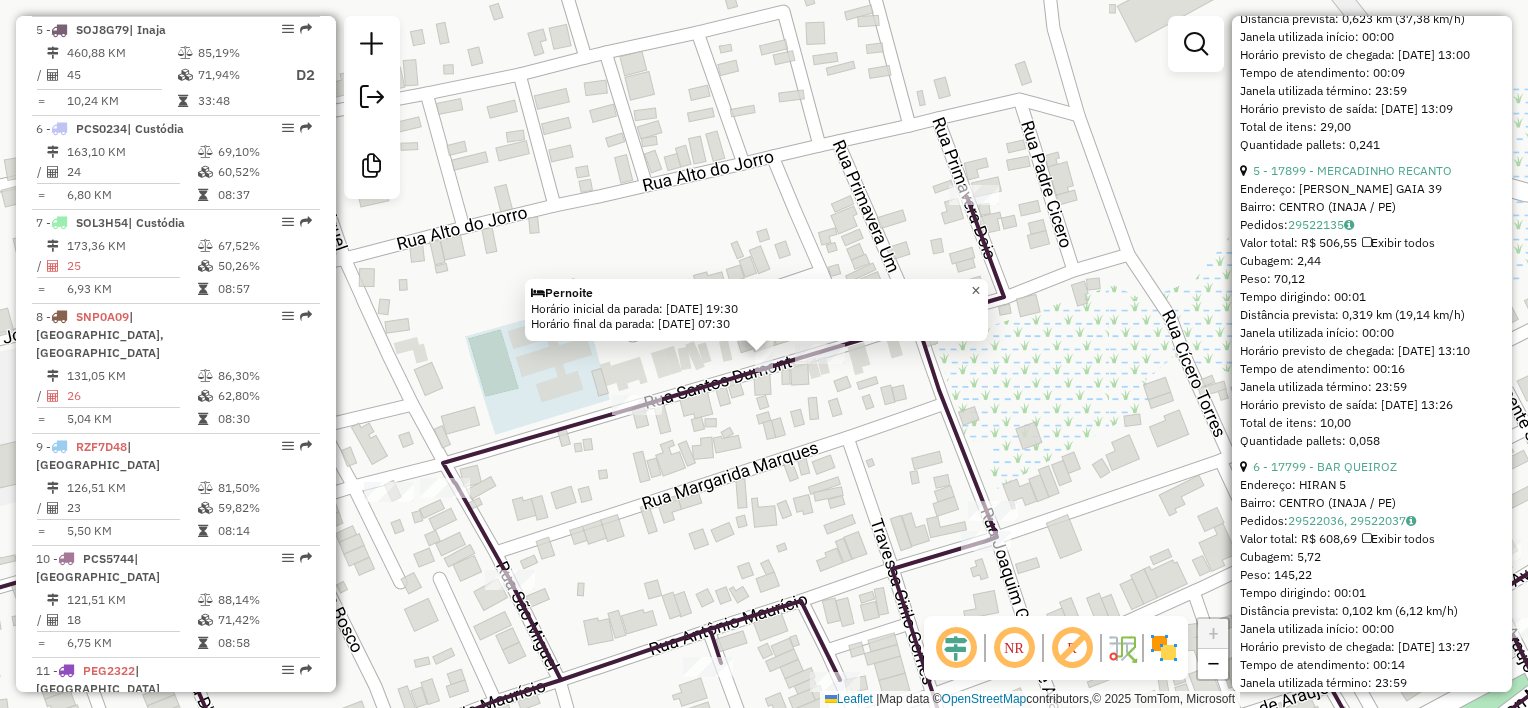 click on "×" 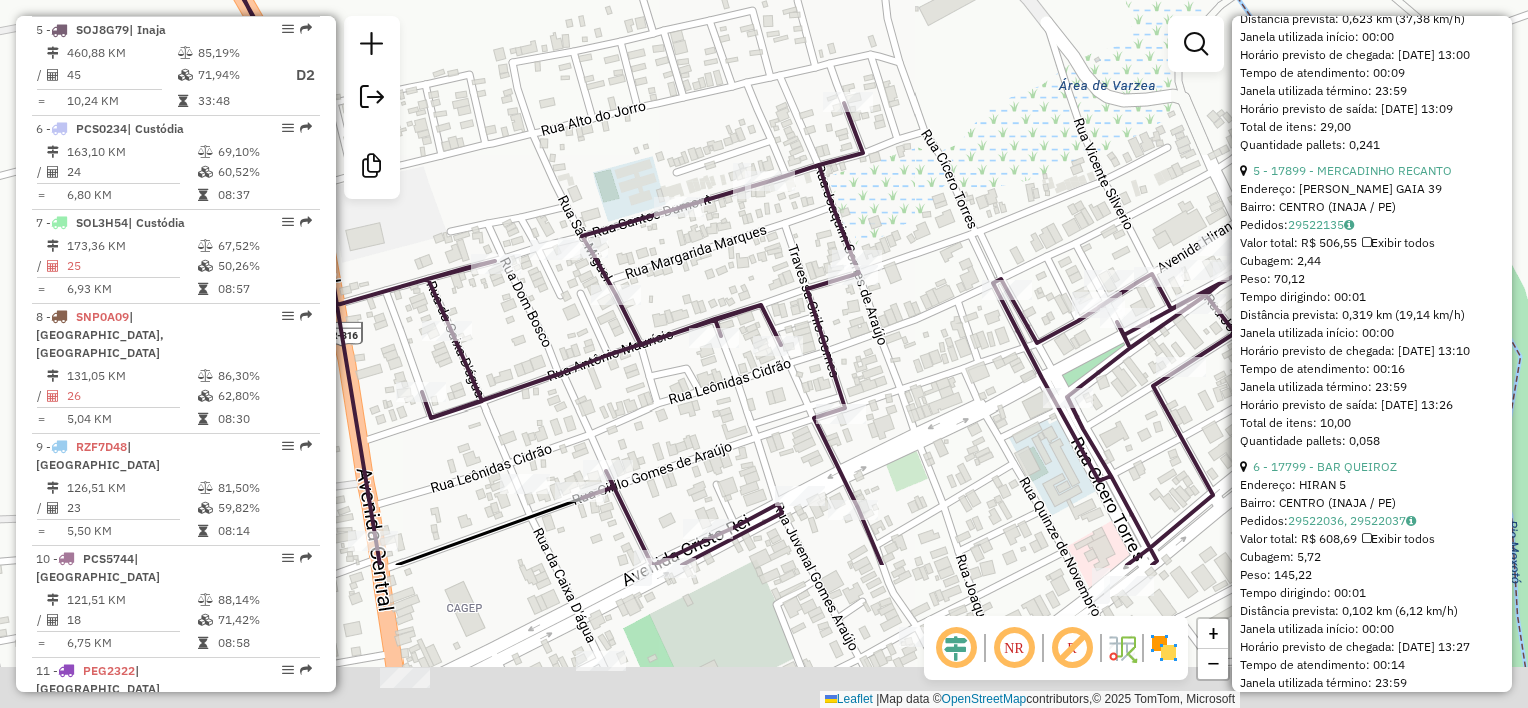 drag, startPoint x: 803, startPoint y: 461, endPoint x: 712, endPoint y: 204, distance: 272.63528 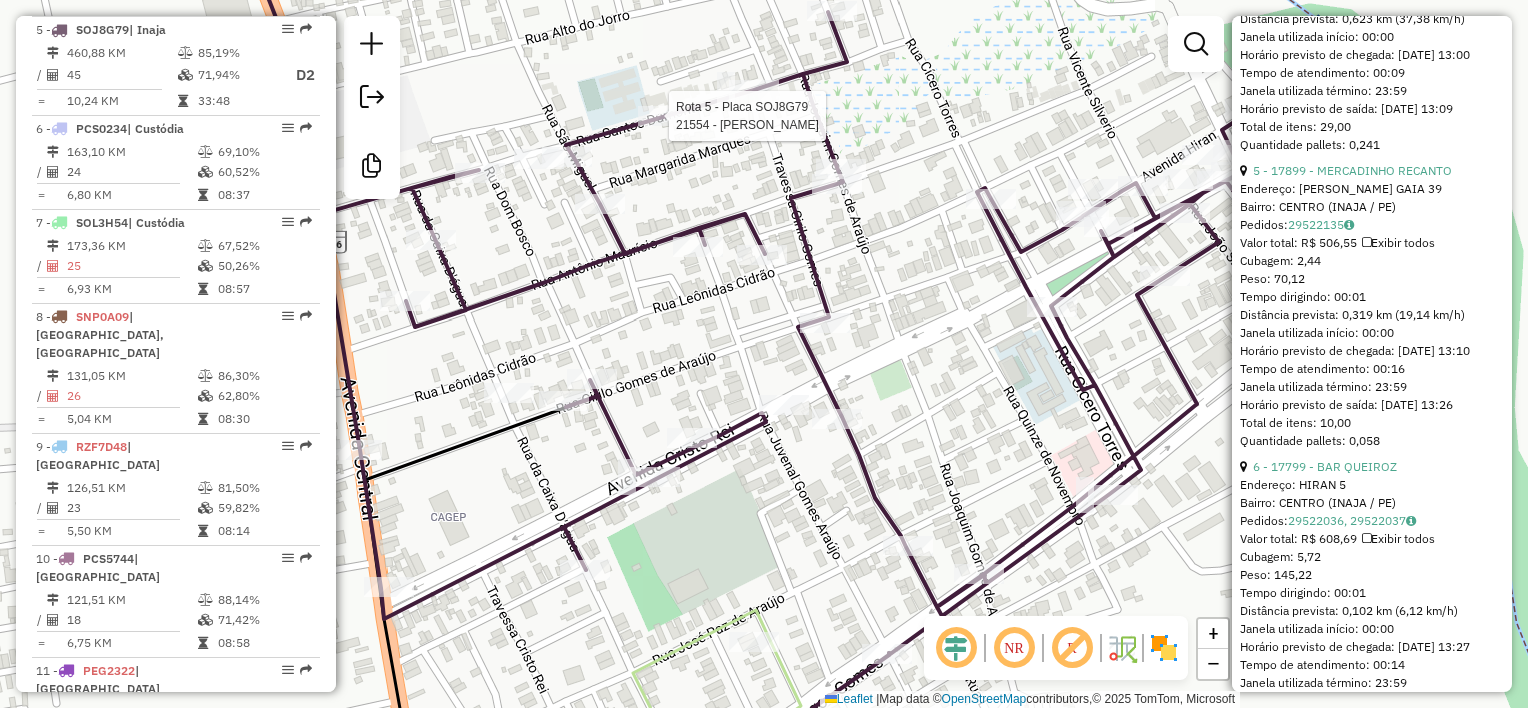 drag, startPoint x: 929, startPoint y: 414, endPoint x: 877, endPoint y: 281, distance: 142.80406 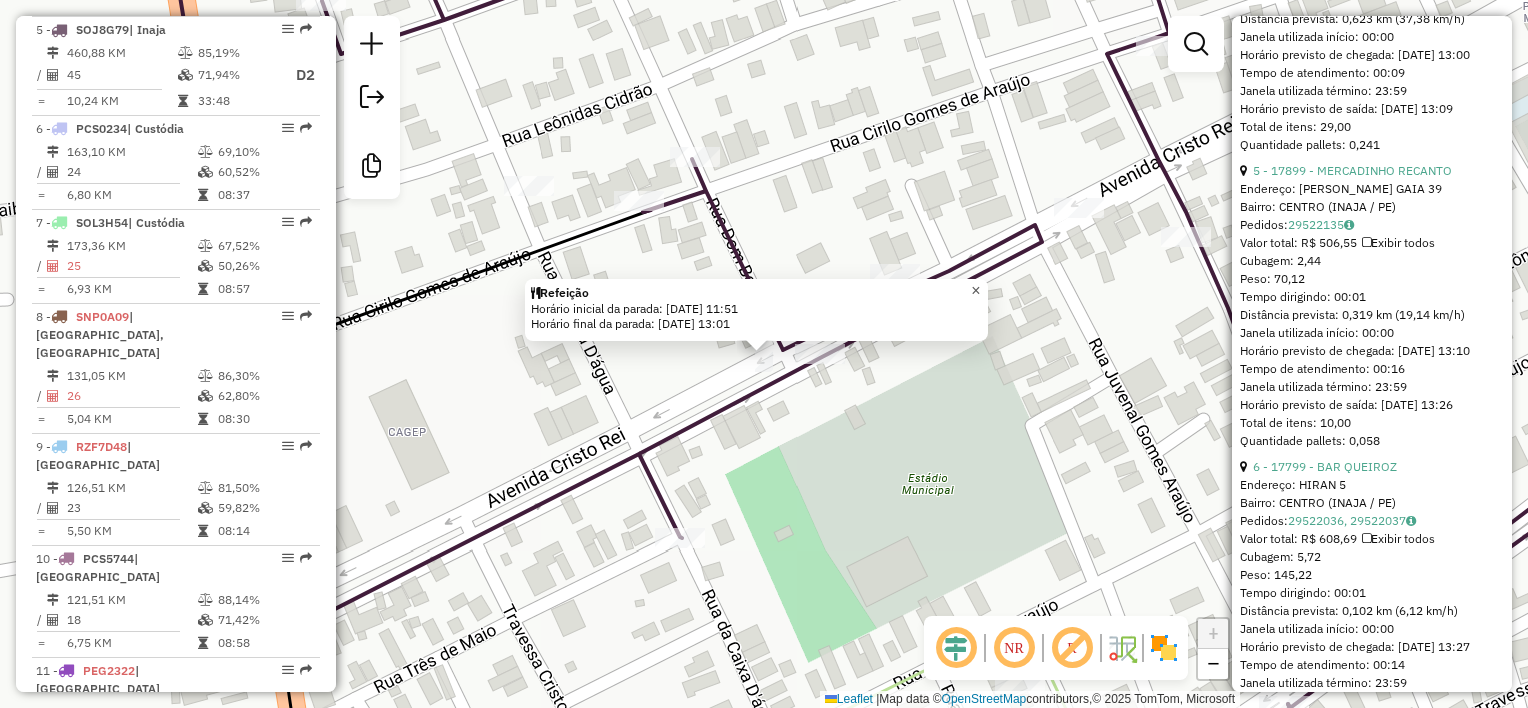 click on "×" 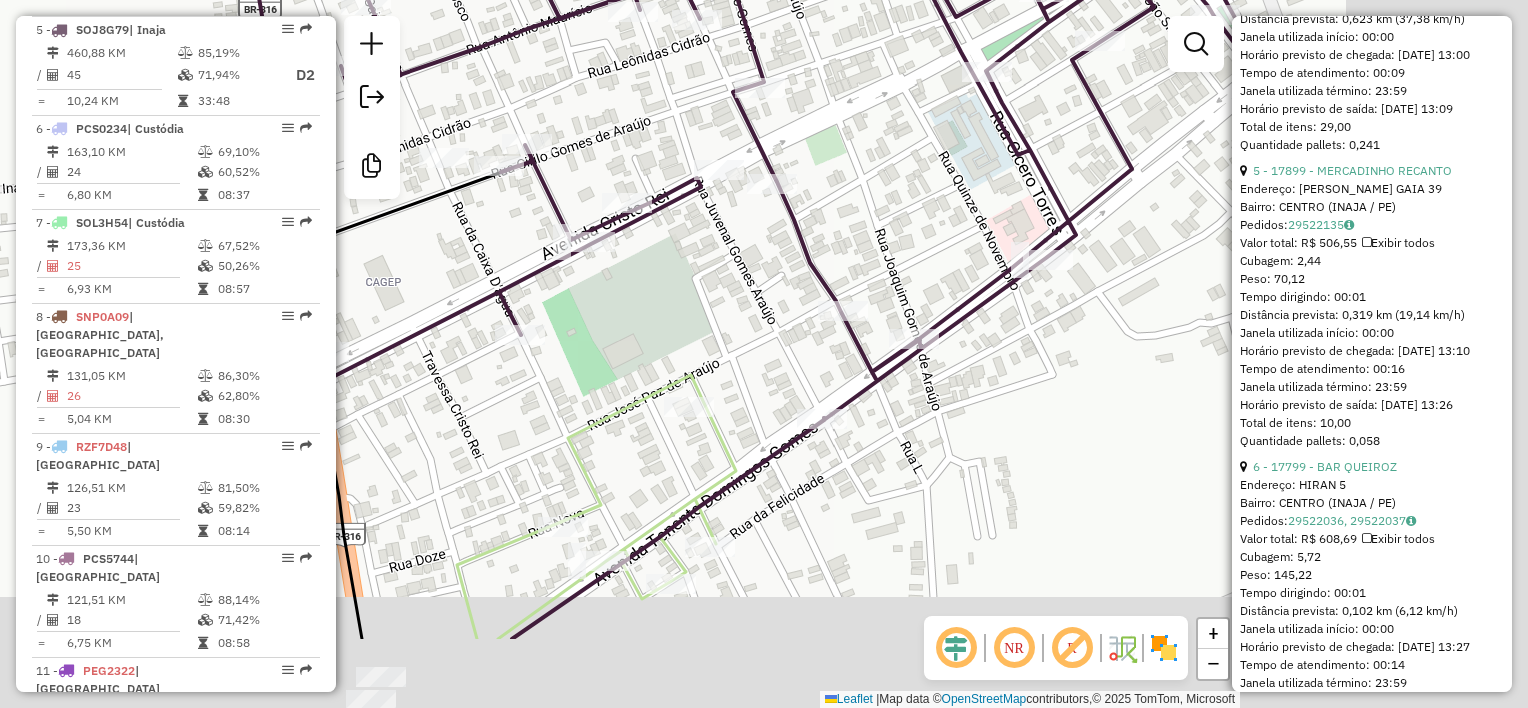 drag, startPoint x: 1086, startPoint y: 440, endPoint x: 719, endPoint y: 282, distance: 399.566 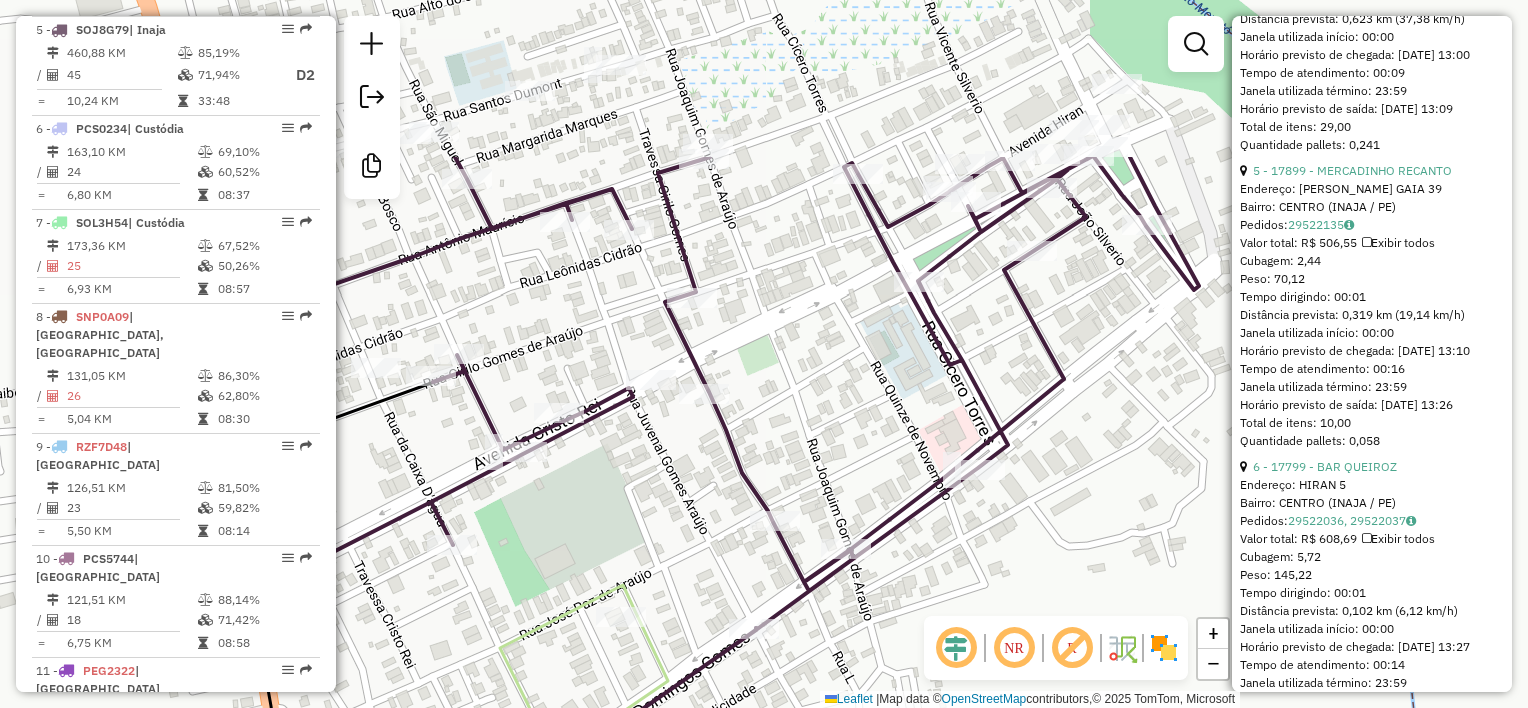 drag, startPoint x: 828, startPoint y: 198, endPoint x: 795, endPoint y: 426, distance: 230.37578 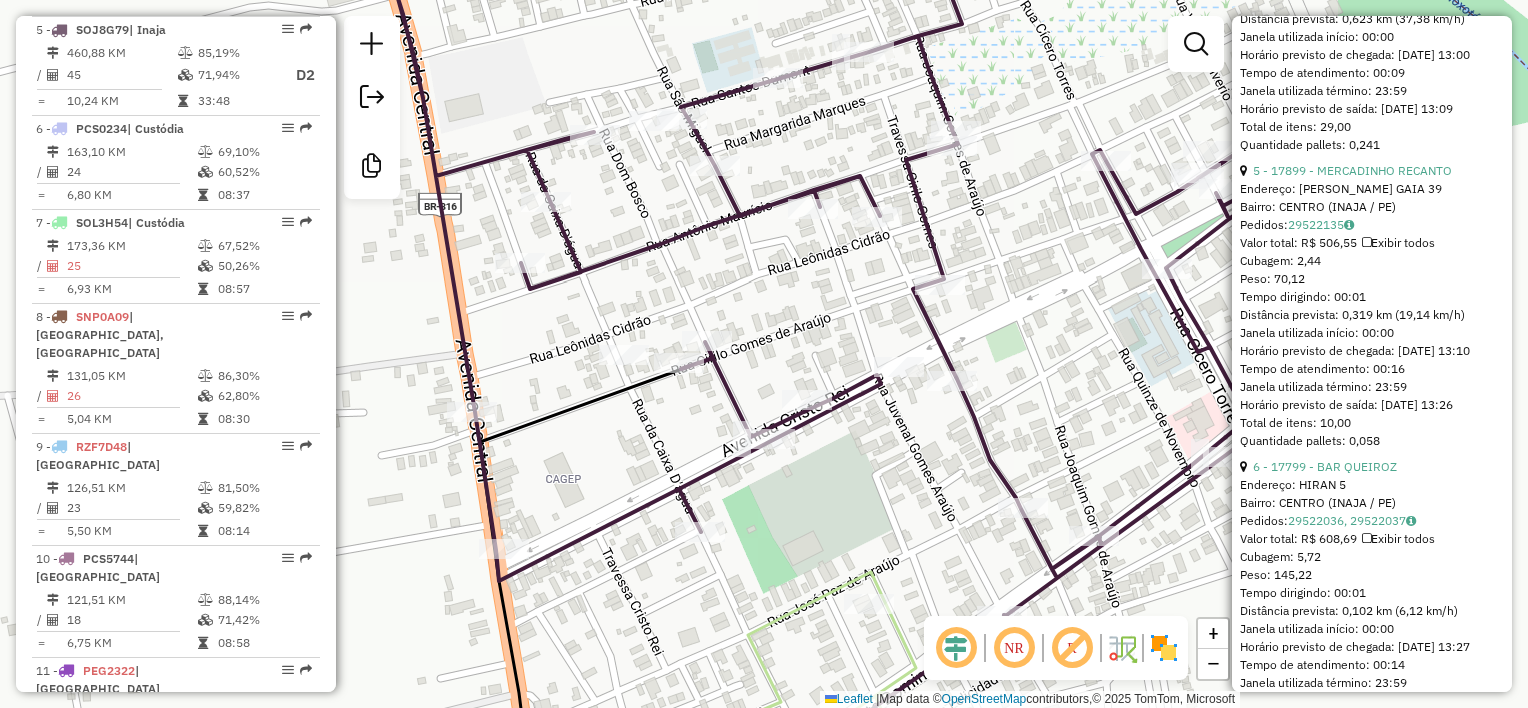 drag, startPoint x: 769, startPoint y: 232, endPoint x: 1017, endPoint y: 219, distance: 248.34048 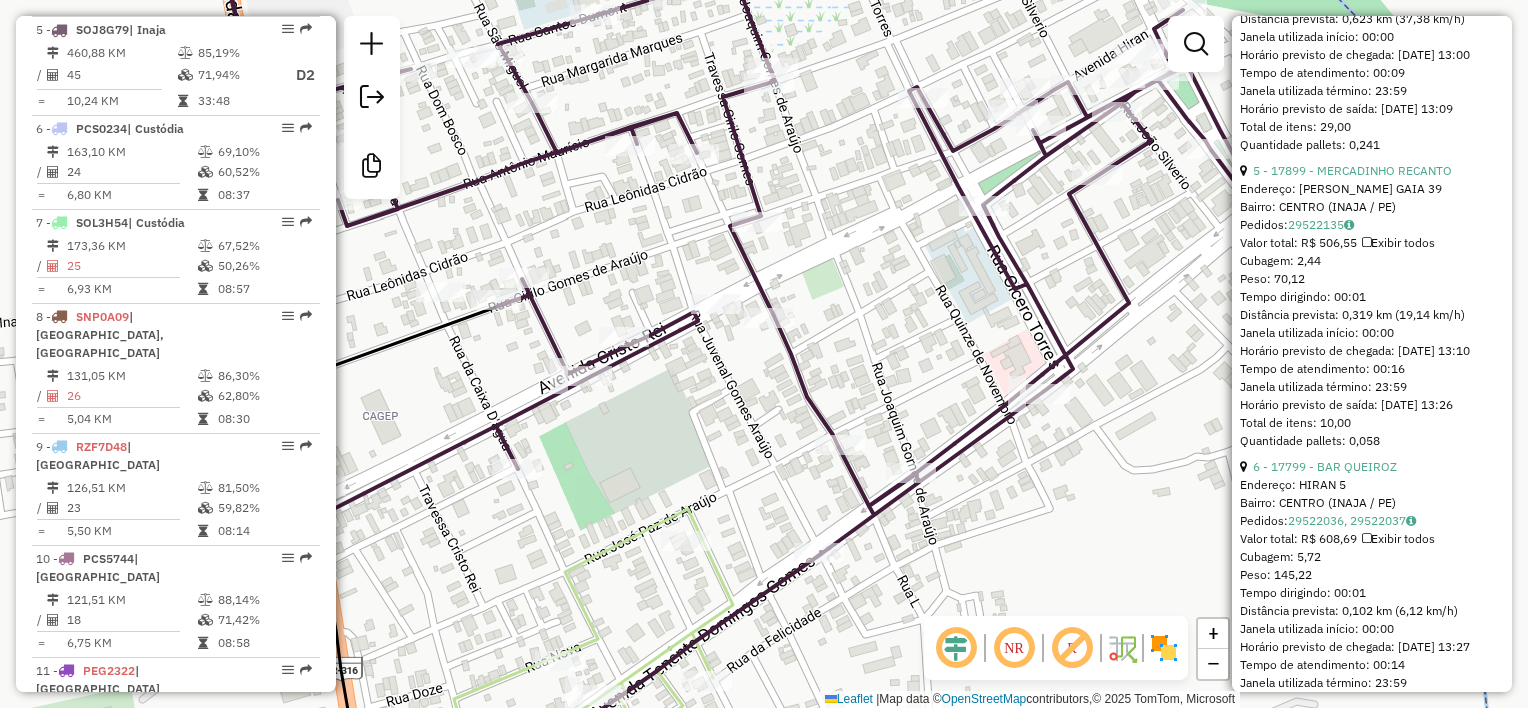 drag, startPoint x: 831, startPoint y: 504, endPoint x: 648, endPoint y: 441, distance: 193.5407 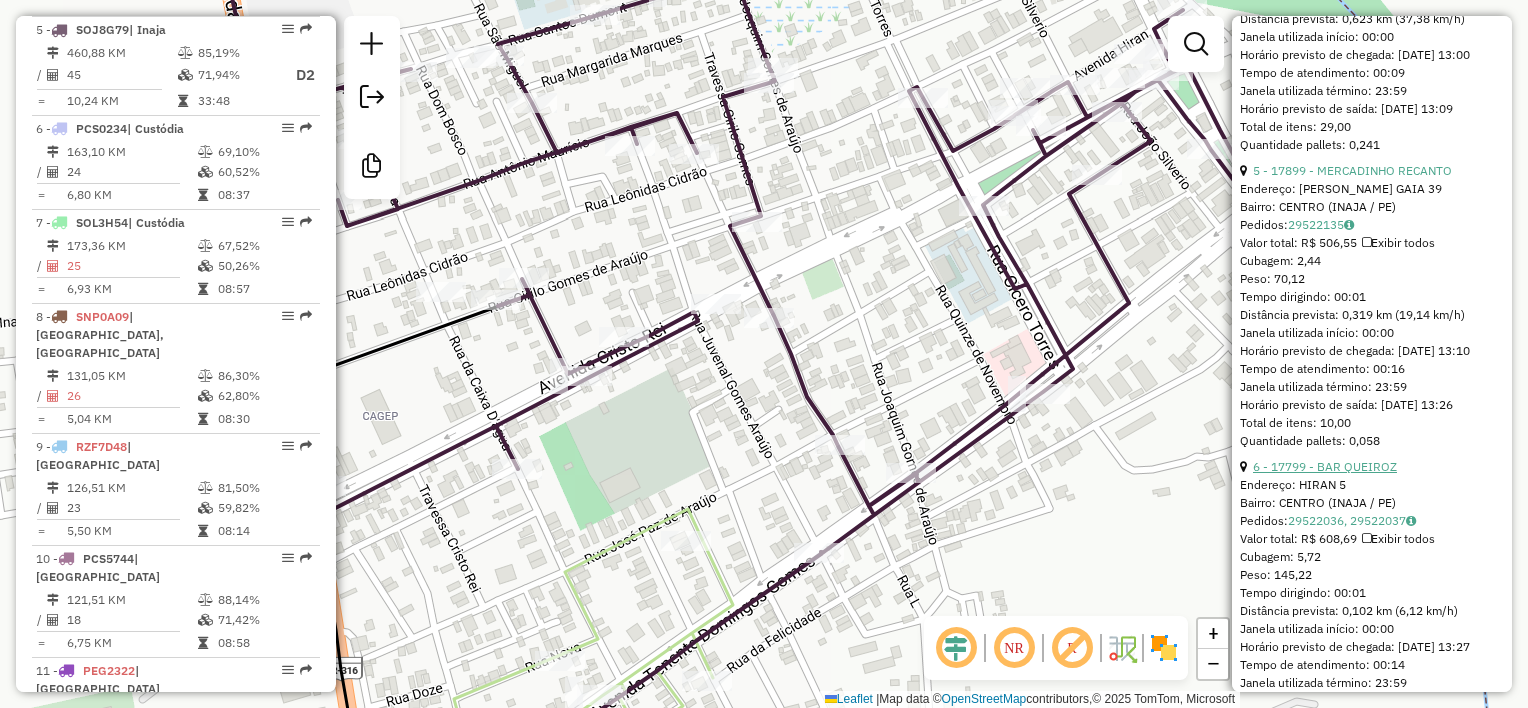 click on "6 - 17799 - BAR QUEIROZ" at bounding box center (1325, 466) 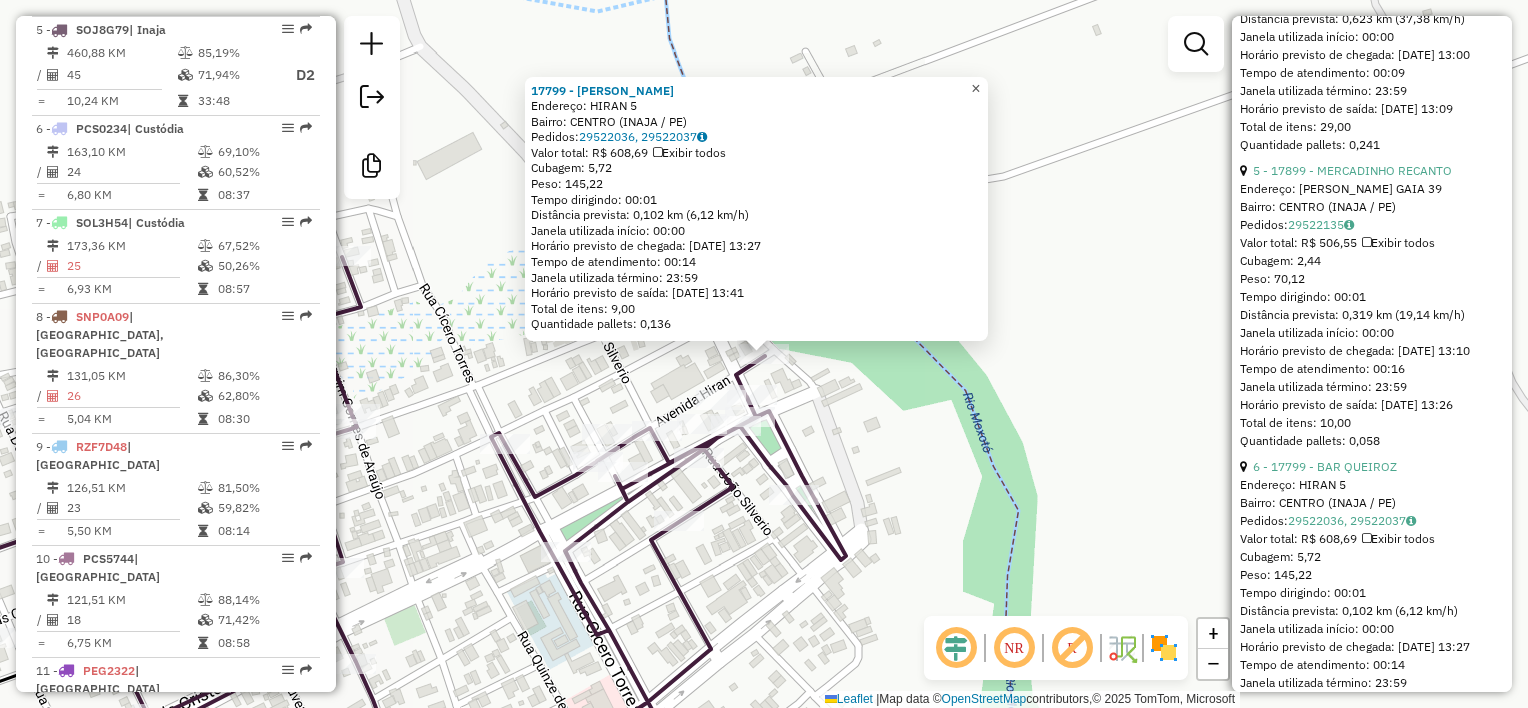 click on "×" 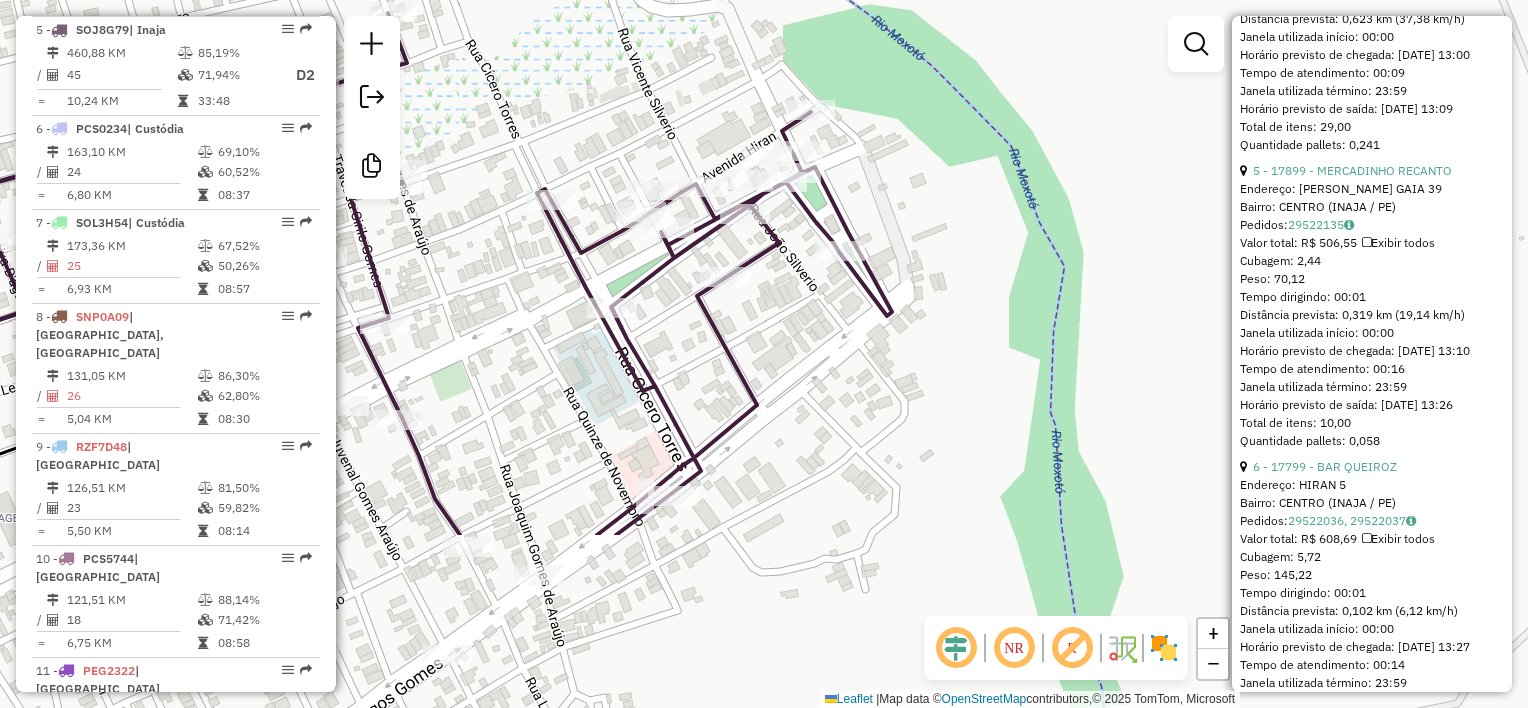 drag, startPoint x: 936, startPoint y: 312, endPoint x: 981, endPoint y: 100, distance: 216.72333 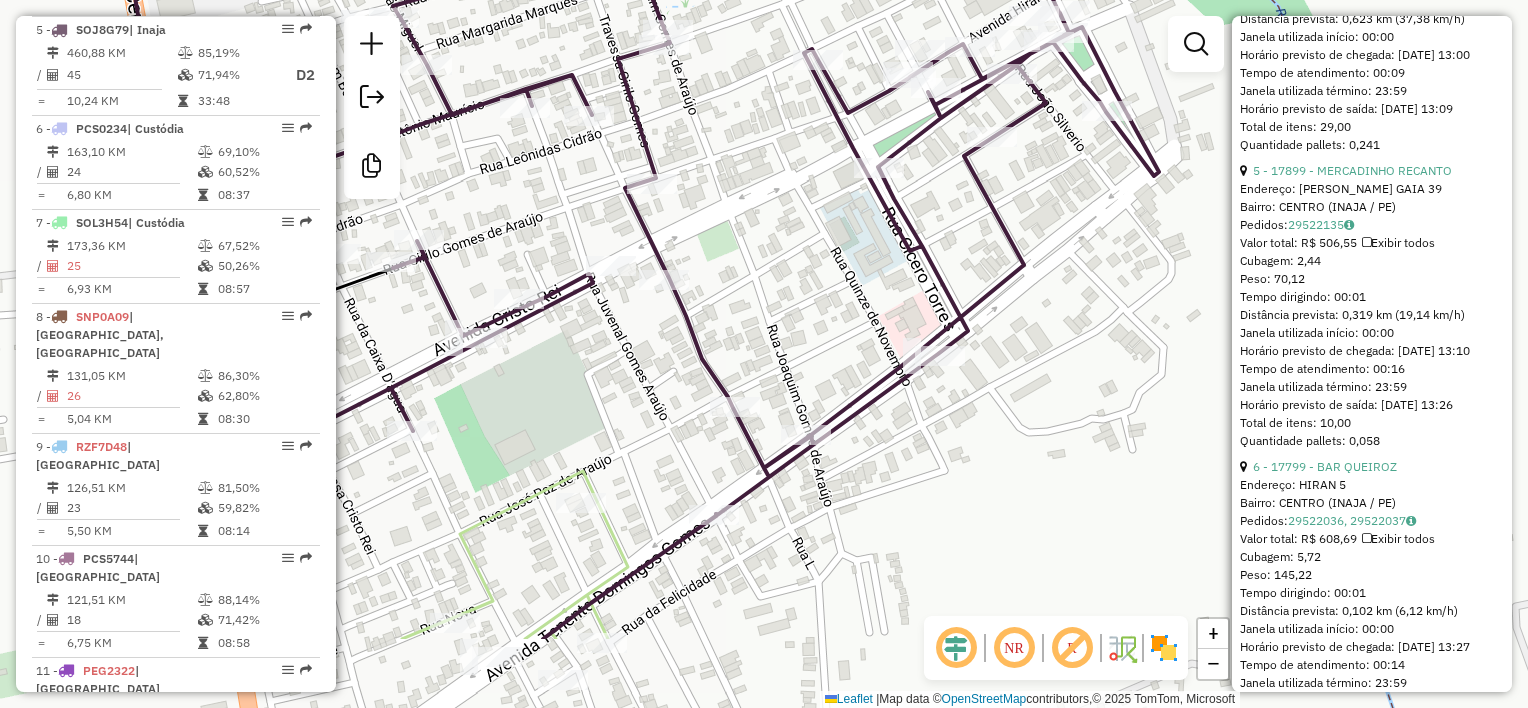 drag, startPoint x: 539, startPoint y: 432, endPoint x: 806, endPoint y: 292, distance: 301.47803 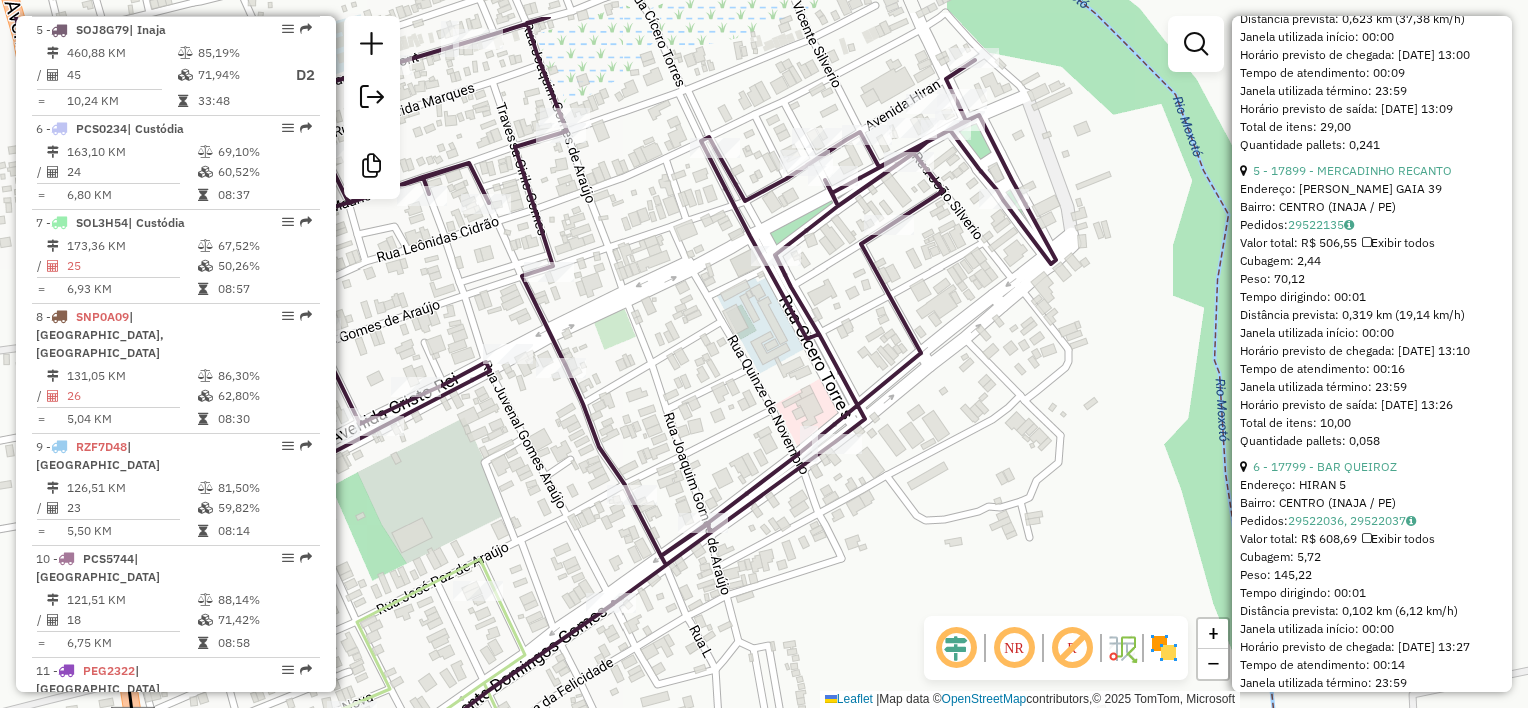 drag, startPoint x: 836, startPoint y: 301, endPoint x: 737, endPoint y: 389, distance: 132.45753 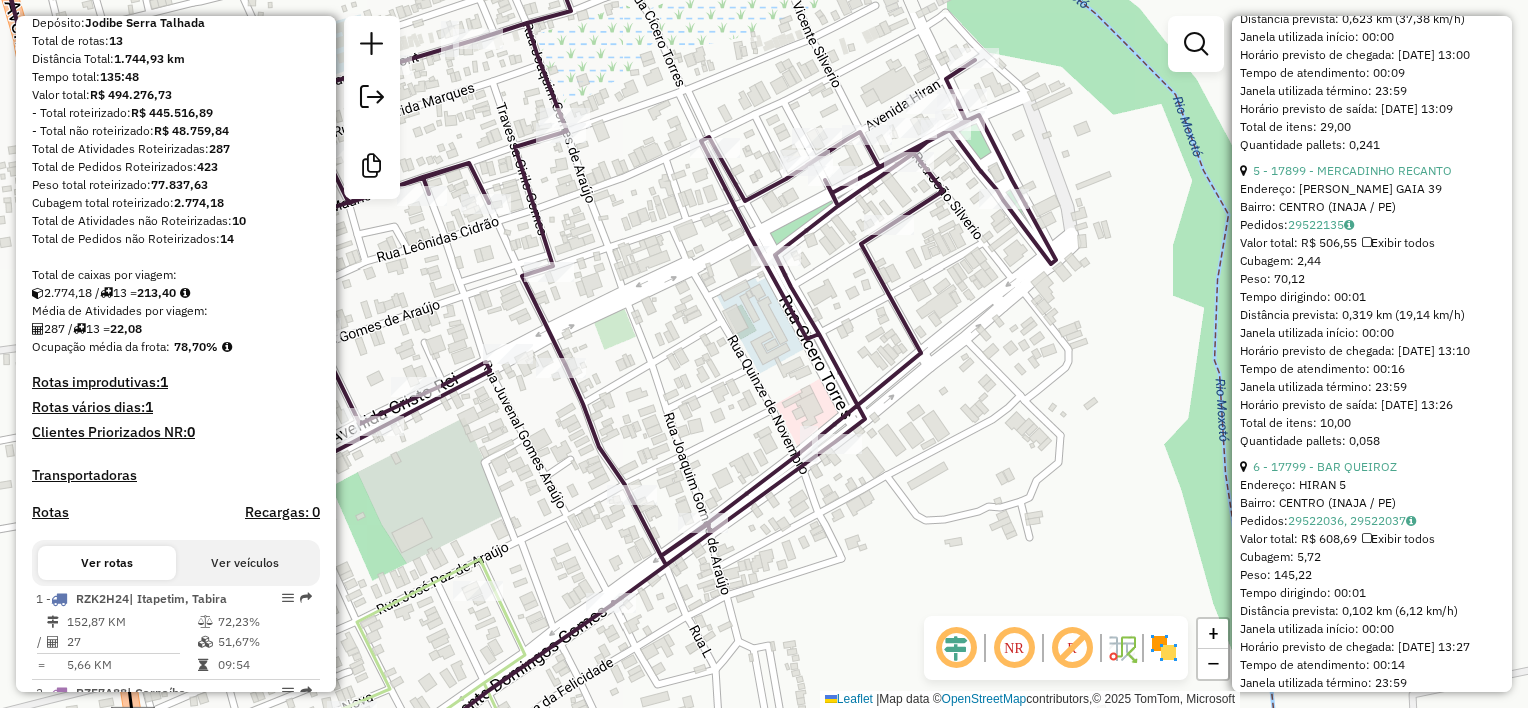 scroll, scrollTop: 400, scrollLeft: 0, axis: vertical 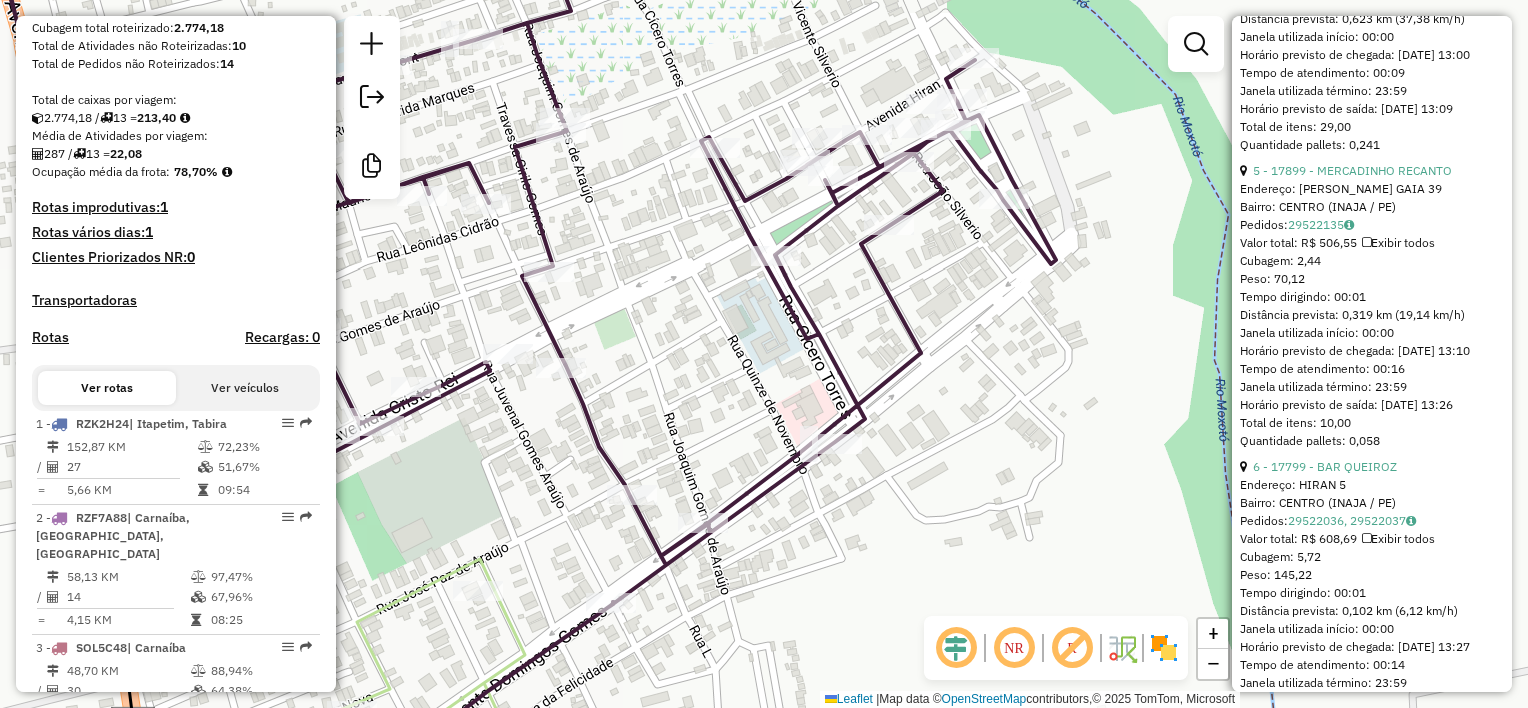 click on "Transportadoras" at bounding box center [176, 300] 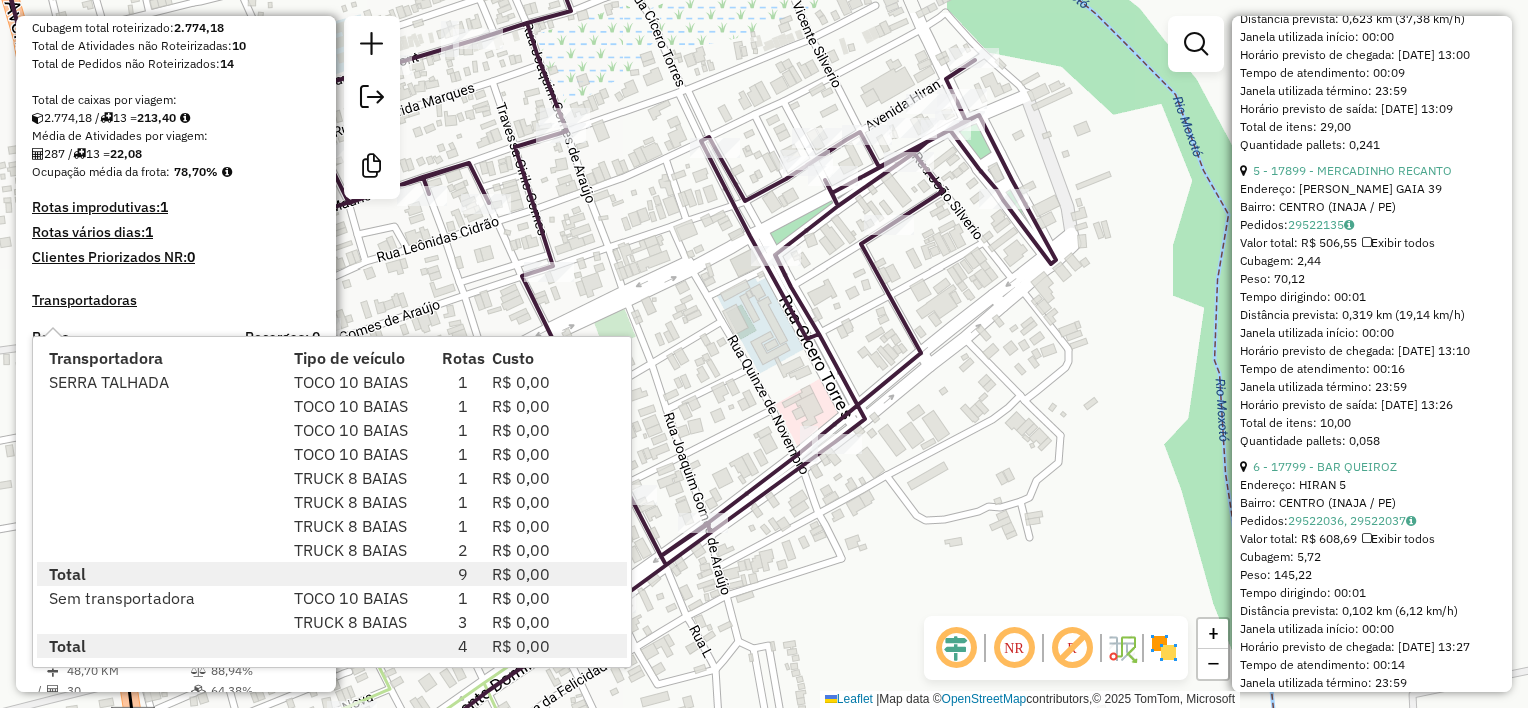 click on "Transportadoras" at bounding box center [176, 300] 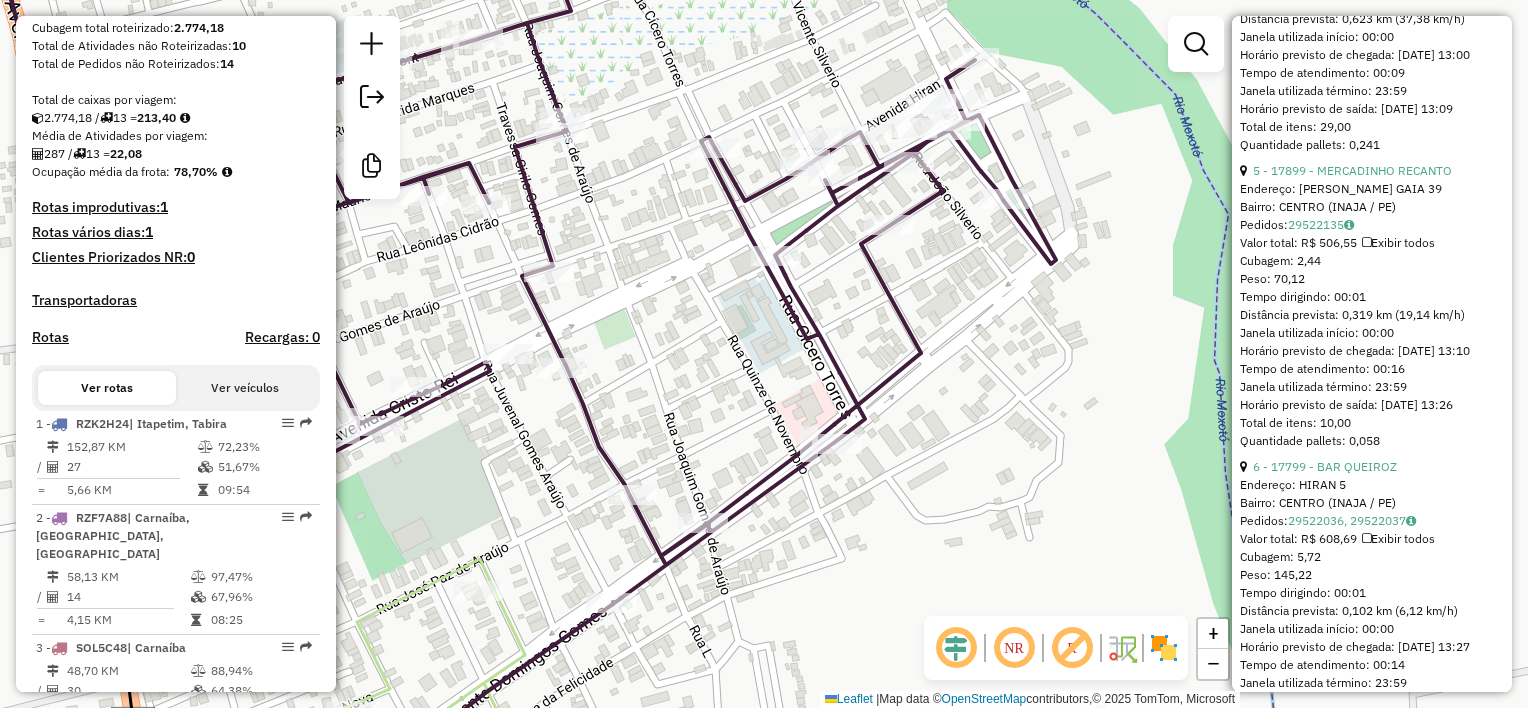click on "Rotas" at bounding box center (50, 337) 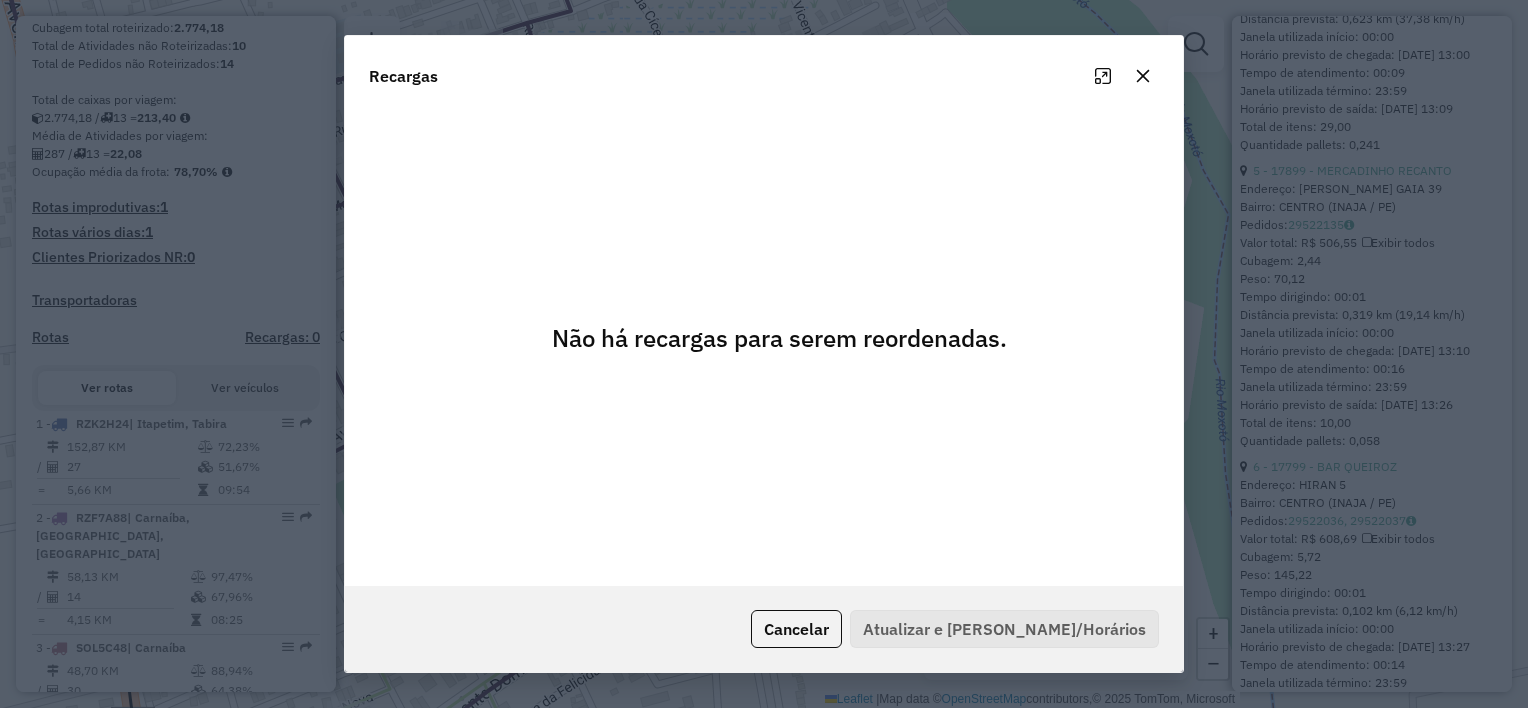 click 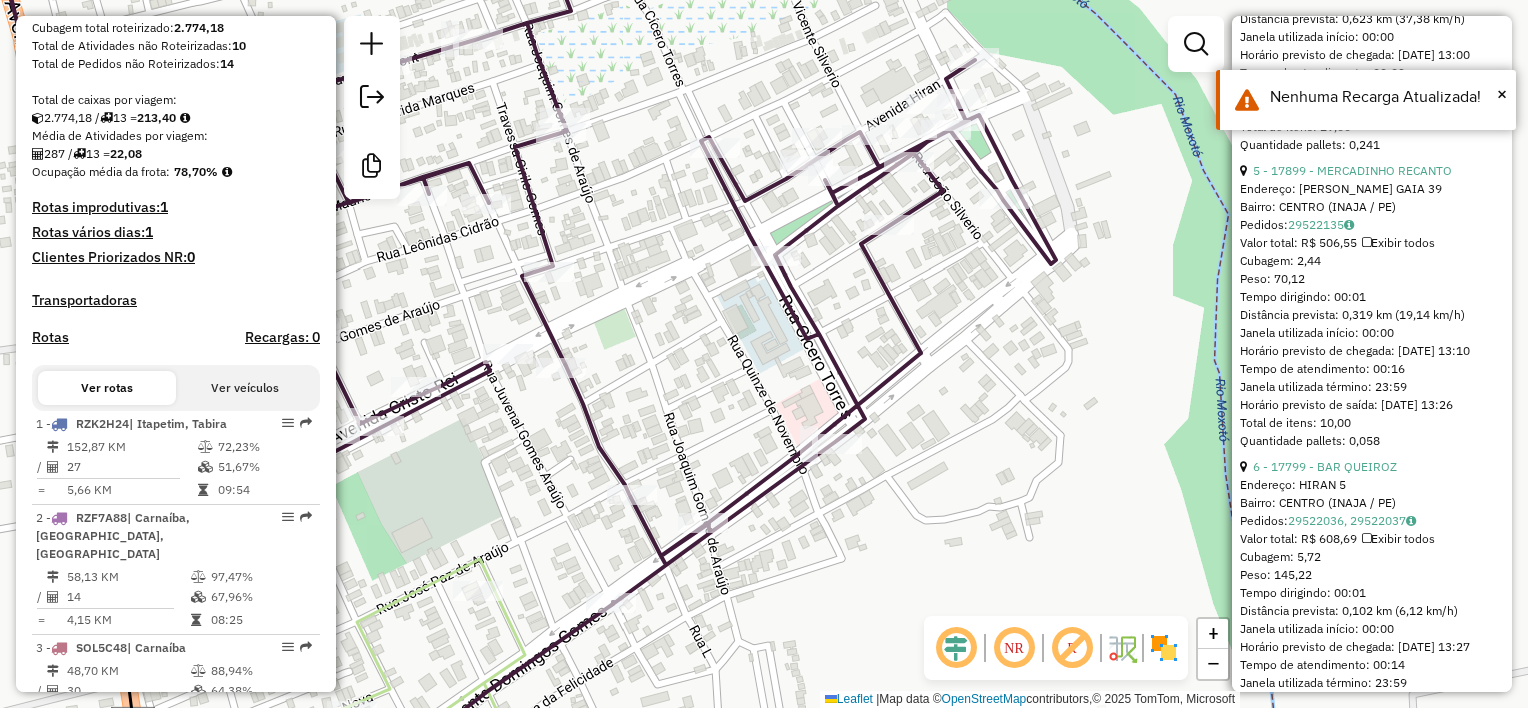 click on "Ver veículos" at bounding box center (245, 388) 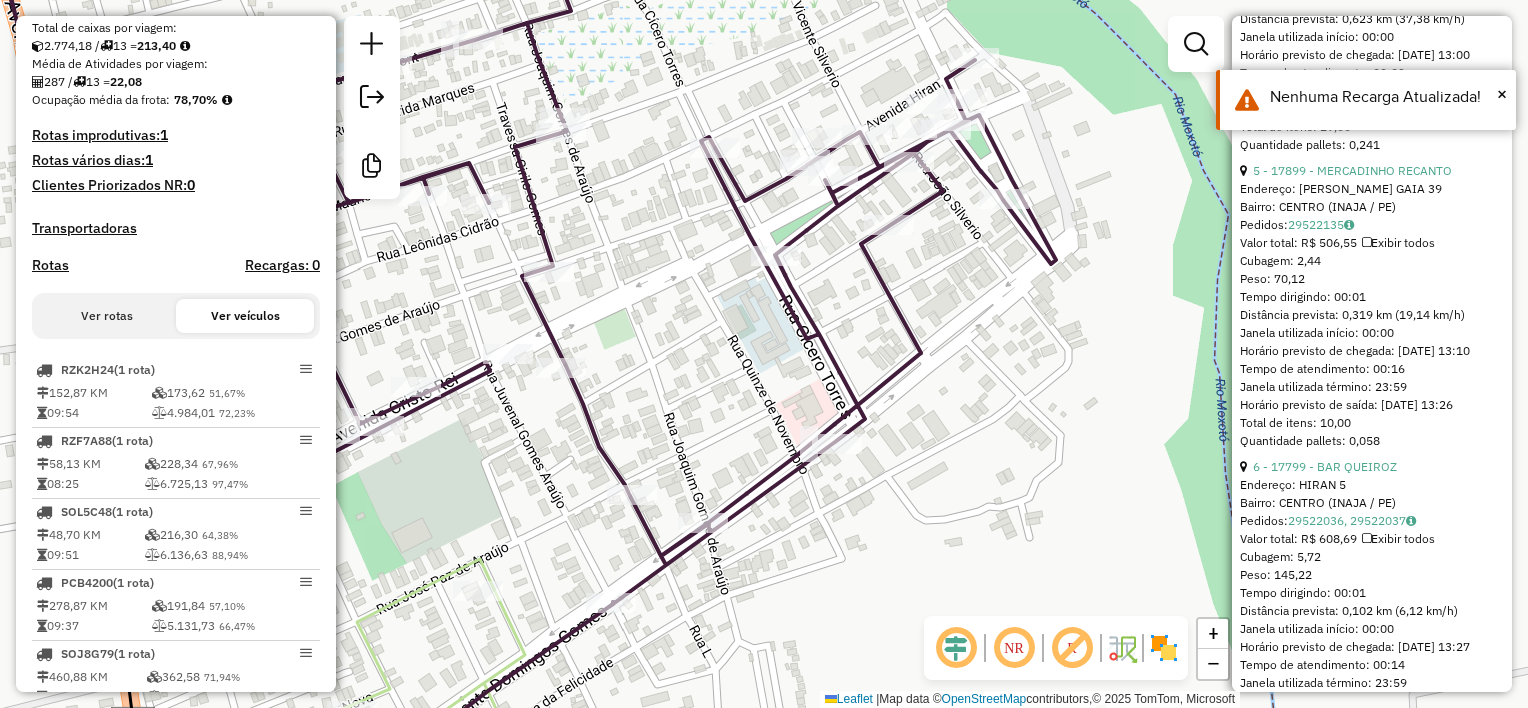 scroll, scrollTop: 500, scrollLeft: 0, axis: vertical 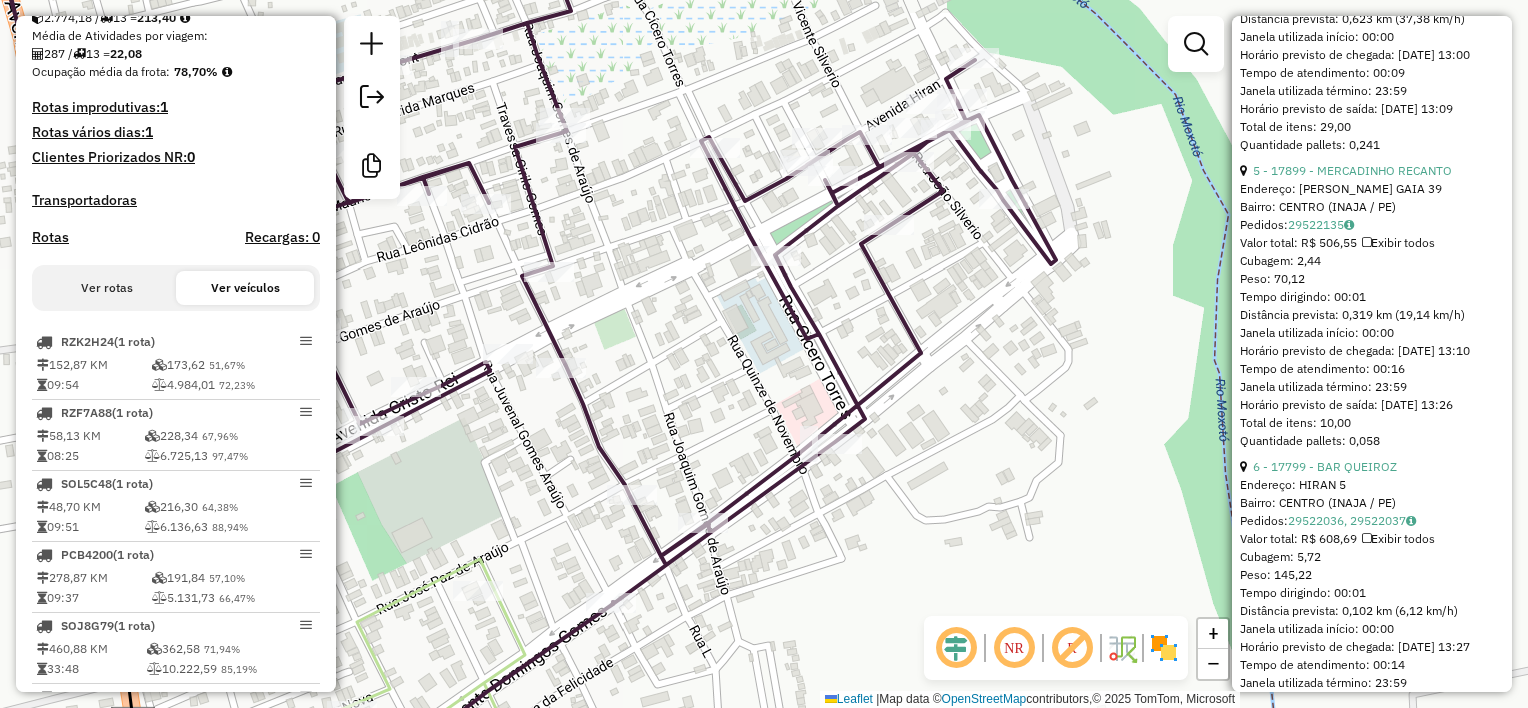 click on "Ver rotas" at bounding box center (107, 288) 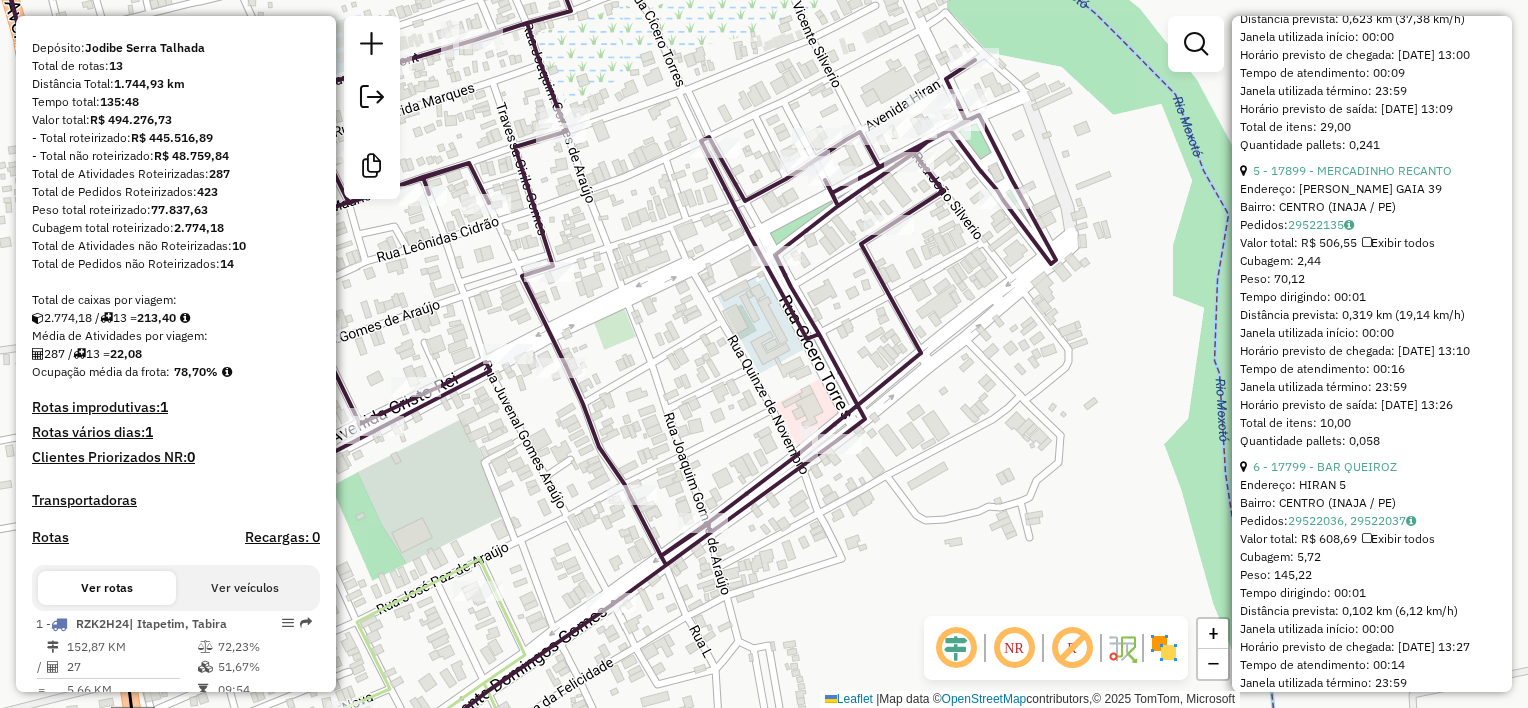 scroll, scrollTop: 0, scrollLeft: 0, axis: both 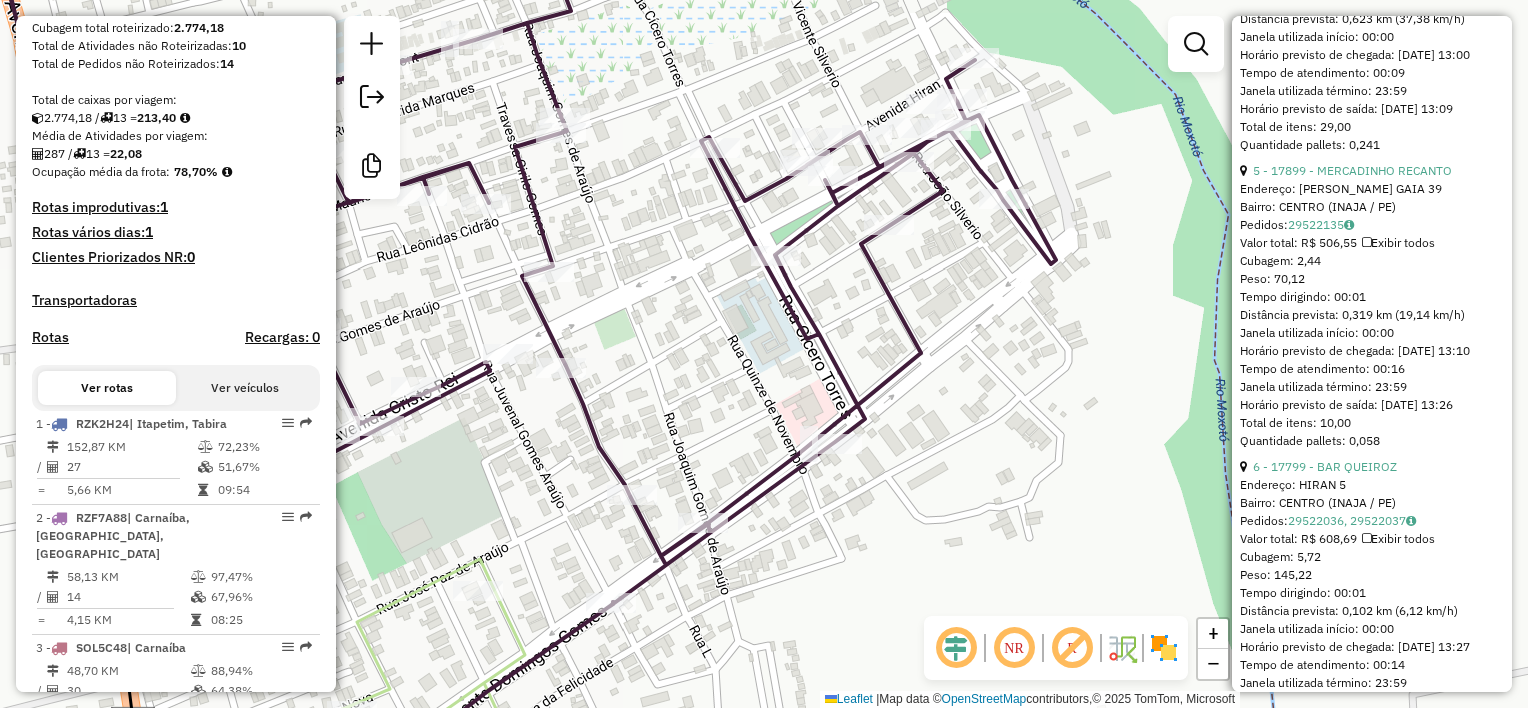 click on "Ver veículos" at bounding box center [245, 388] 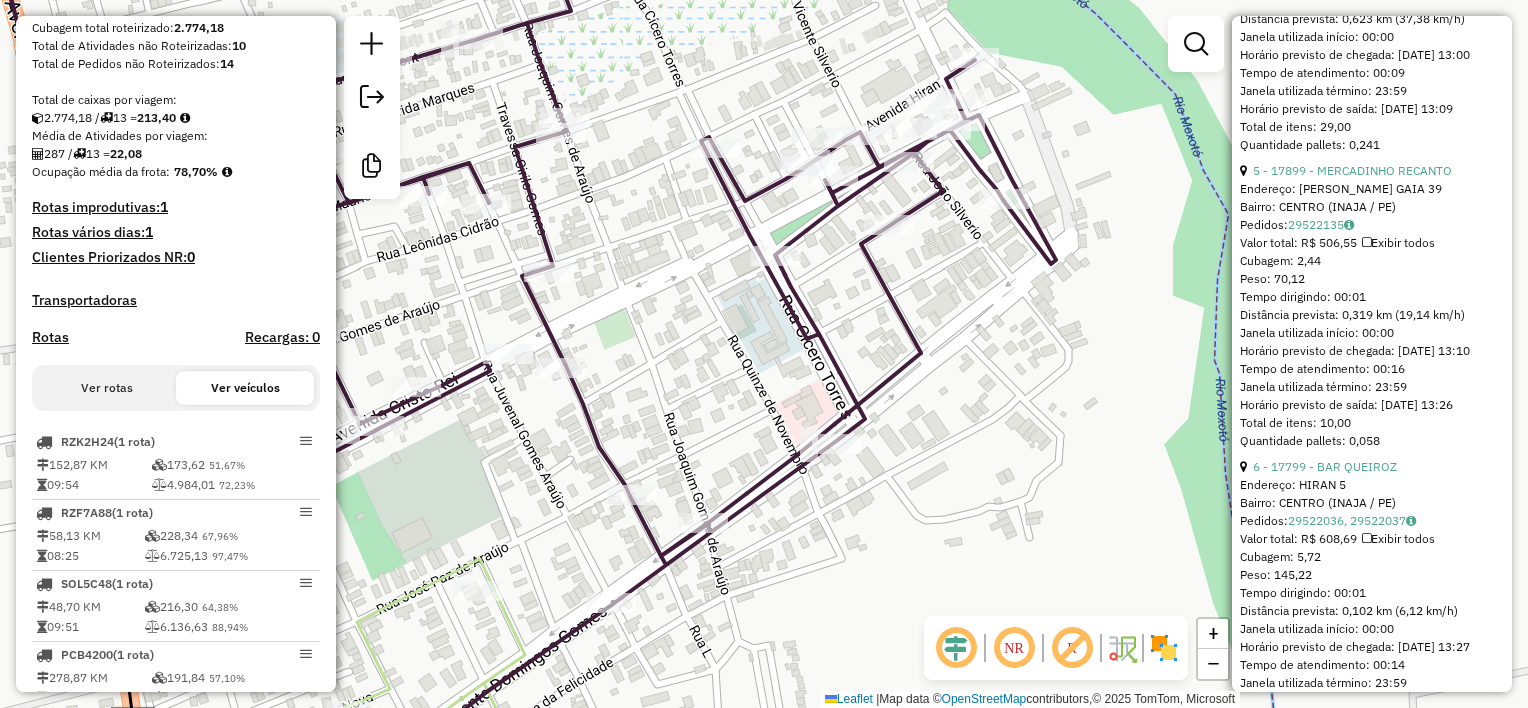 scroll, scrollTop: 500, scrollLeft: 0, axis: vertical 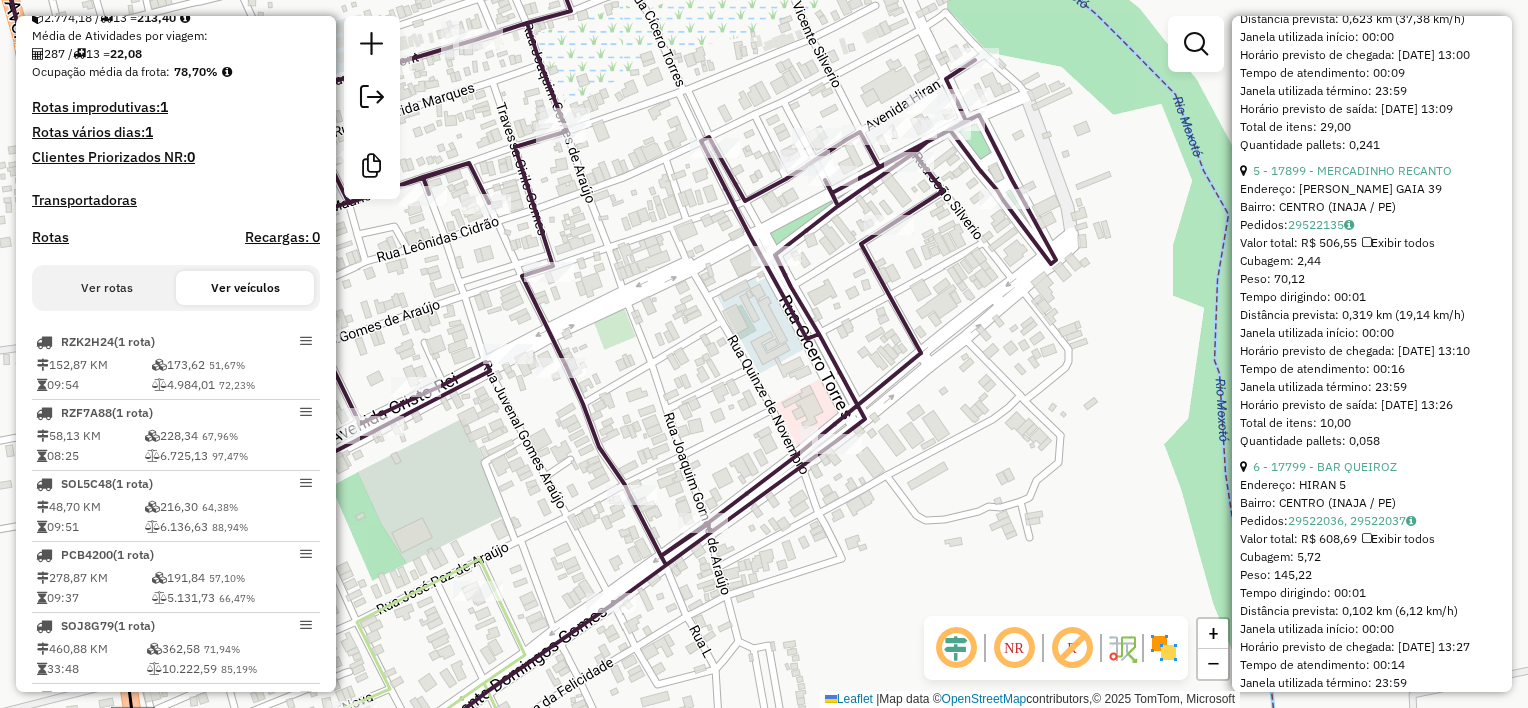 click on "Ver rotas" at bounding box center (107, 288) 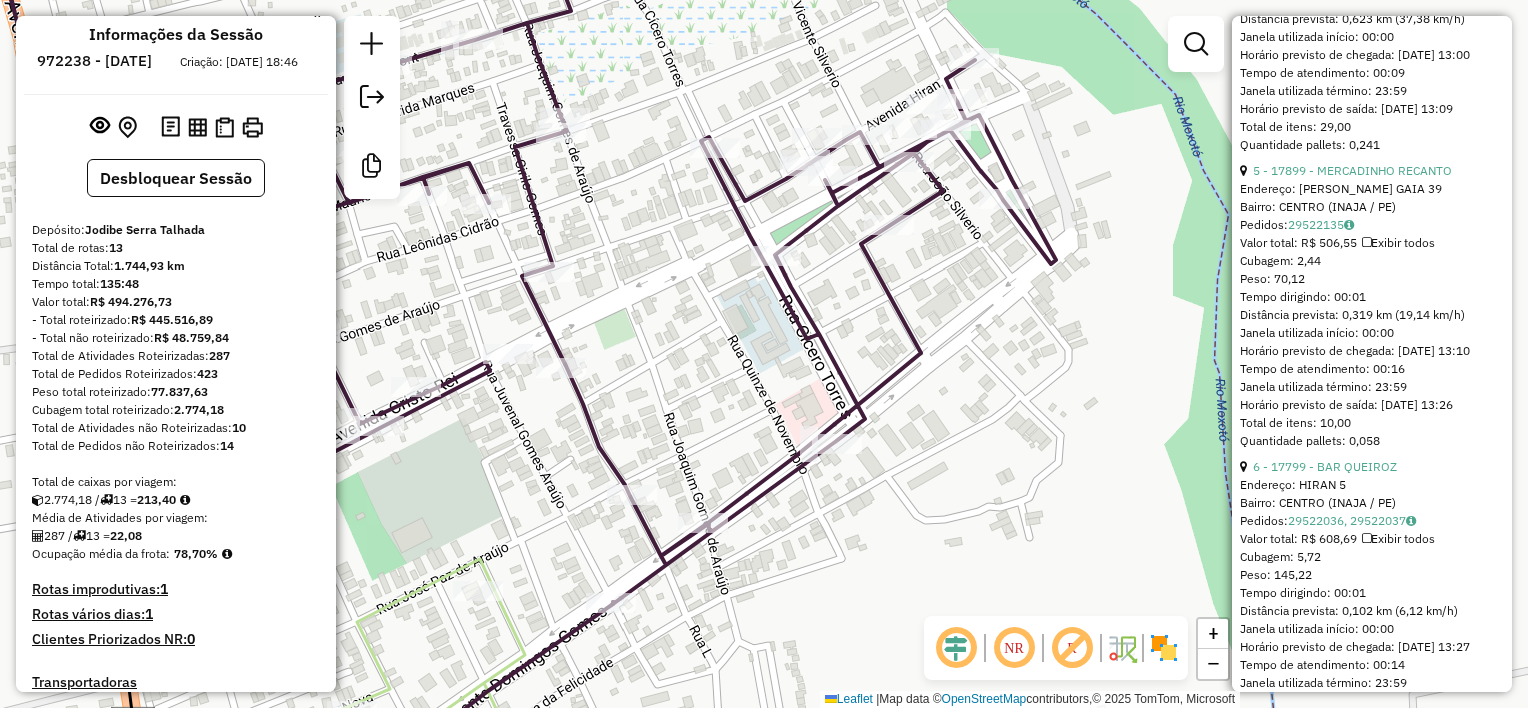 scroll, scrollTop: 0, scrollLeft: 0, axis: both 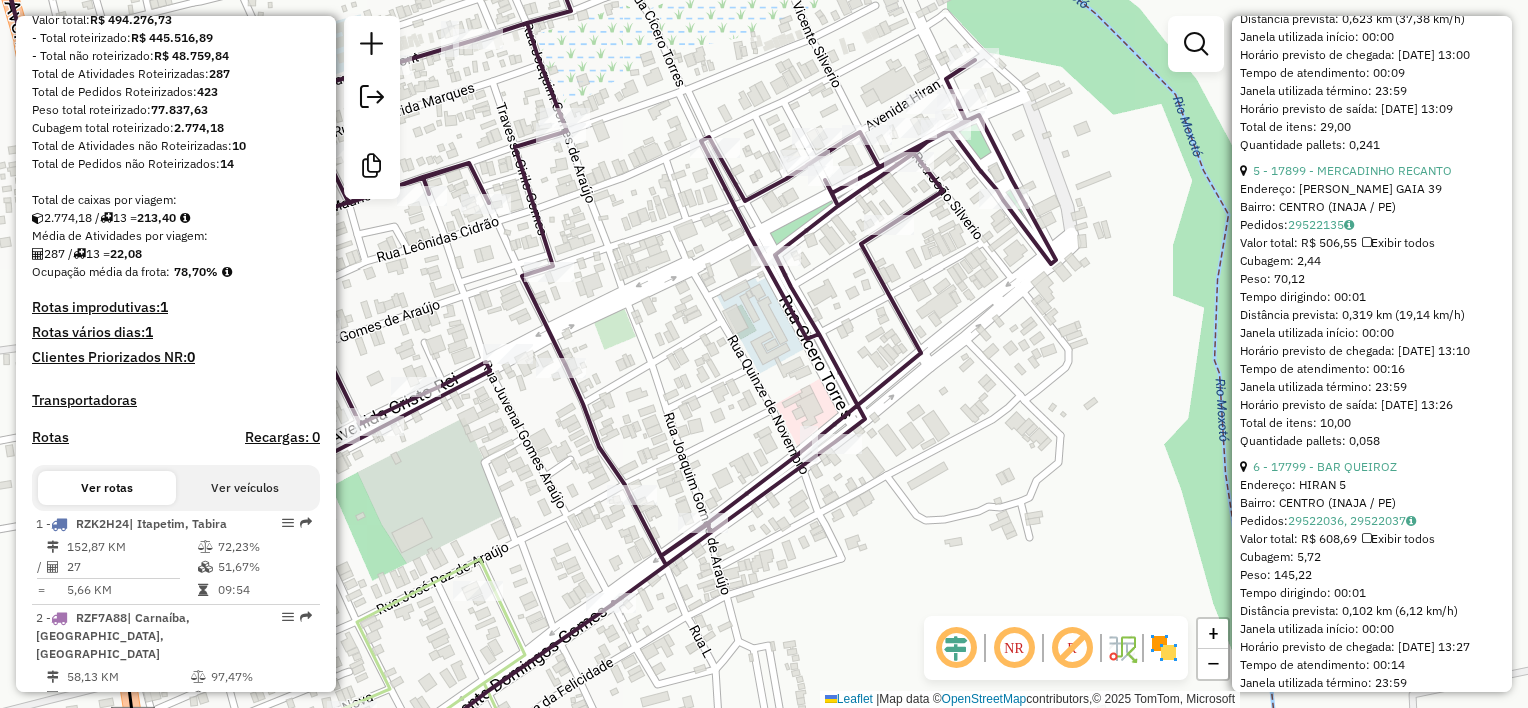 click on "Transportadoras" at bounding box center (176, 400) 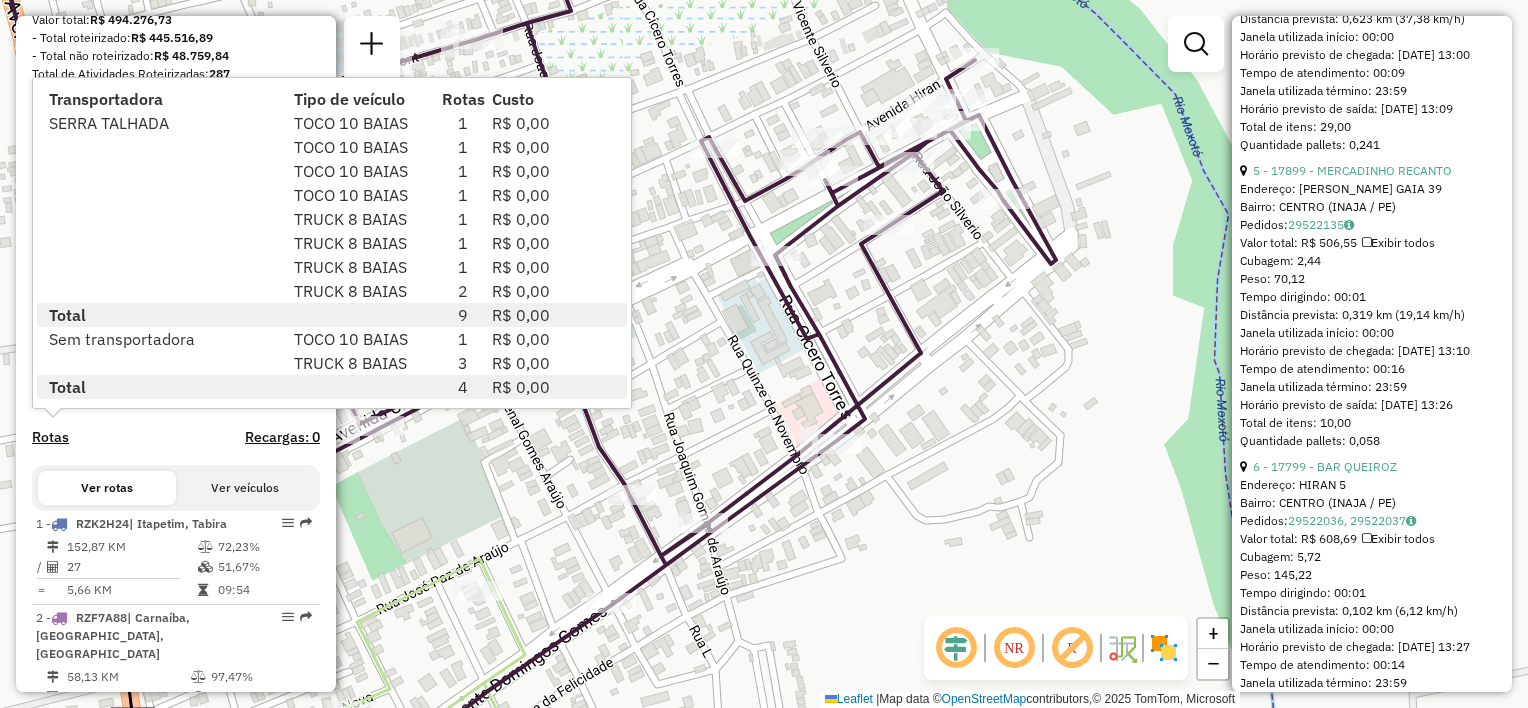 click on "Depósito:  Jodibe Serra Talhada  Total de rotas:  13  Distância Total:  1.744,93 km  Tempo total:  135:48  Valor total:  R$ 494.276,73  - Total roteirizado:  R$ 445.516,89  - Total não roteirizado:  R$ 48.759,84  Total de Atividades Roteirizadas:  287  Total de Pedidos Roteirizados:  423  Peso total roteirizado:  77.837,63  Cubagem total roteirizado:  2.774,18  Total de Atividades não Roteirizadas:  10  Total de Pedidos não Roteirizados:  14 Total de caixas por viagem:  2.774,18 /   13 =  213,40 Média de Atividades por viagem:  287 /   13 =  22,08 Ocupação média da frota:  78,70%   Rotas improdutivas:  1  Rotas vários dias:  1  Clientes Priorizados NR:  0  Transportadoras  Rotas  Recargas: 0   Ver rotas   Ver veículos   1 -       RZK2H24   | Itapetim, Tabira  152,87 KM   72,23%  /  27   51,67%     =  5,66 KM   09:54   2 -       RZF7A88   | Carnaíba, Ibitiranga, Iritã  58,13 KM   97,47%  /  14   67,96%     =  4,15 KM   08:25   3 -       SOL5C48   | Carnaíba  48,70 KM   88,94%  /  30   64,38%" at bounding box center (176, 936) 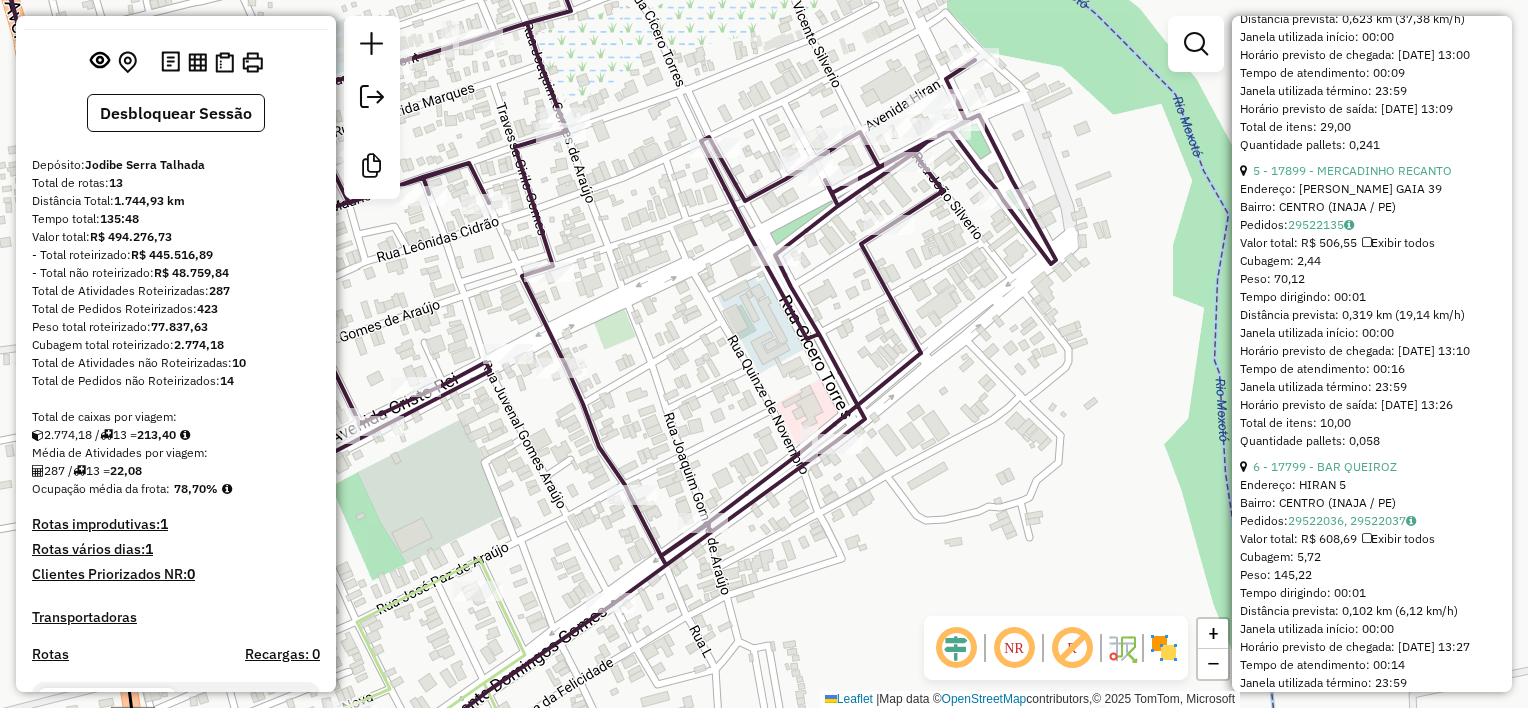 scroll, scrollTop: 0, scrollLeft: 0, axis: both 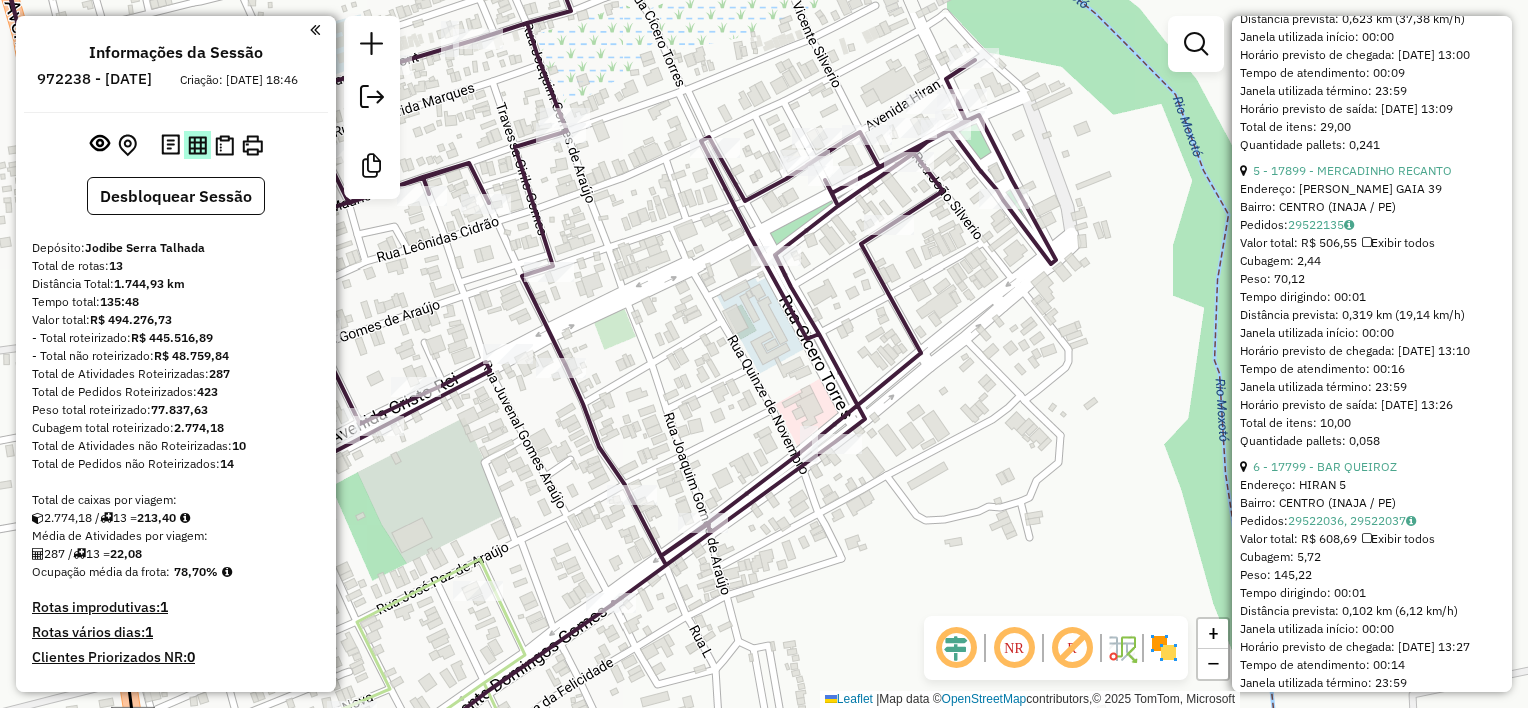 click at bounding box center [197, 145] 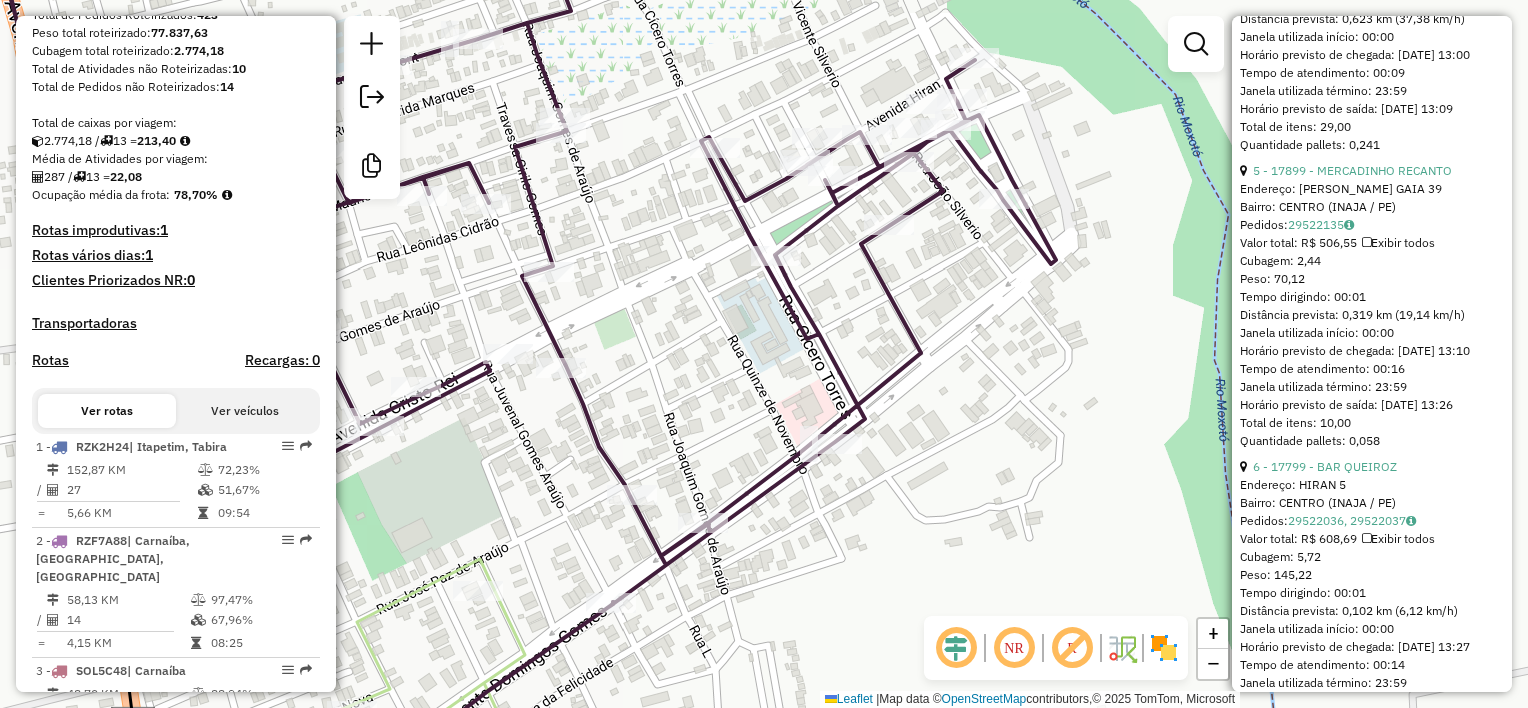scroll, scrollTop: 400, scrollLeft: 0, axis: vertical 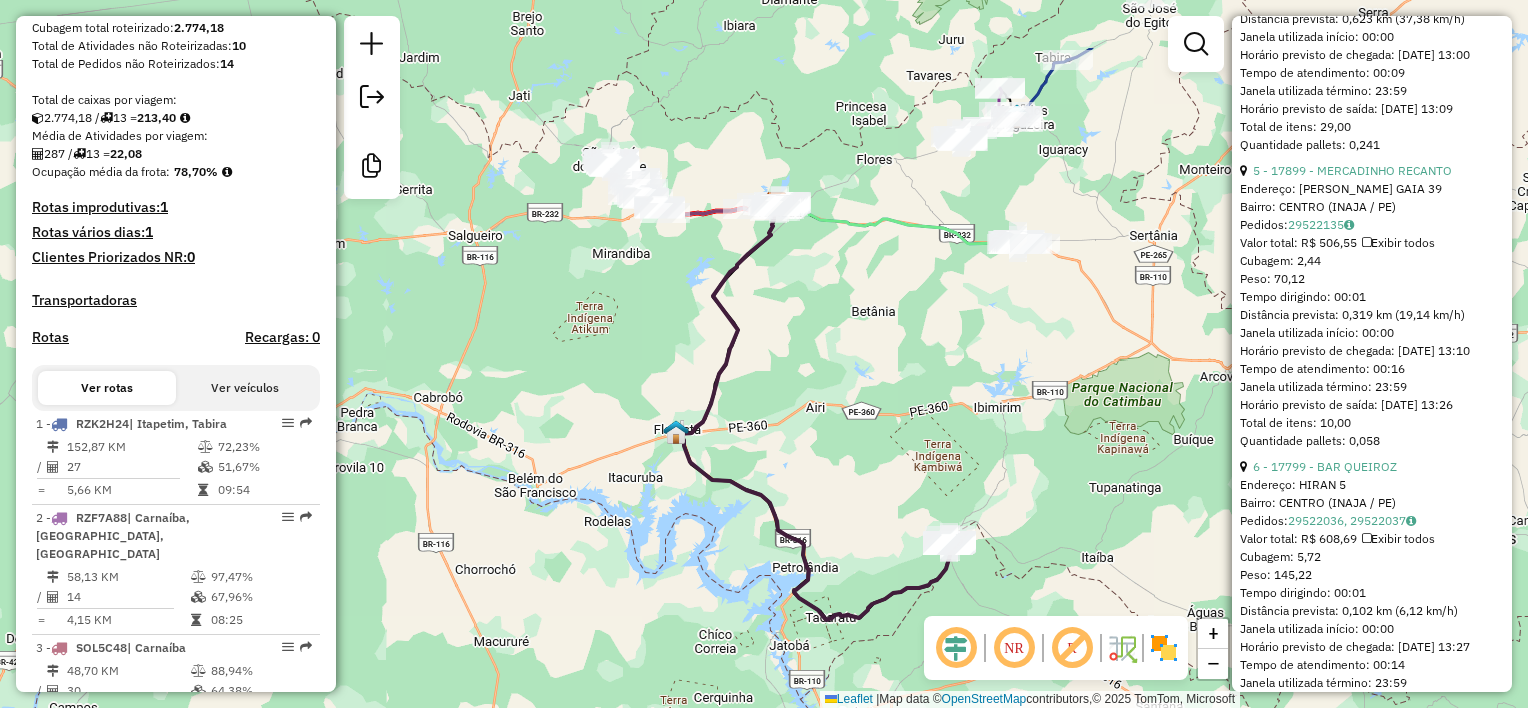 drag, startPoint x: 629, startPoint y: 263, endPoint x: 847, endPoint y: 382, distance: 248.36465 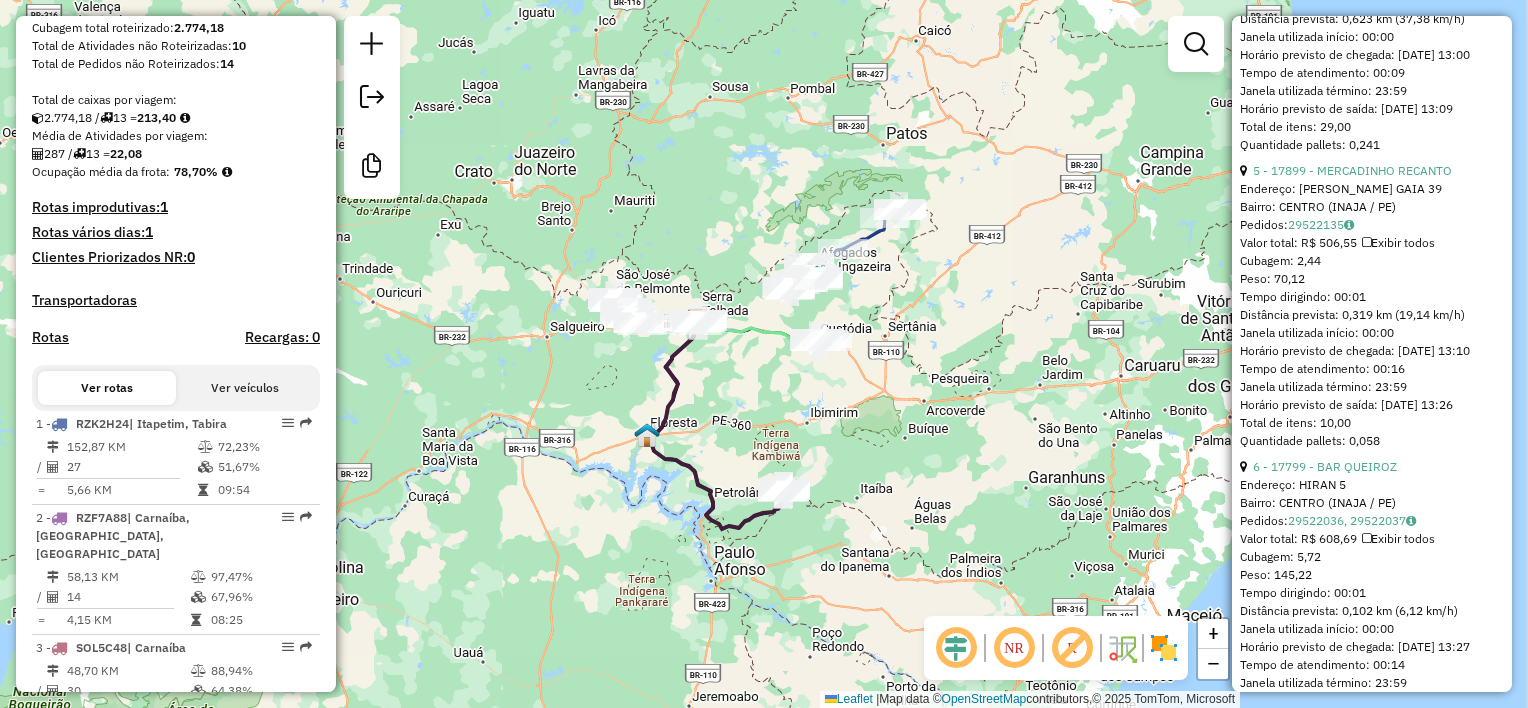 drag, startPoint x: 884, startPoint y: 376, endPoint x: 750, endPoint y: 420, distance: 141.039 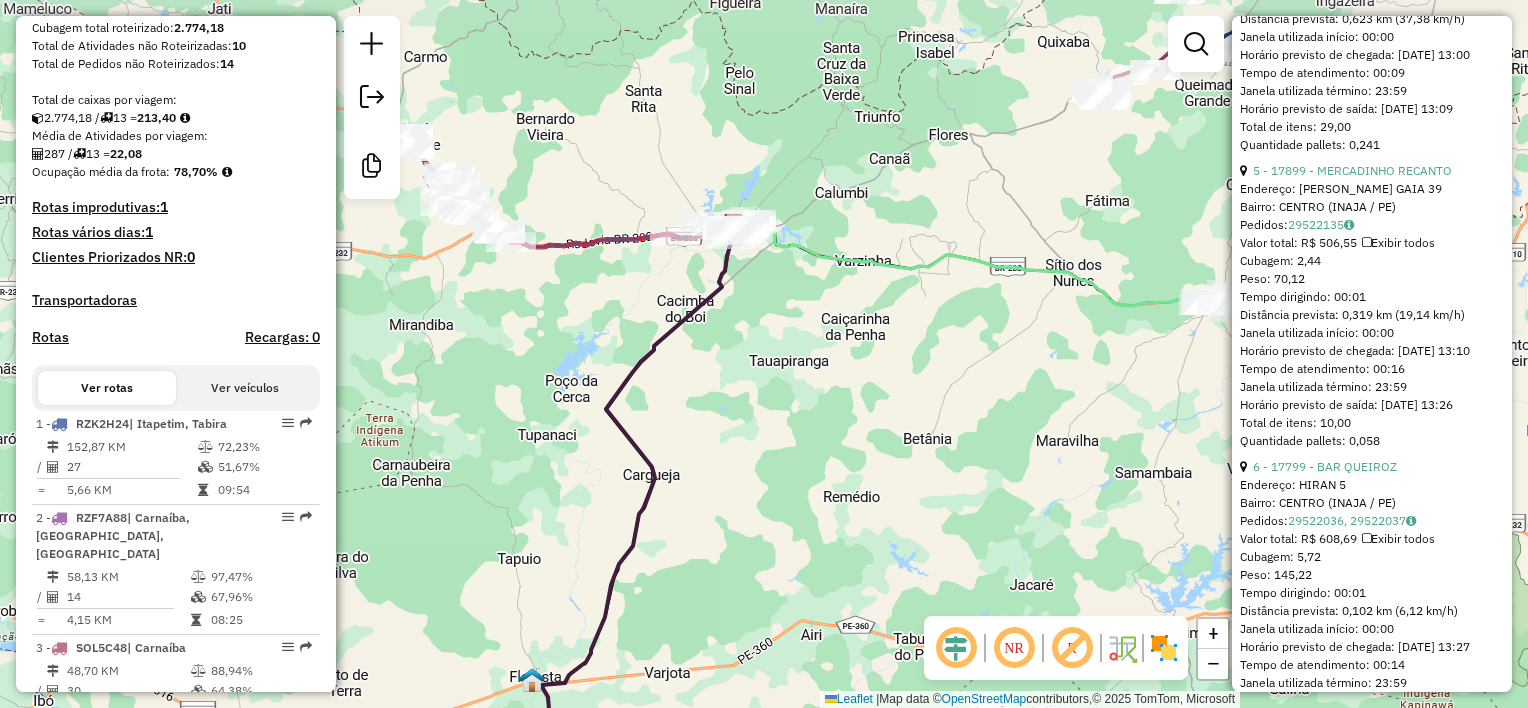 drag, startPoint x: 692, startPoint y: 371, endPoint x: 862, endPoint y: 460, distance: 191.88799 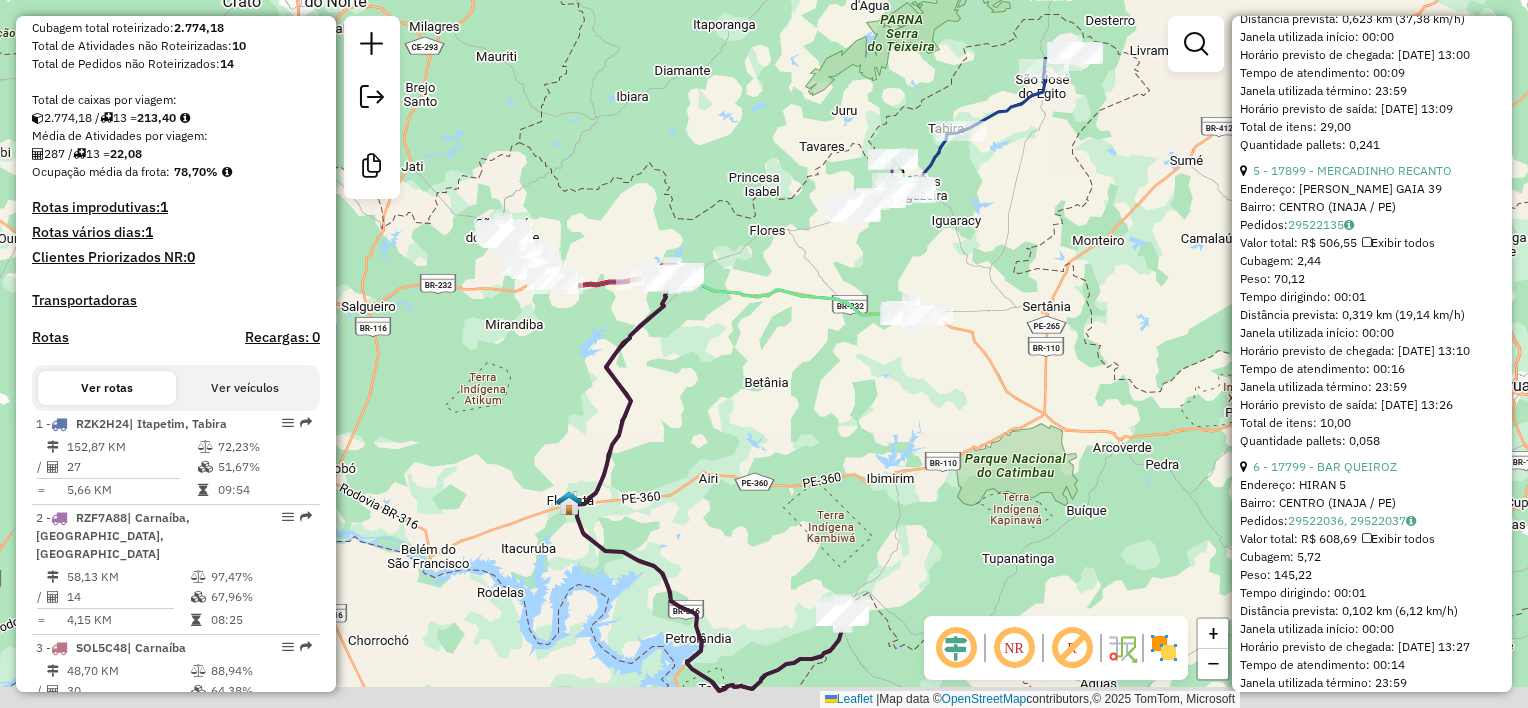 drag, startPoint x: 894, startPoint y: 445, endPoint x: 767, endPoint y: 389, distance: 138.79842 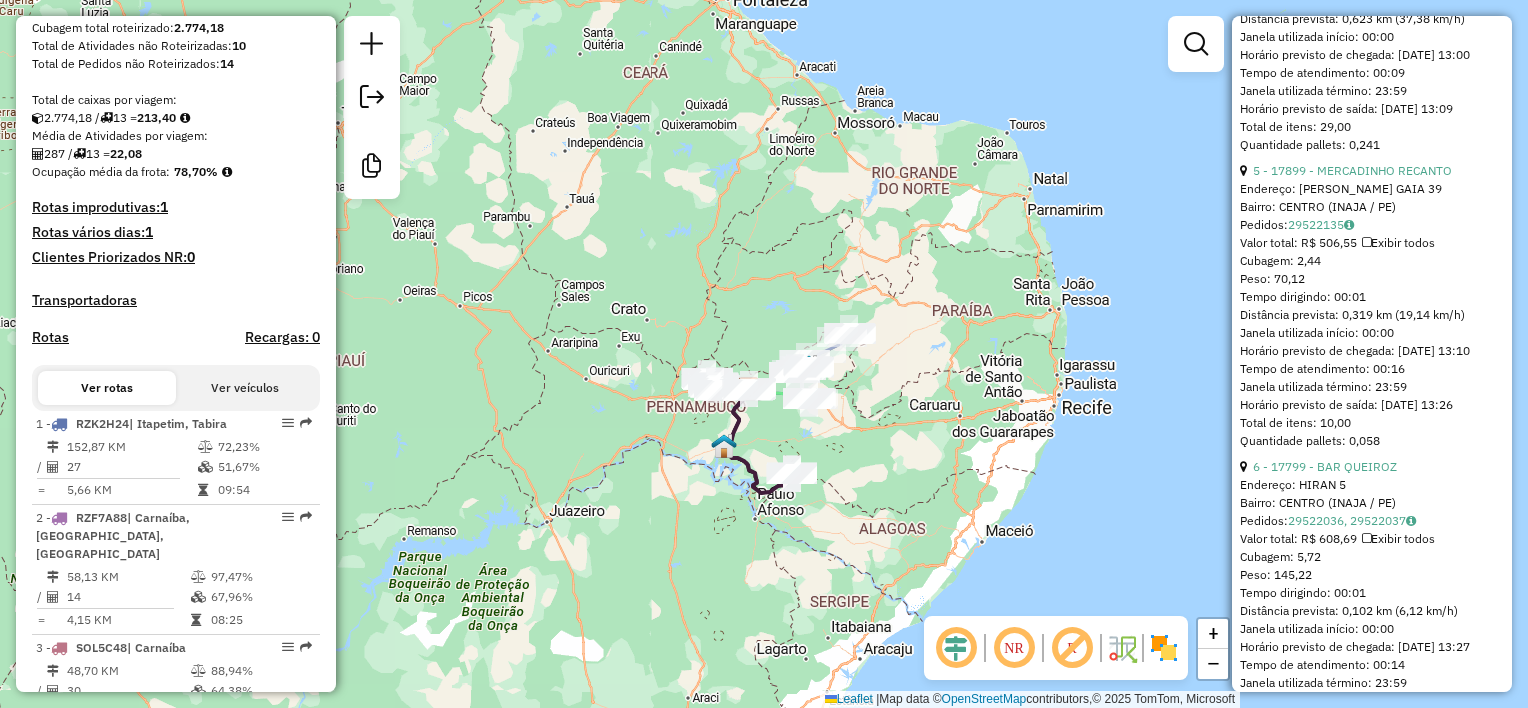 scroll, scrollTop: 100, scrollLeft: 0, axis: vertical 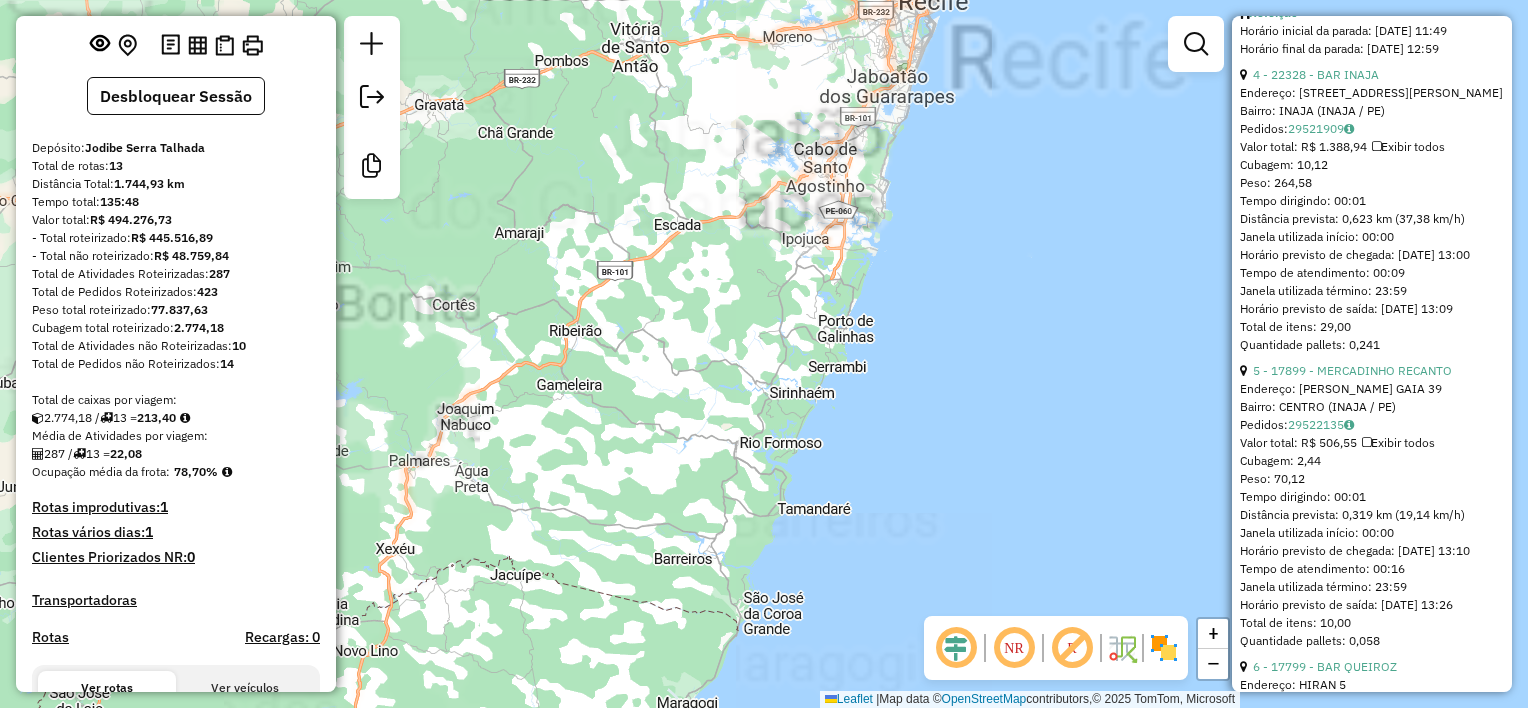 drag, startPoint x: 942, startPoint y: 374, endPoint x: 1087, endPoint y: 381, distance: 145.16887 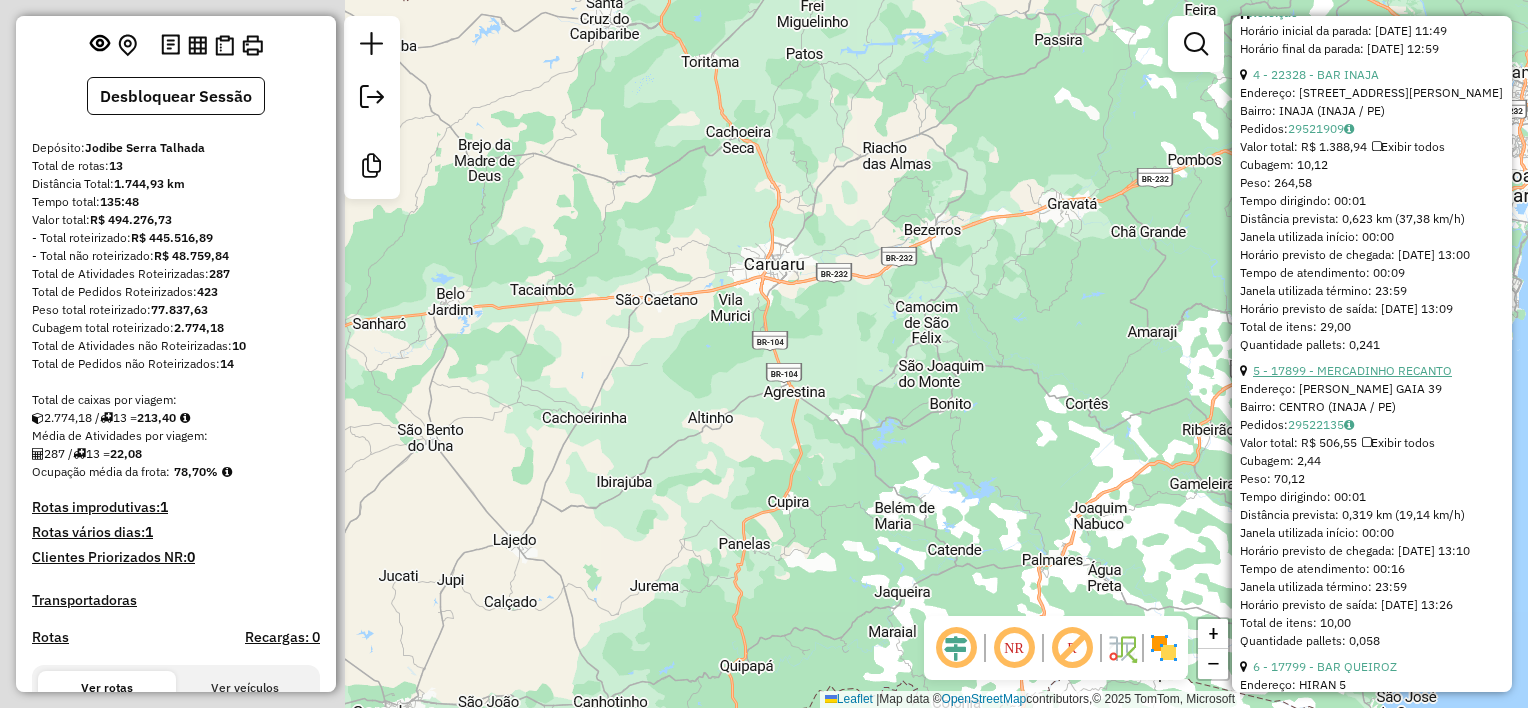 drag, startPoint x: 766, startPoint y: 346, endPoint x: 1268, endPoint y: 442, distance: 511.09686 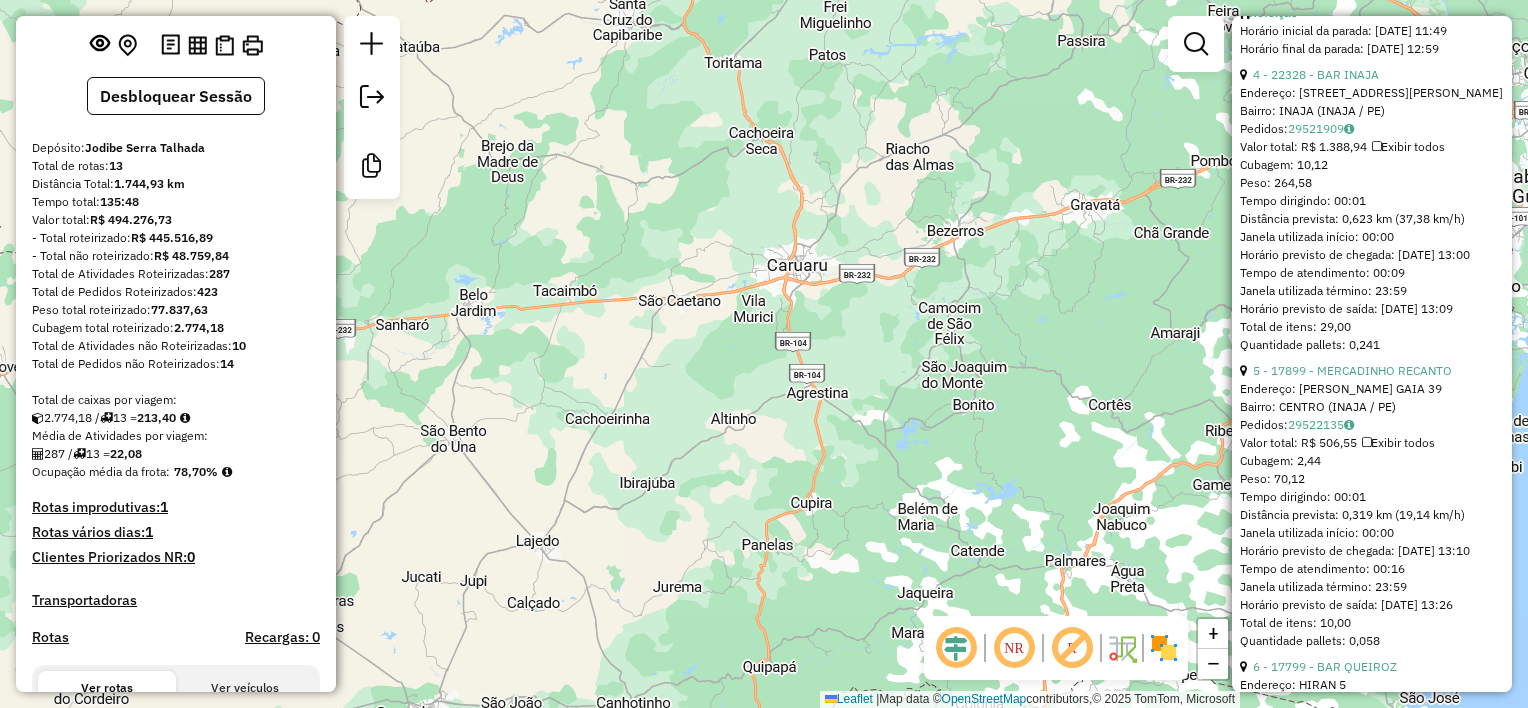 drag, startPoint x: 917, startPoint y: 388, endPoint x: 1316, endPoint y: 323, distance: 404.25983 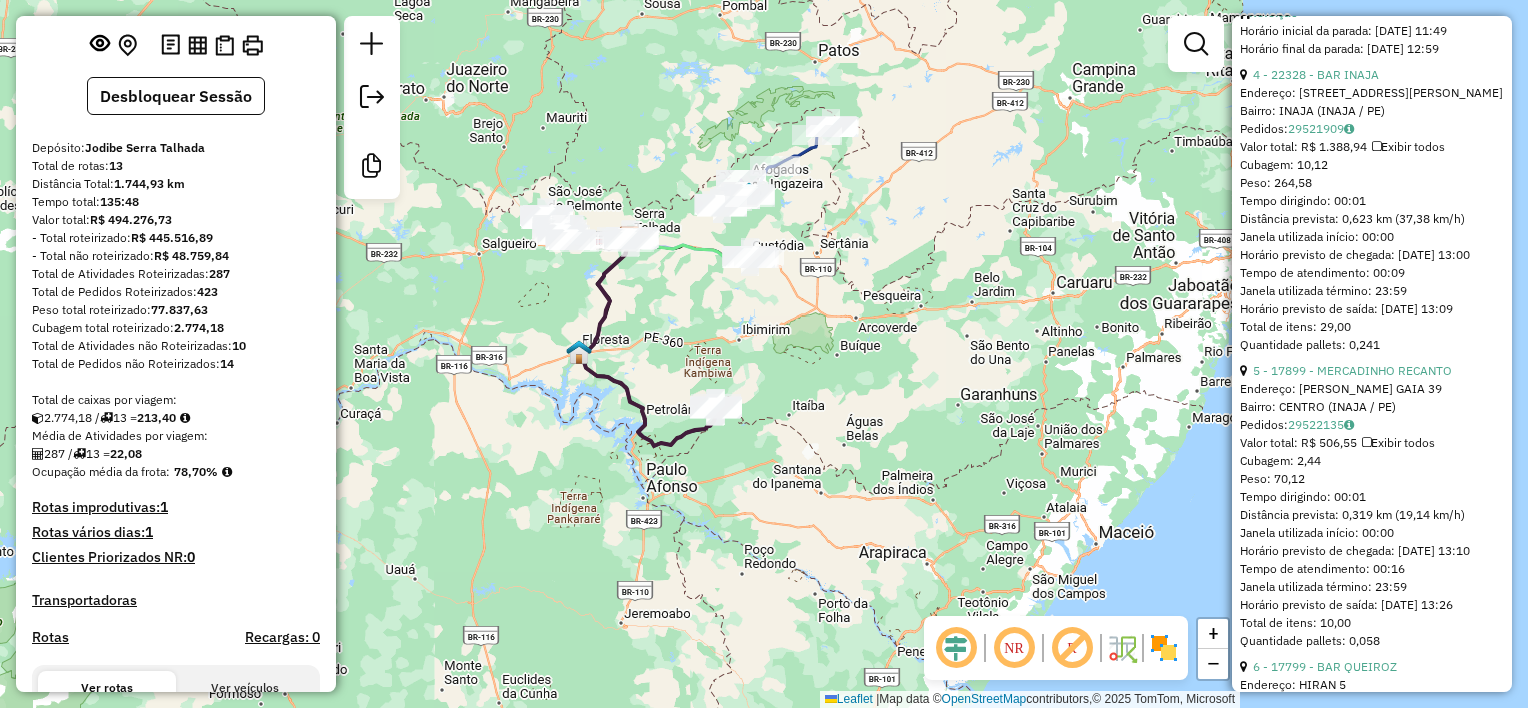 drag, startPoint x: 901, startPoint y: 336, endPoint x: 962, endPoint y: 340, distance: 61.13101 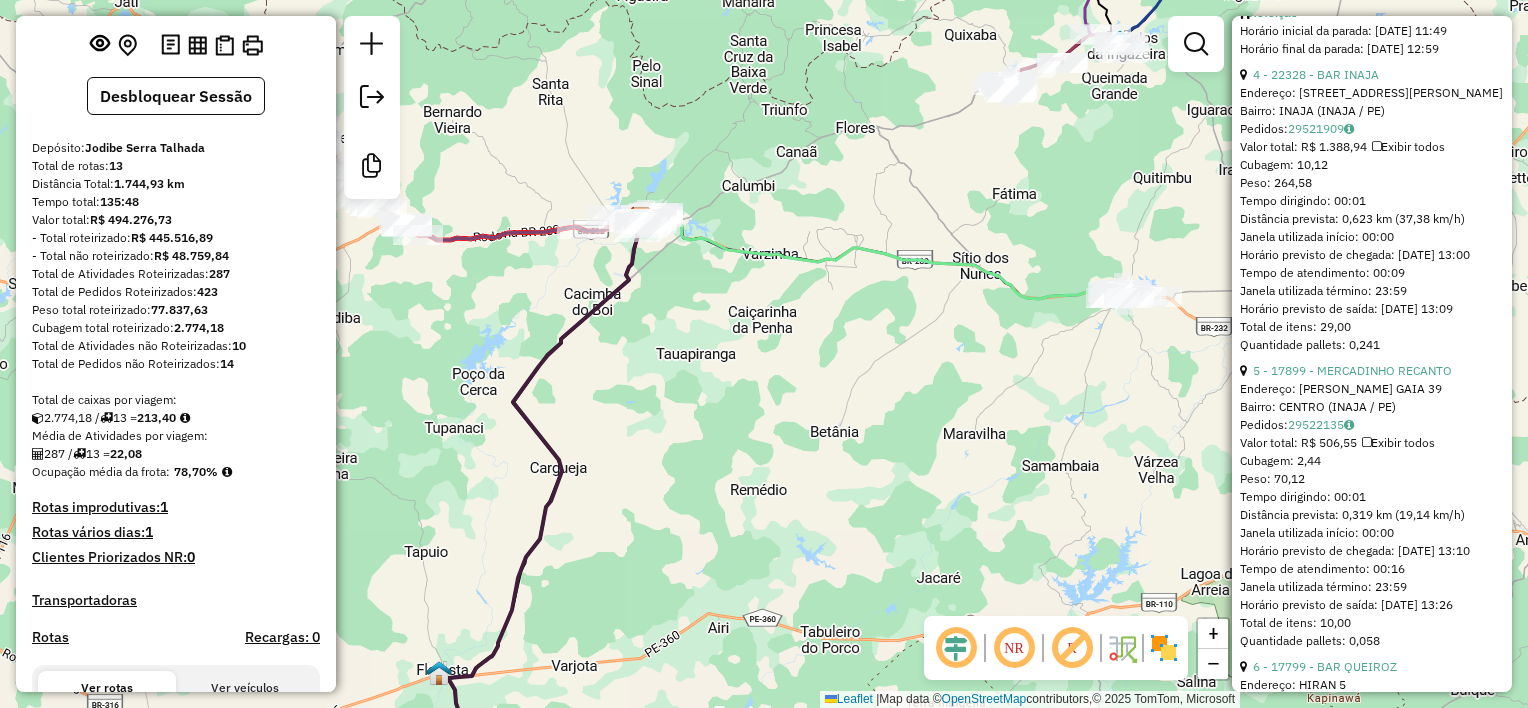 drag, startPoint x: 744, startPoint y: 220, endPoint x: 808, endPoint y: 331, distance: 128.12885 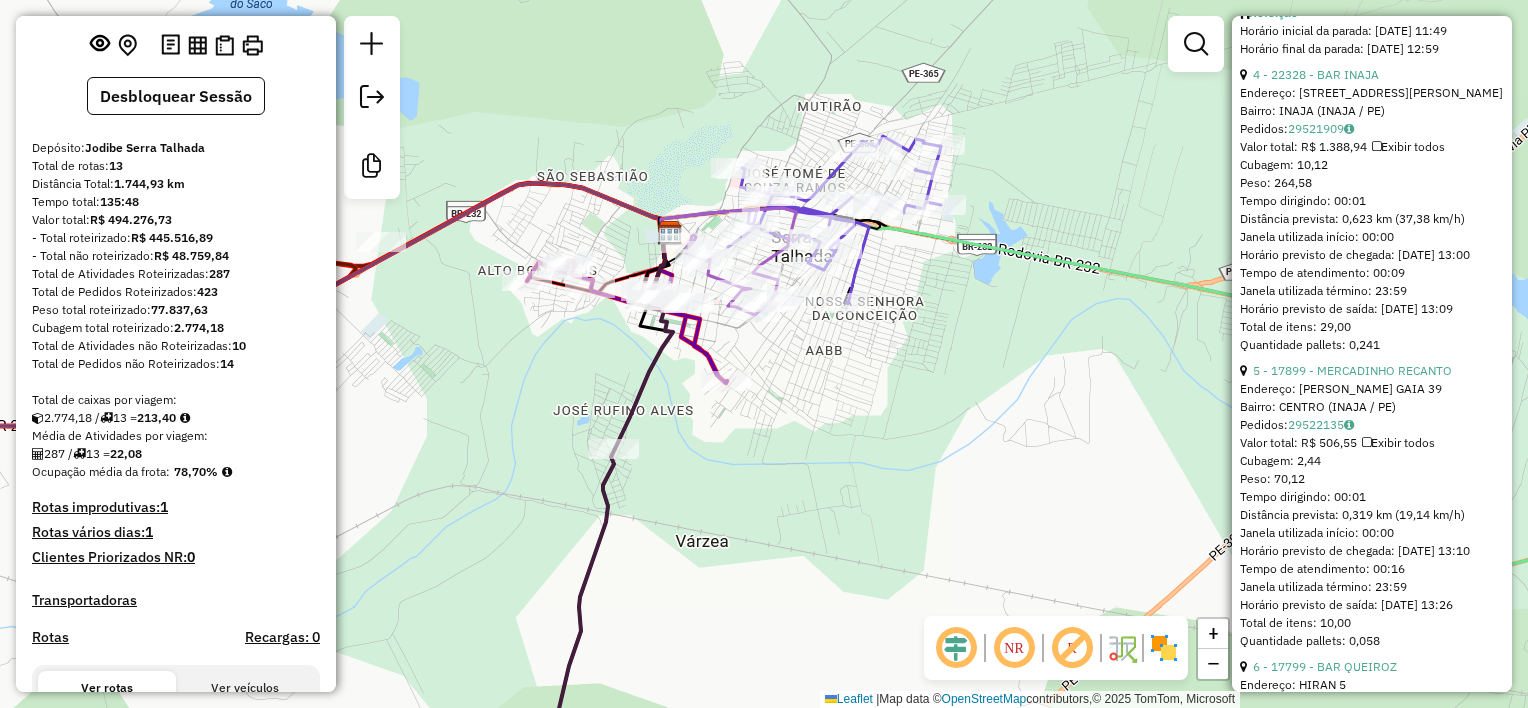 click 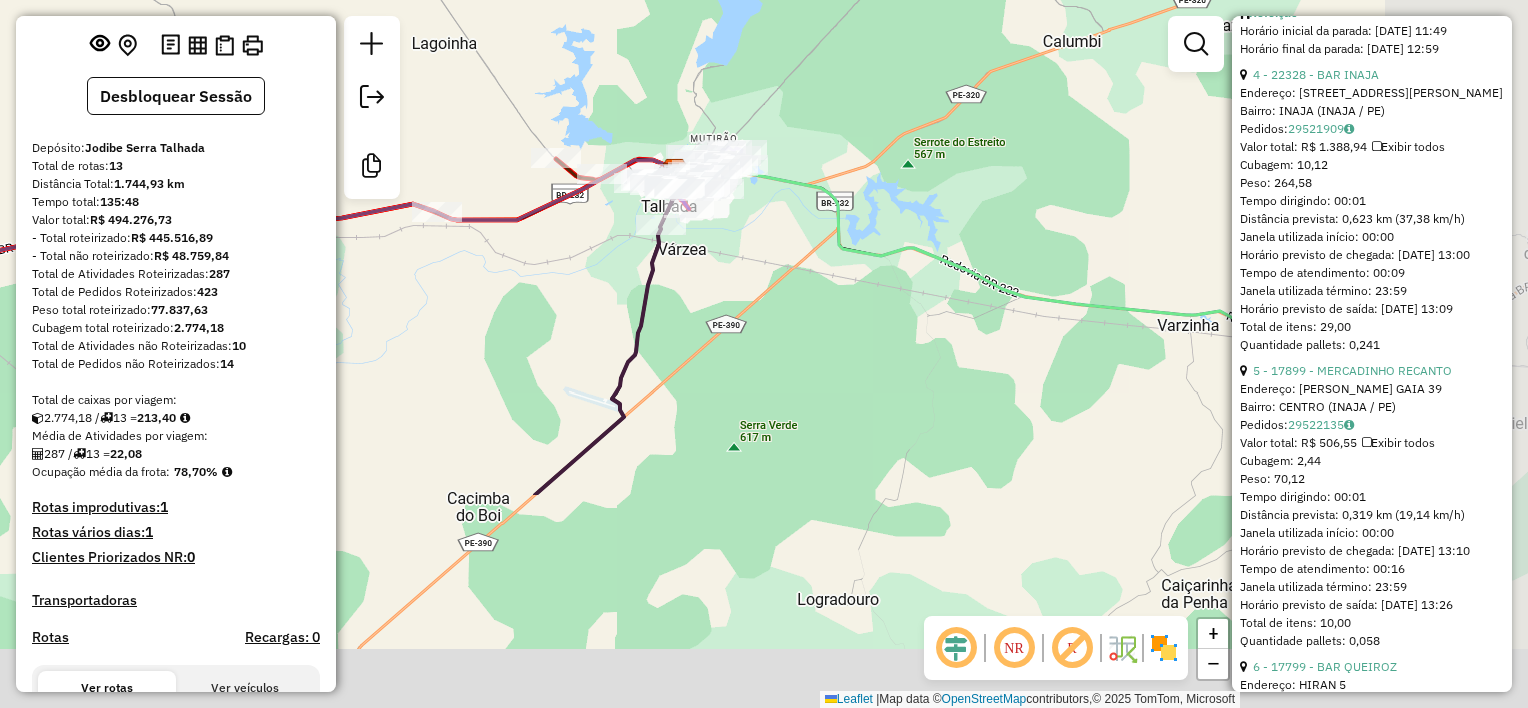 drag, startPoint x: 1062, startPoint y: 536, endPoint x: 780, endPoint y: 256, distance: 397.3965 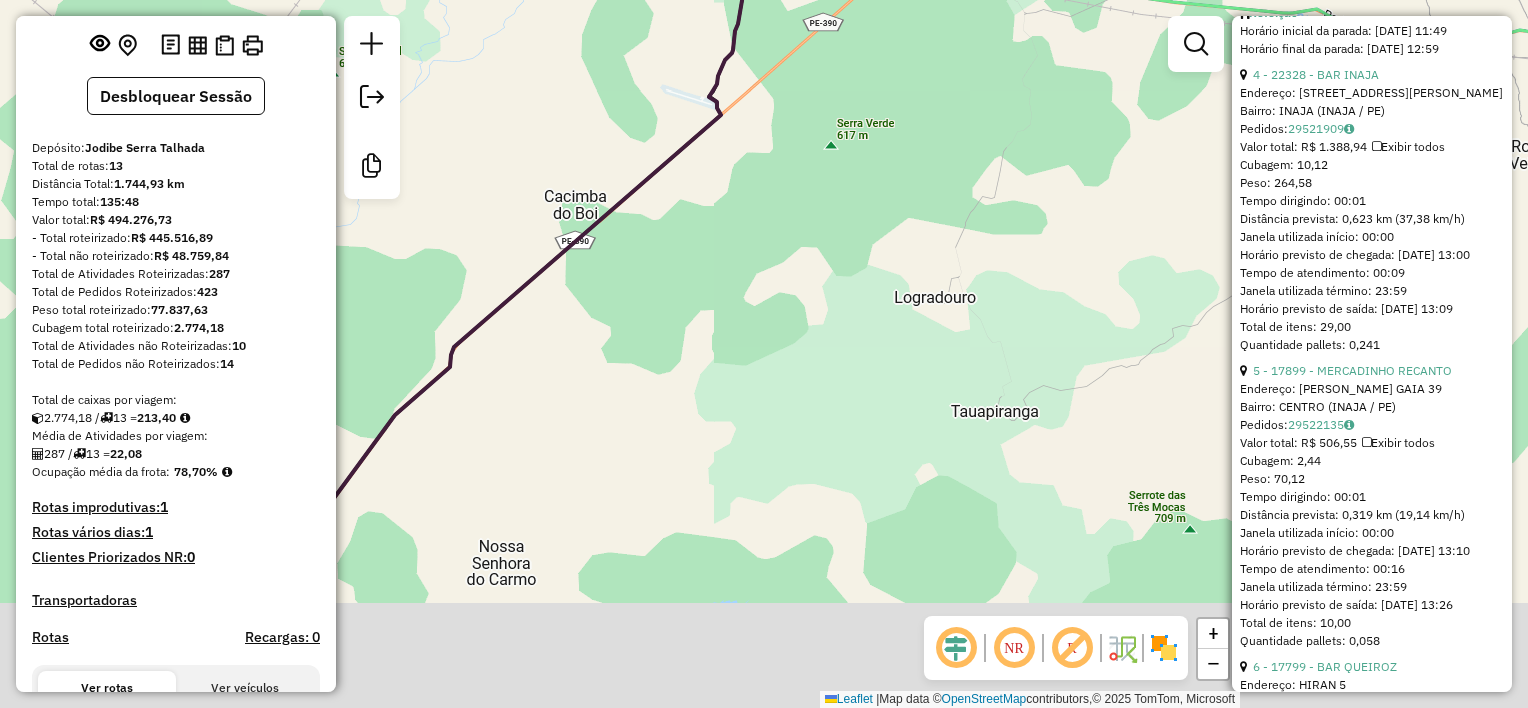 drag, startPoint x: 928, startPoint y: 448, endPoint x: 1056, endPoint y: 261, distance: 226.612 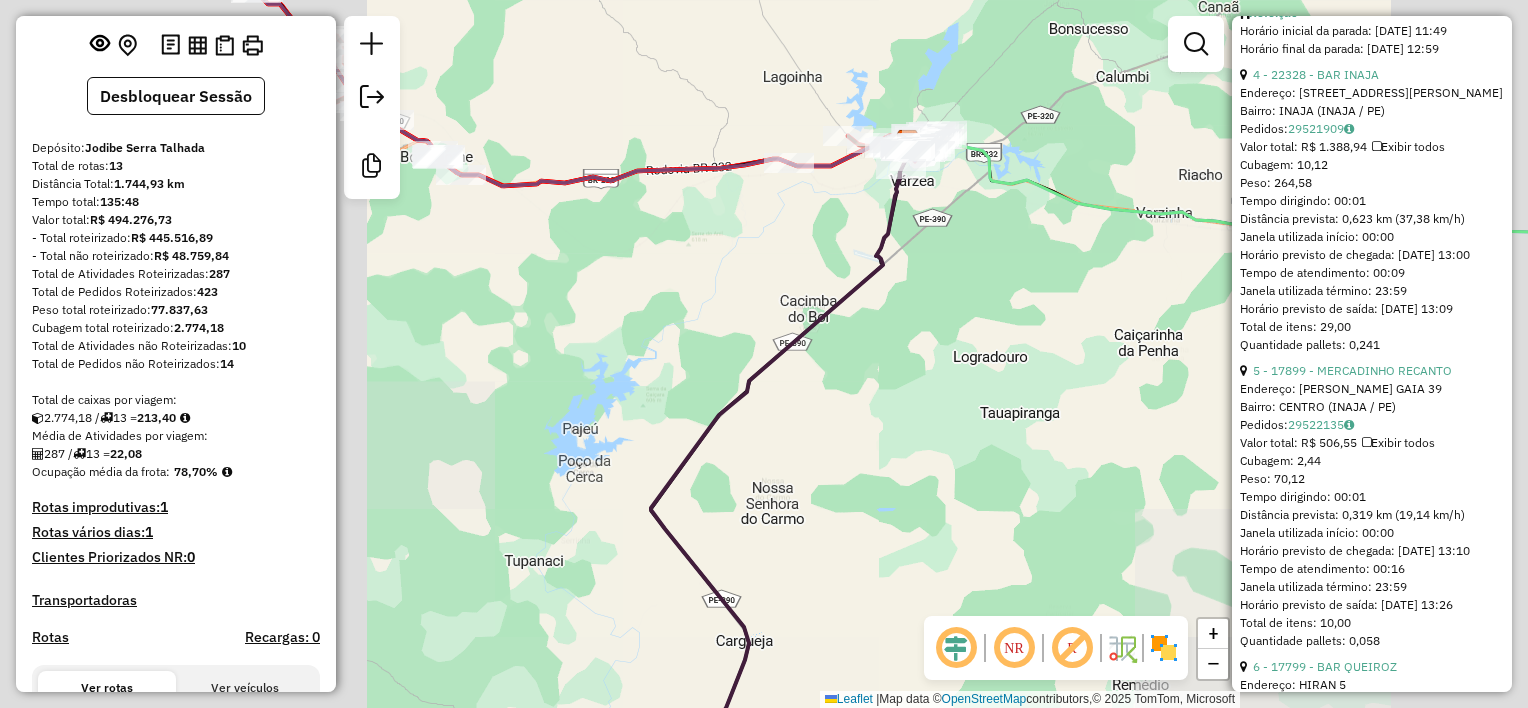 drag, startPoint x: 1051, startPoint y: 464, endPoint x: 855, endPoint y: 196, distance: 332.0241 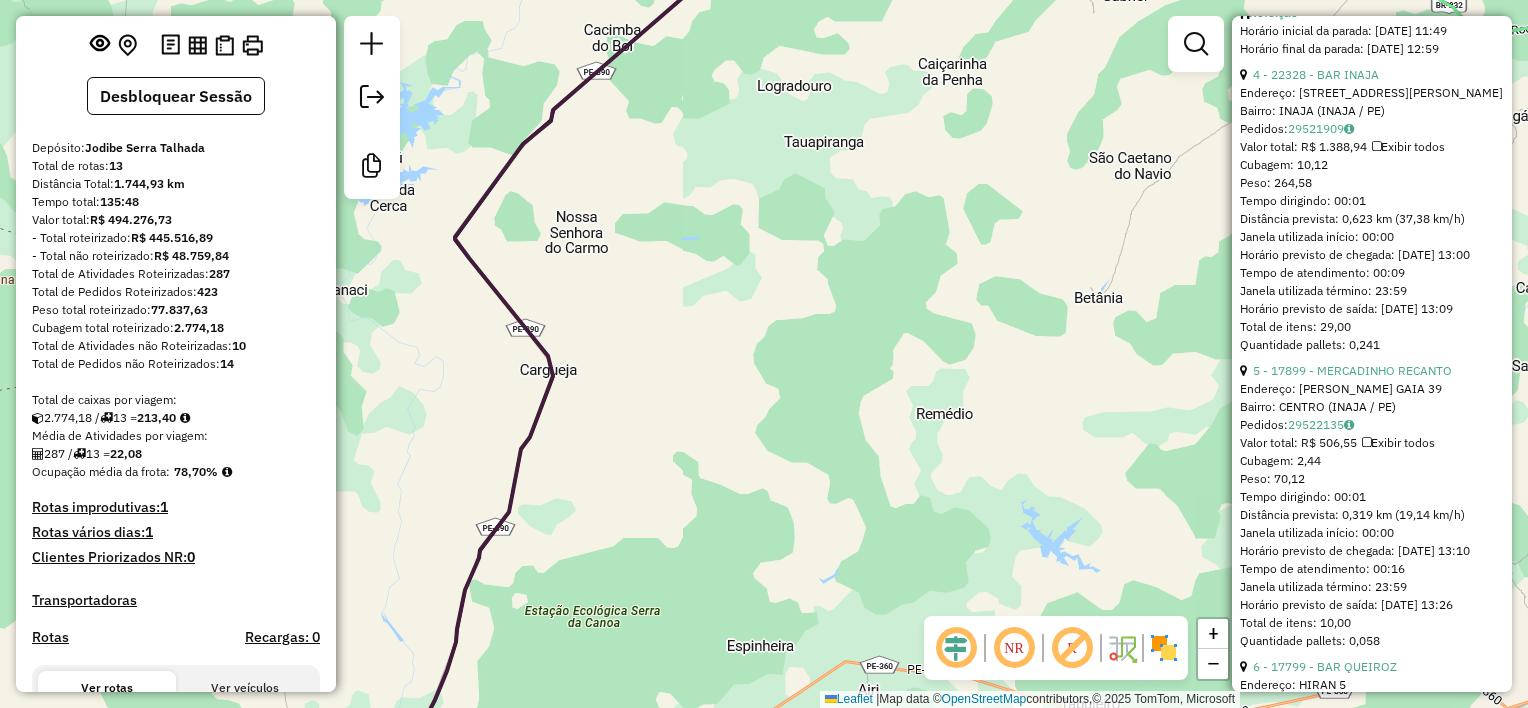 drag, startPoint x: 1024, startPoint y: 405, endPoint x: 963, endPoint y: 132, distance: 279.73203 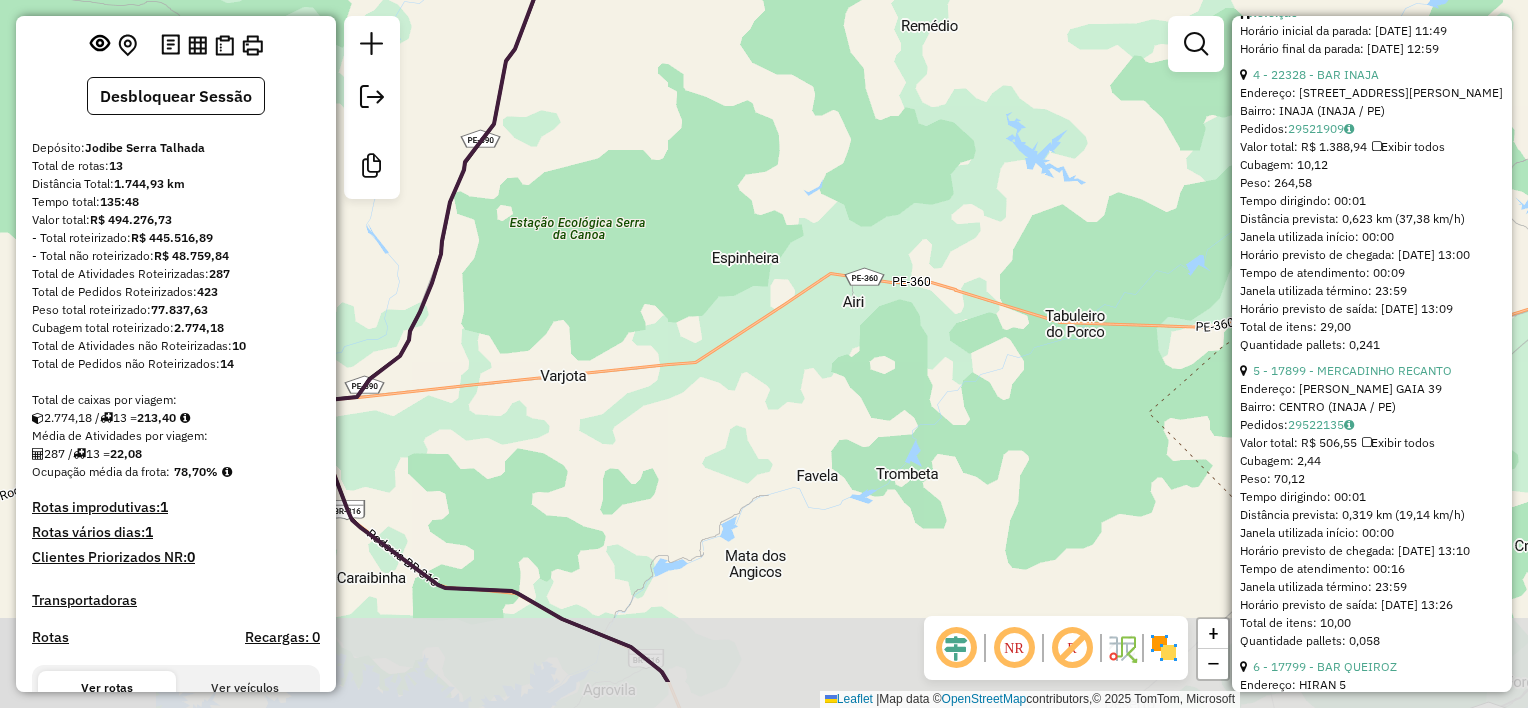 drag, startPoint x: 832, startPoint y: 411, endPoint x: 906, endPoint y: 157, distance: 264.56 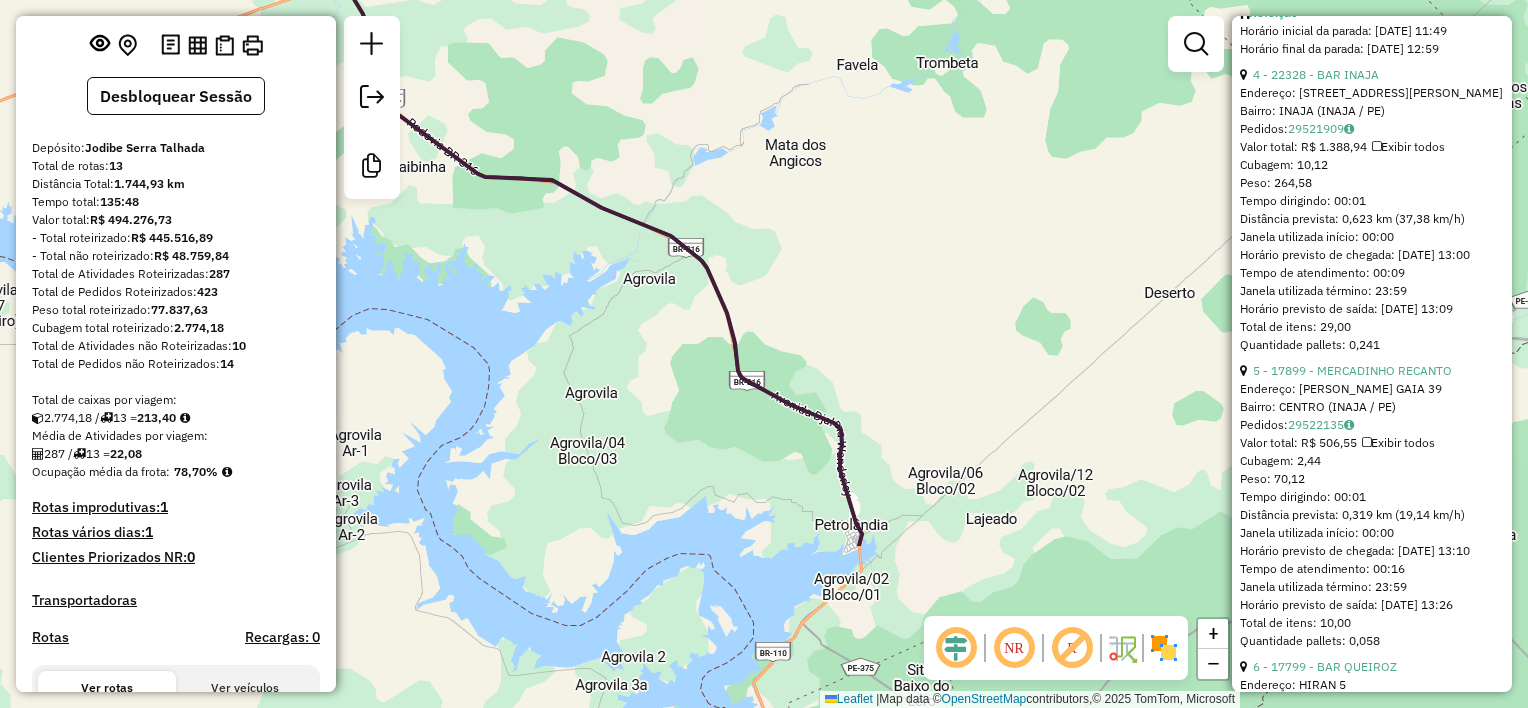 drag, startPoint x: 882, startPoint y: 429, endPoint x: 859, endPoint y: 125, distance: 304.86884 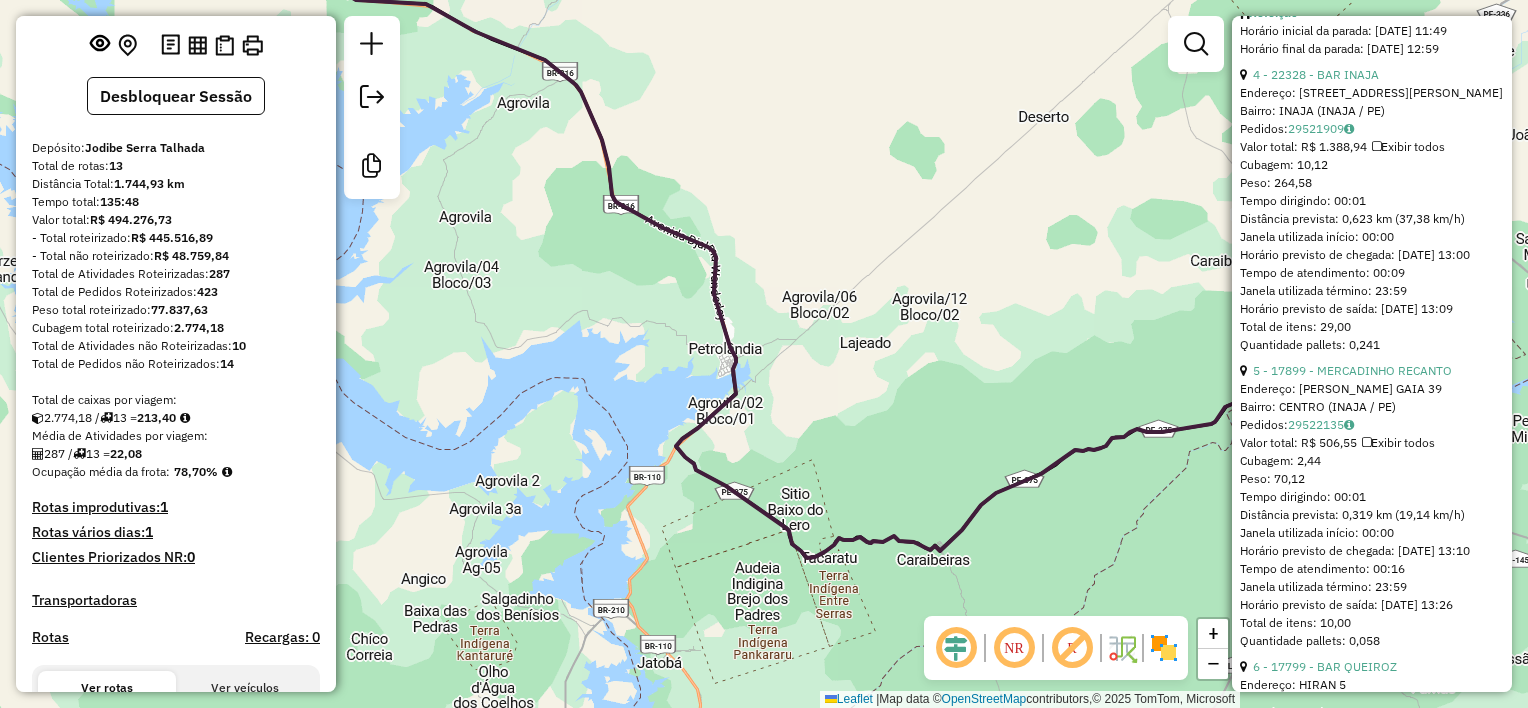 drag, startPoint x: 936, startPoint y: 376, endPoint x: 969, endPoint y: 206, distance: 173.17332 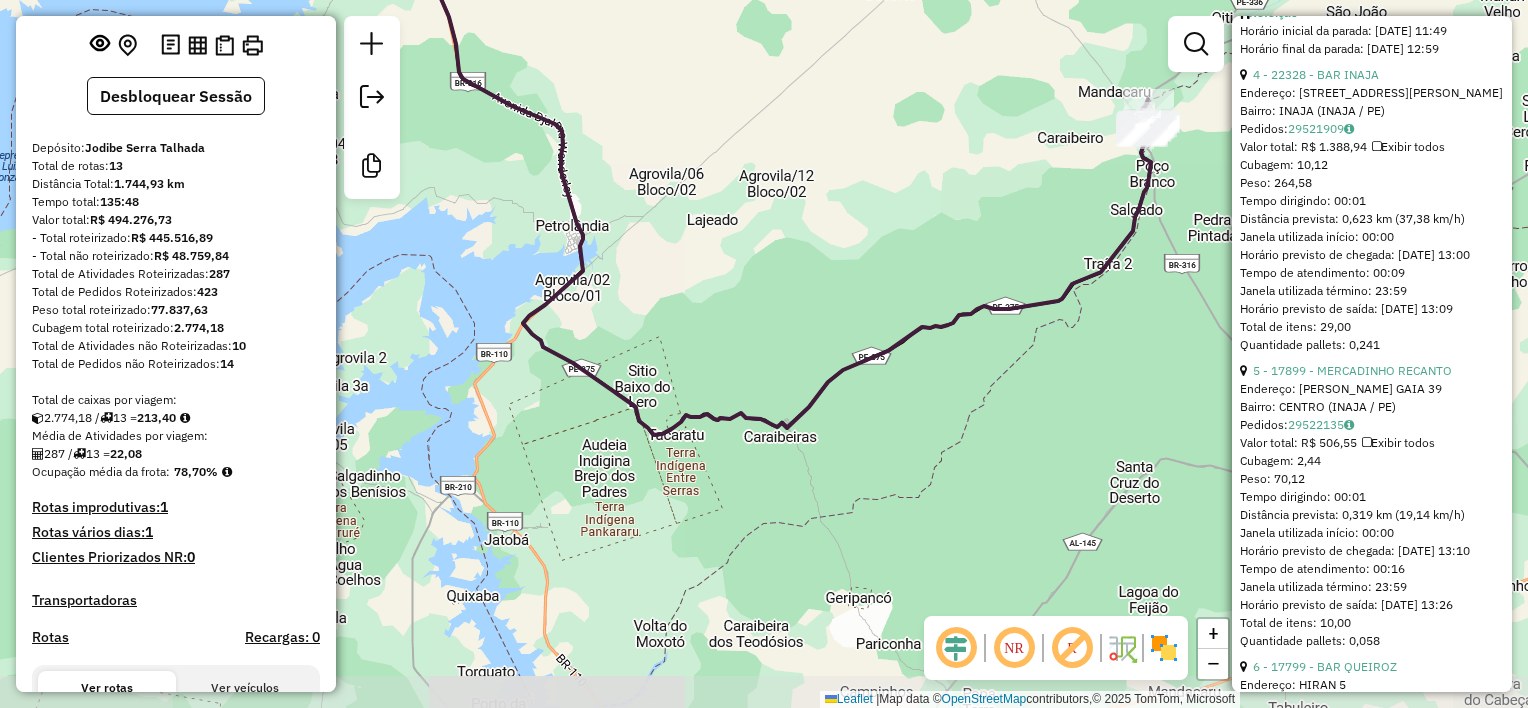 drag, startPoint x: 1069, startPoint y: 167, endPoint x: 898, endPoint y: 265, distance: 197.09135 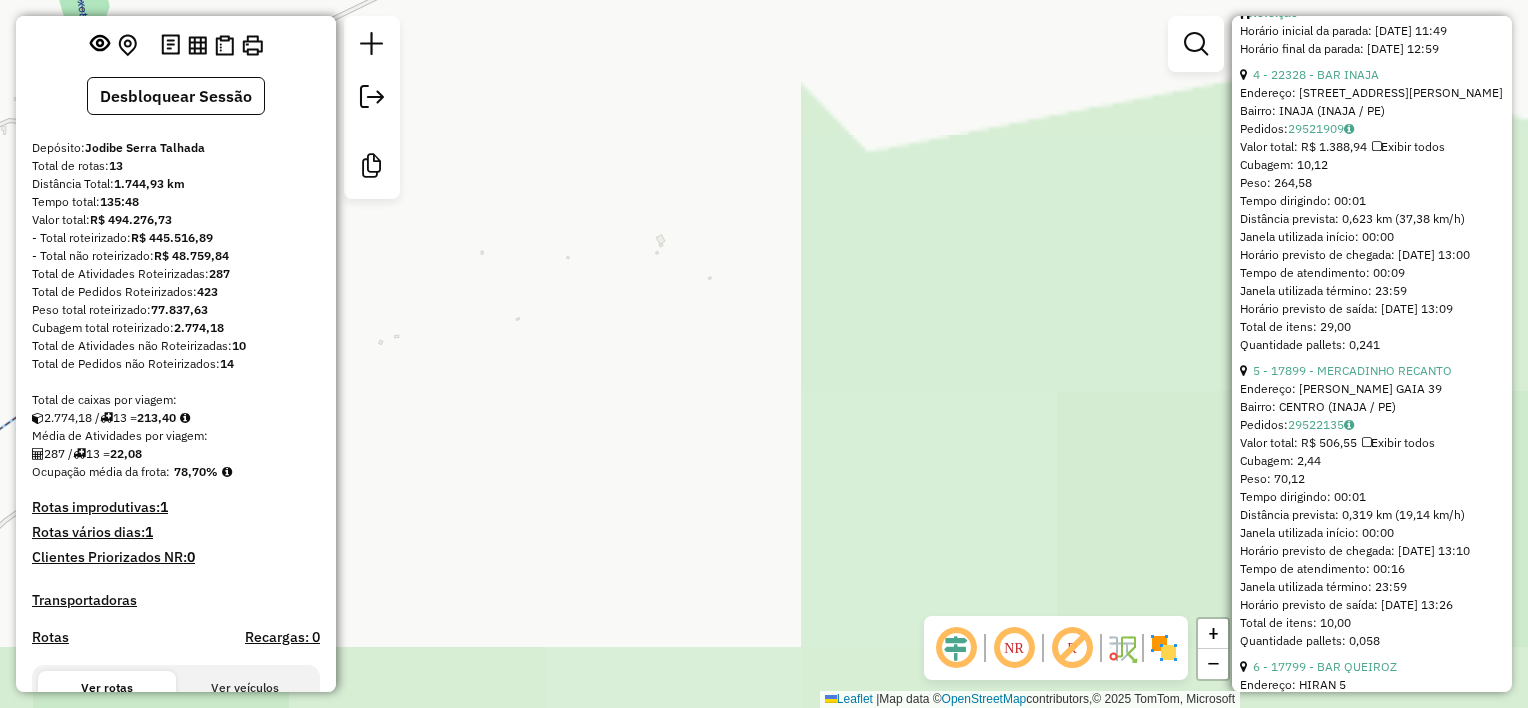 drag, startPoint x: 744, startPoint y: 208, endPoint x: 1014, endPoint y: 419, distance: 342.66748 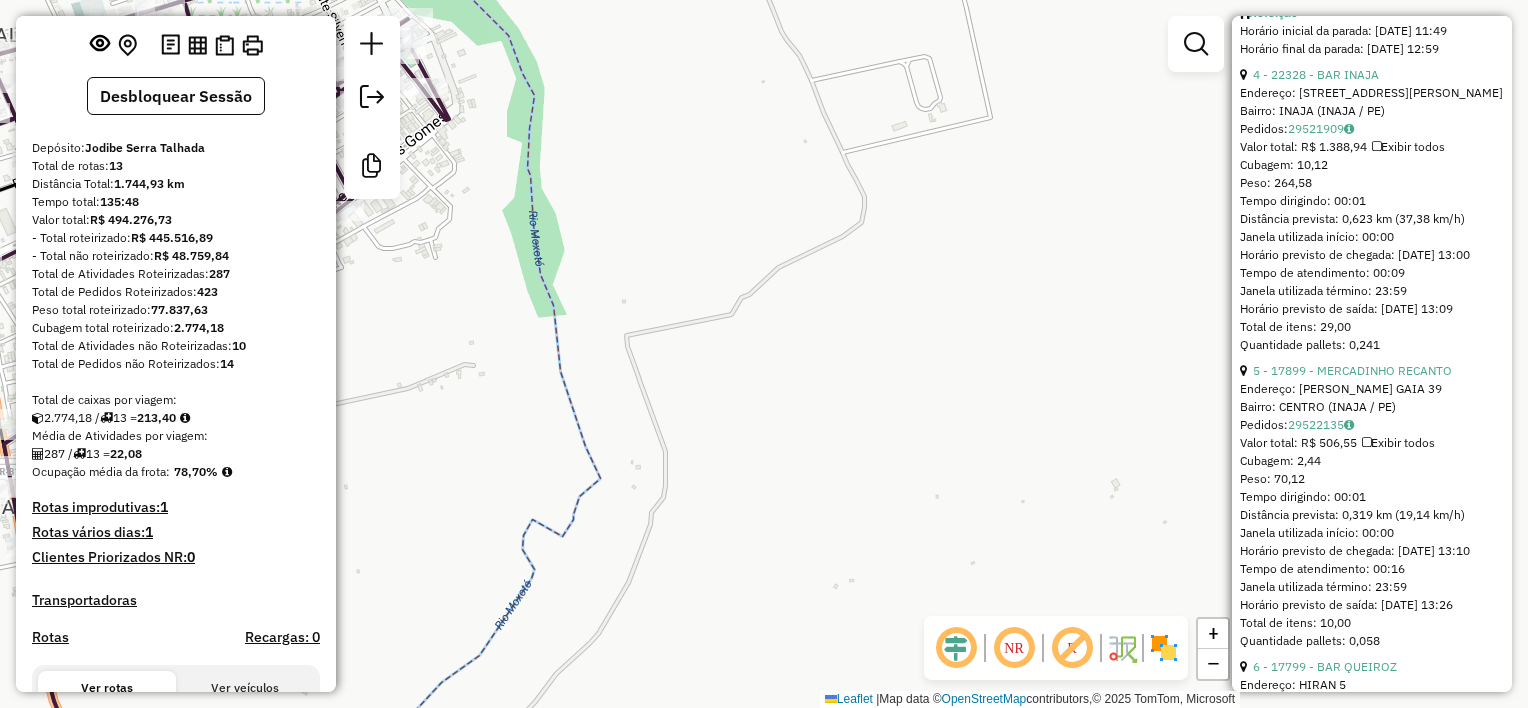 drag, startPoint x: 767, startPoint y: 299, endPoint x: 924, endPoint y: 328, distance: 159.65588 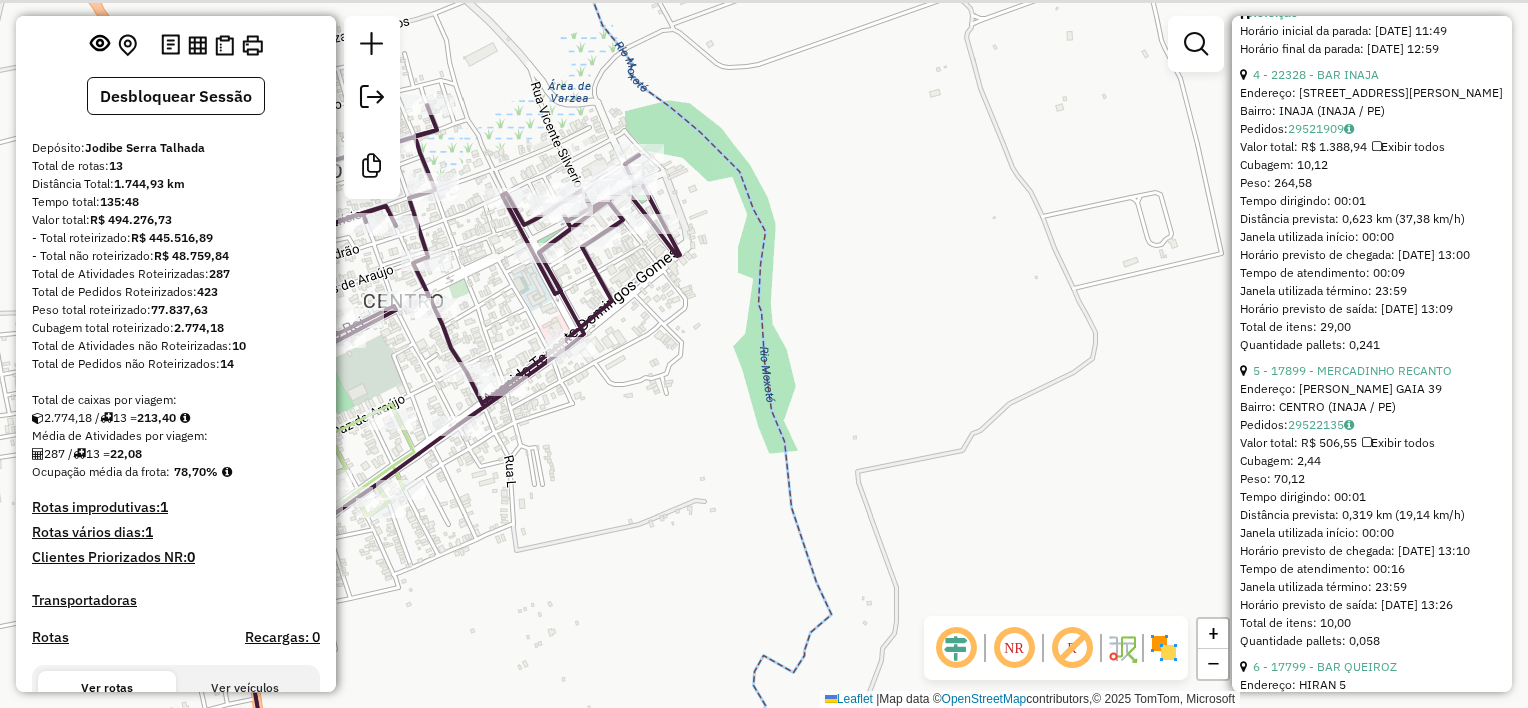 drag, startPoint x: 849, startPoint y: 306, endPoint x: 1330, endPoint y: 542, distance: 535.777 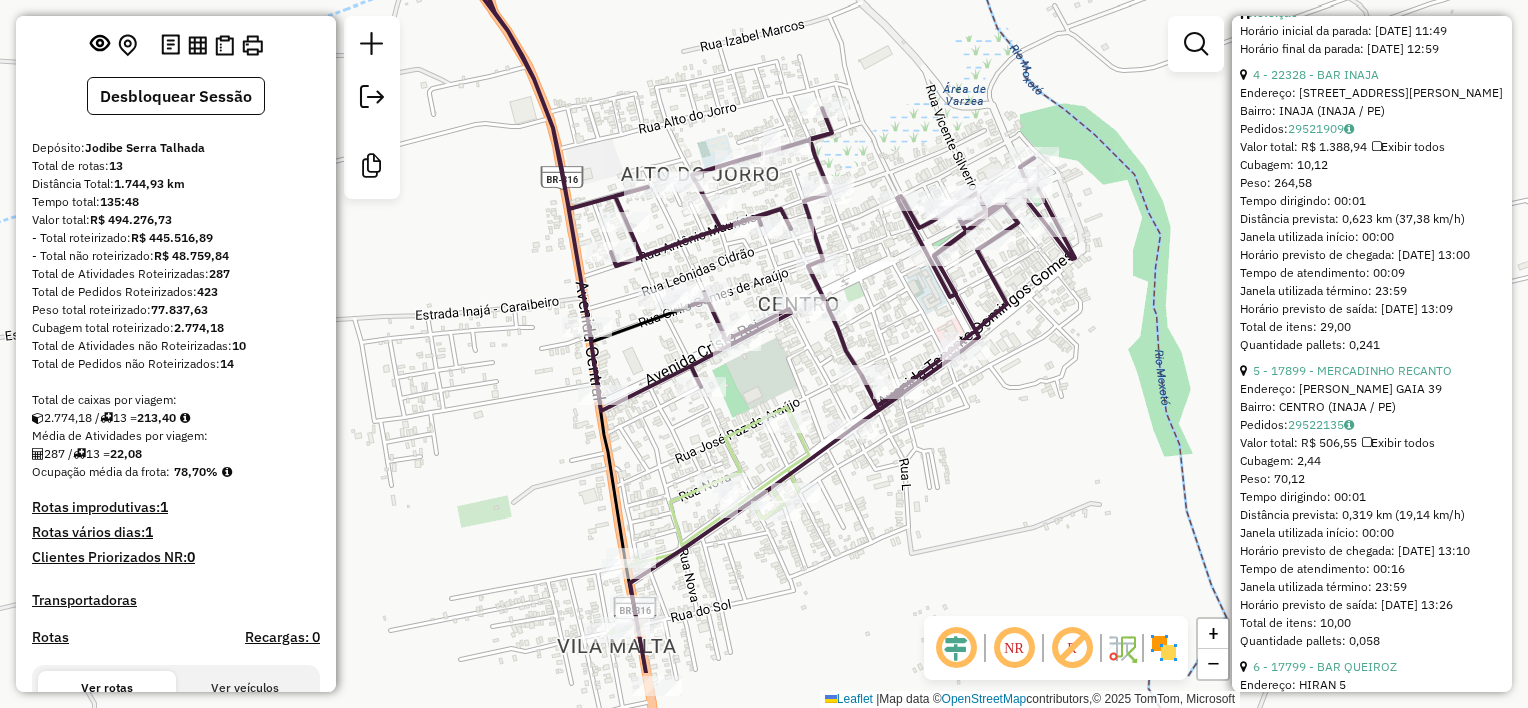 drag, startPoint x: 899, startPoint y: 172, endPoint x: 980, endPoint y: 66, distance: 133.4054 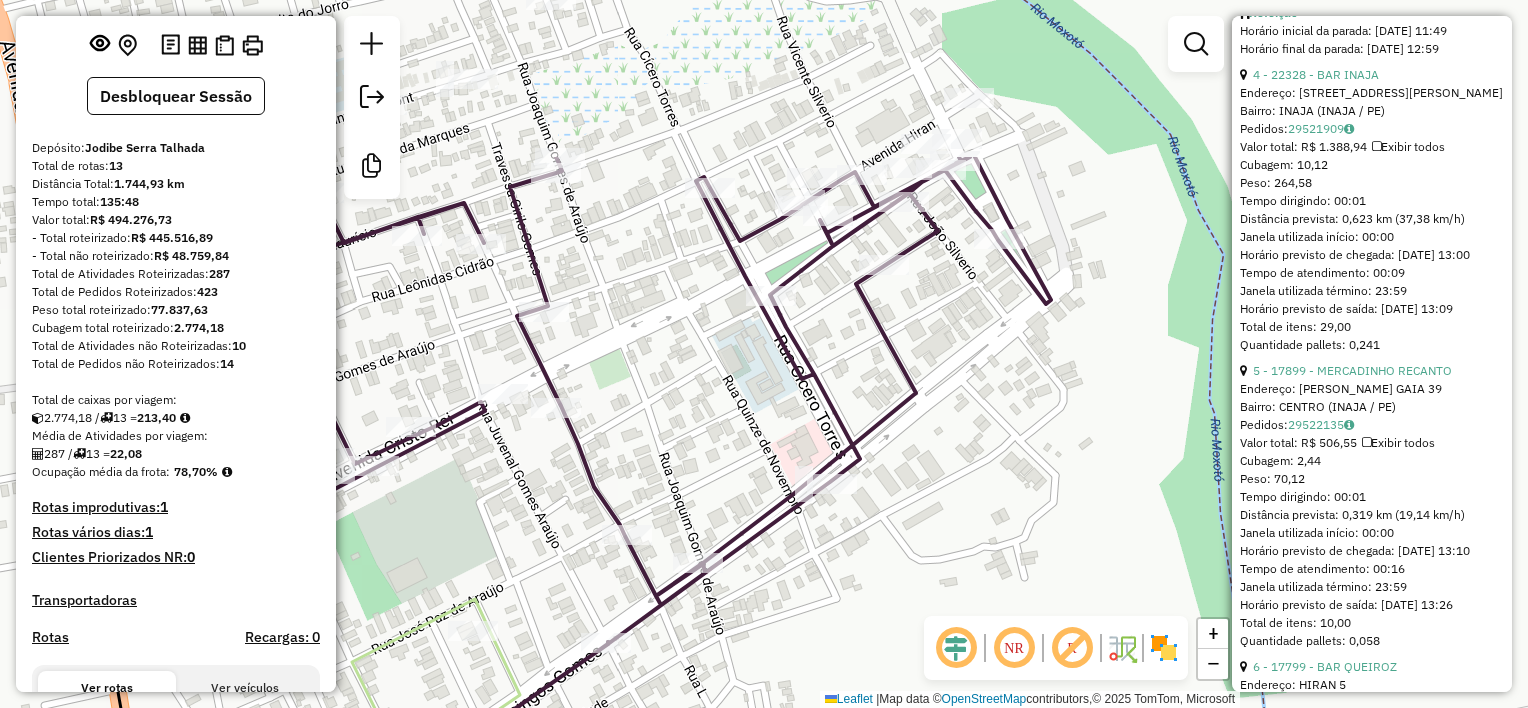 drag, startPoint x: 1072, startPoint y: 272, endPoint x: 879, endPoint y: 500, distance: 298.71893 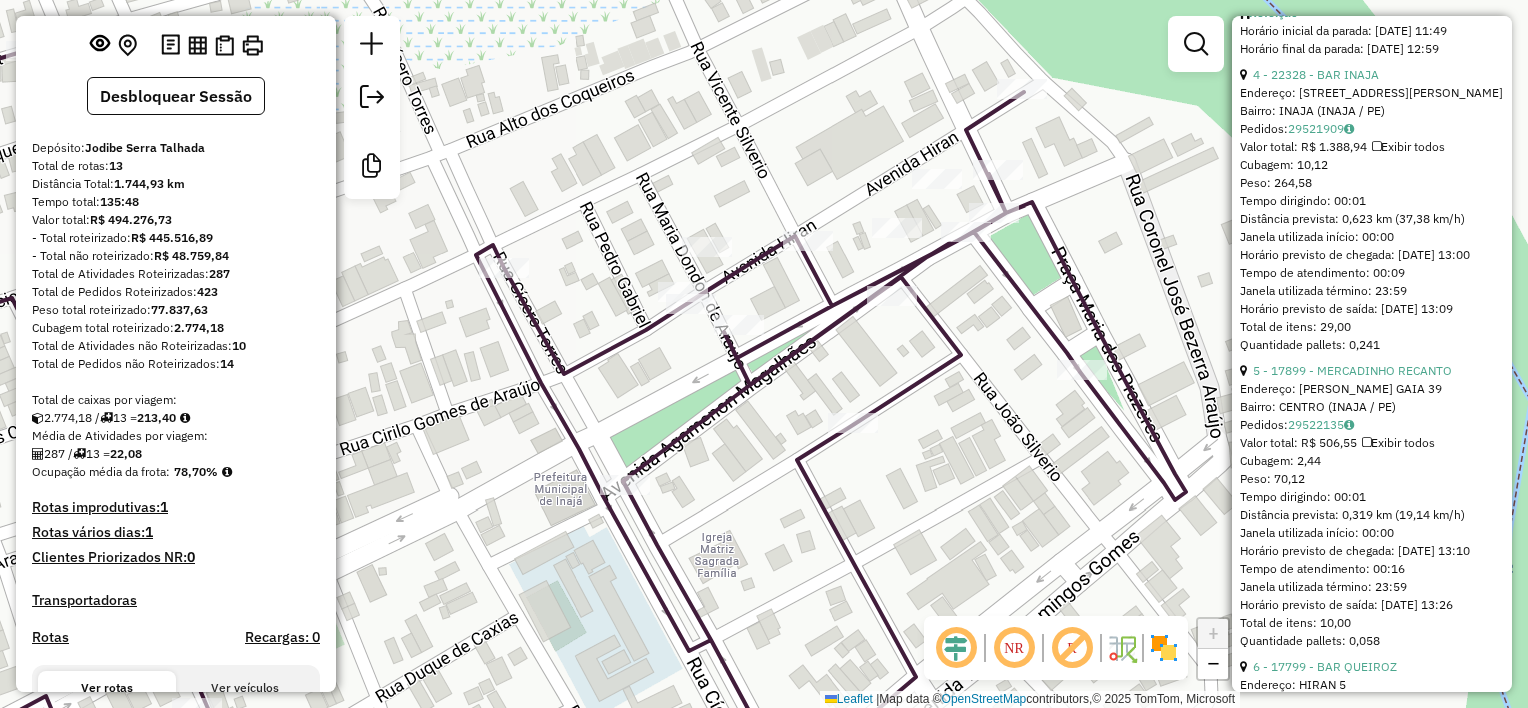 drag, startPoint x: 943, startPoint y: 390, endPoint x: 935, endPoint y: 436, distance: 46.69047 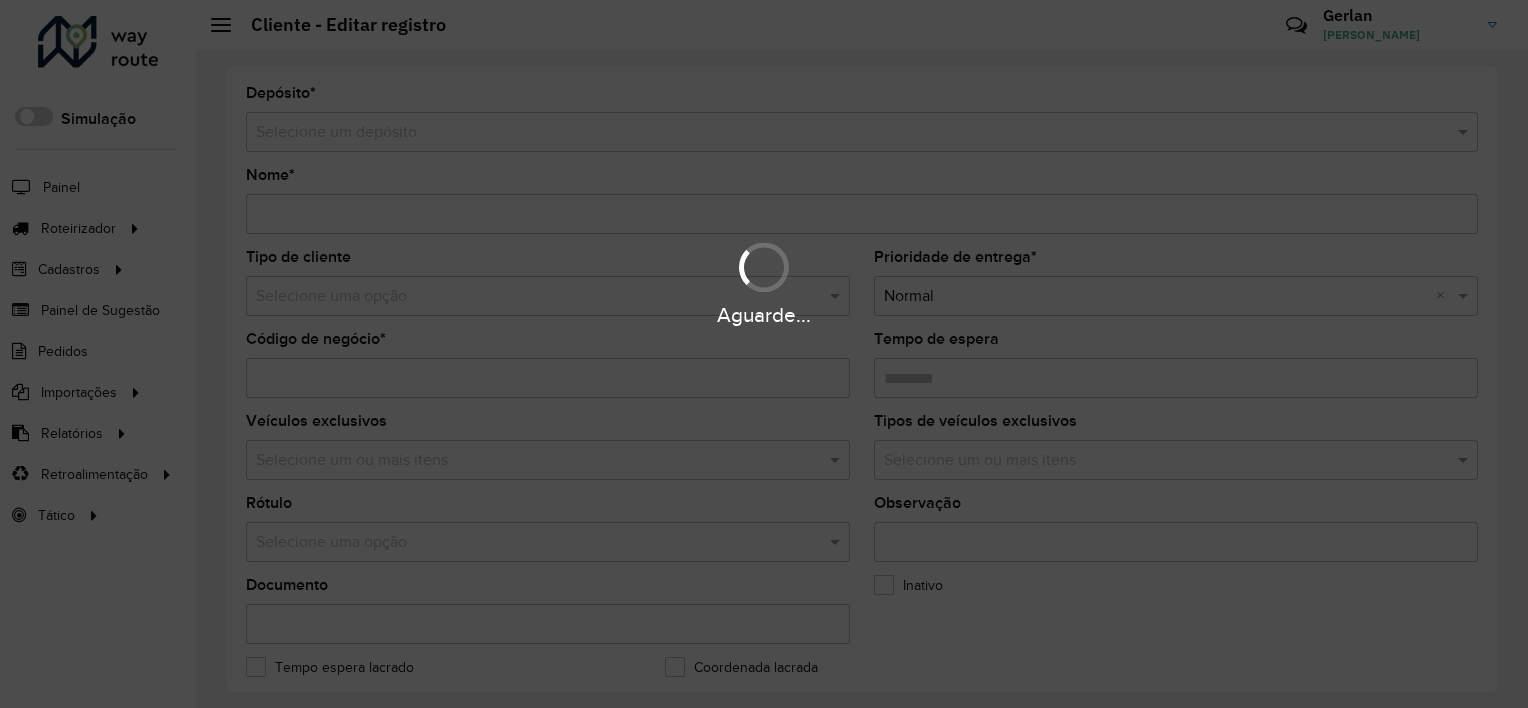 type on "**********" 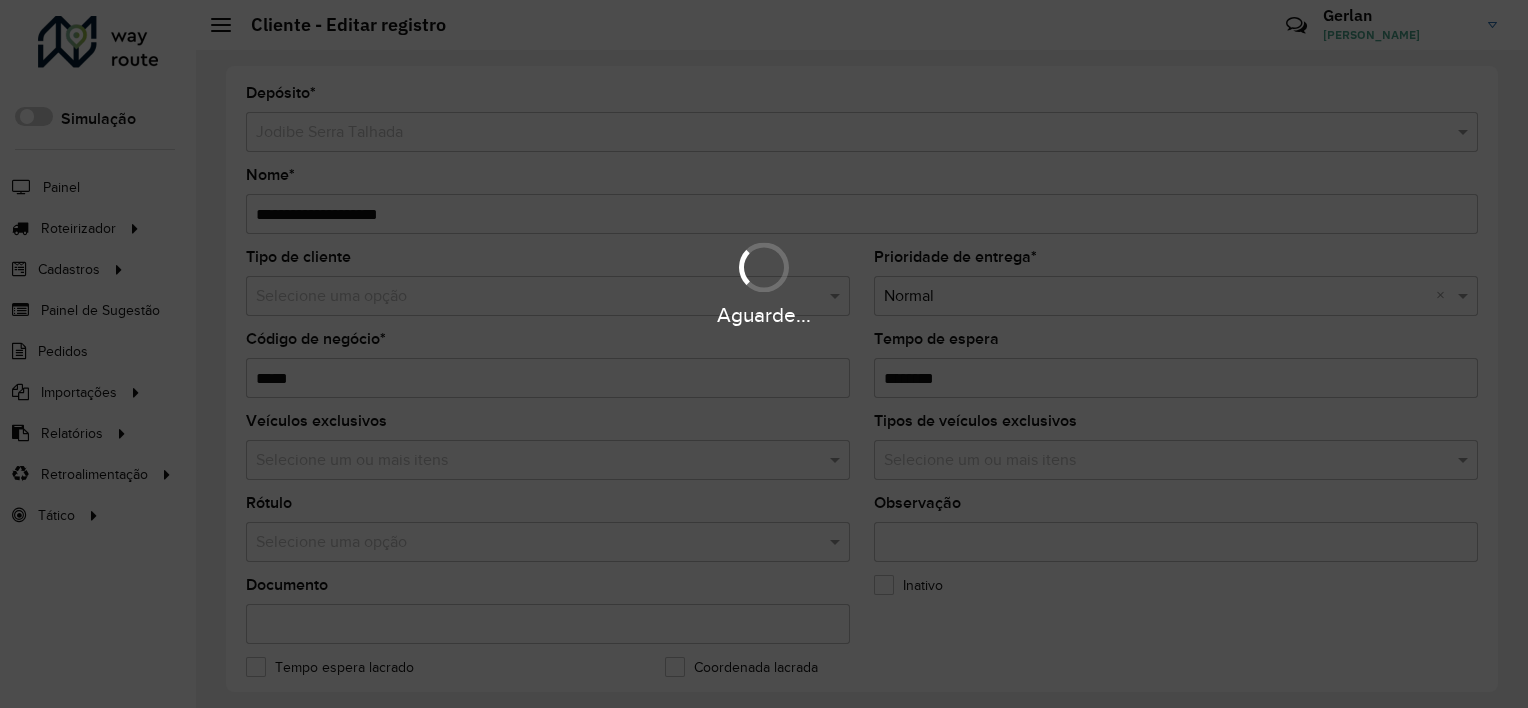 scroll, scrollTop: 0, scrollLeft: 0, axis: both 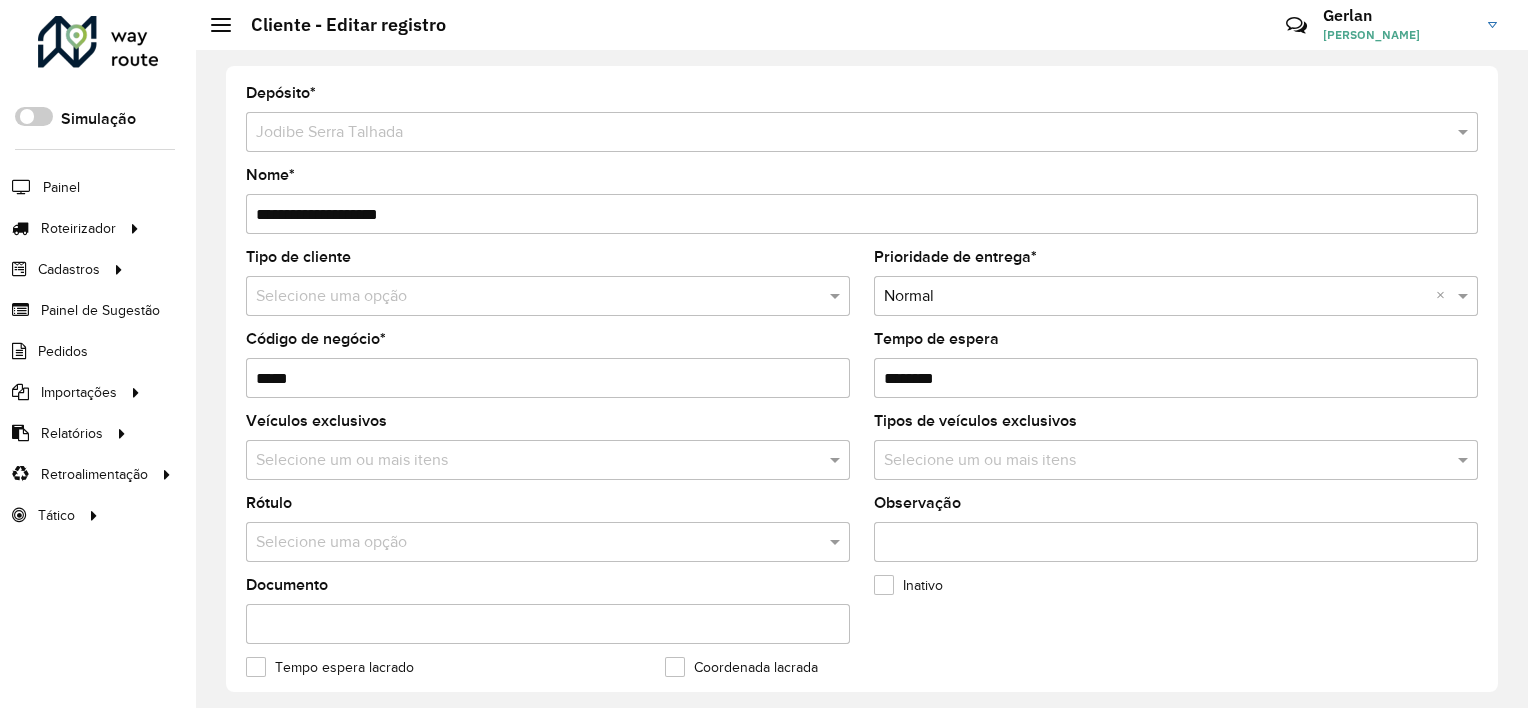 click at bounding box center (528, 297) 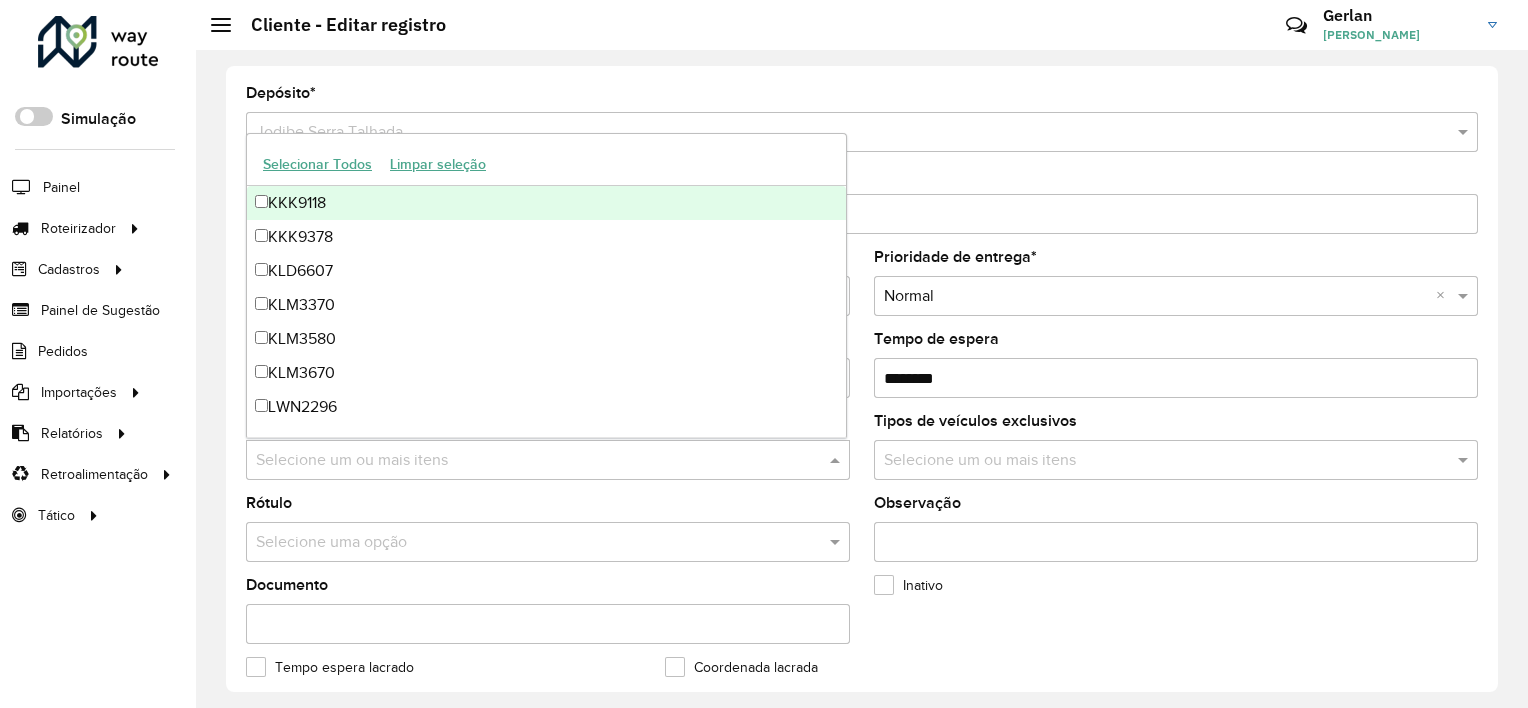click at bounding box center [538, 461] 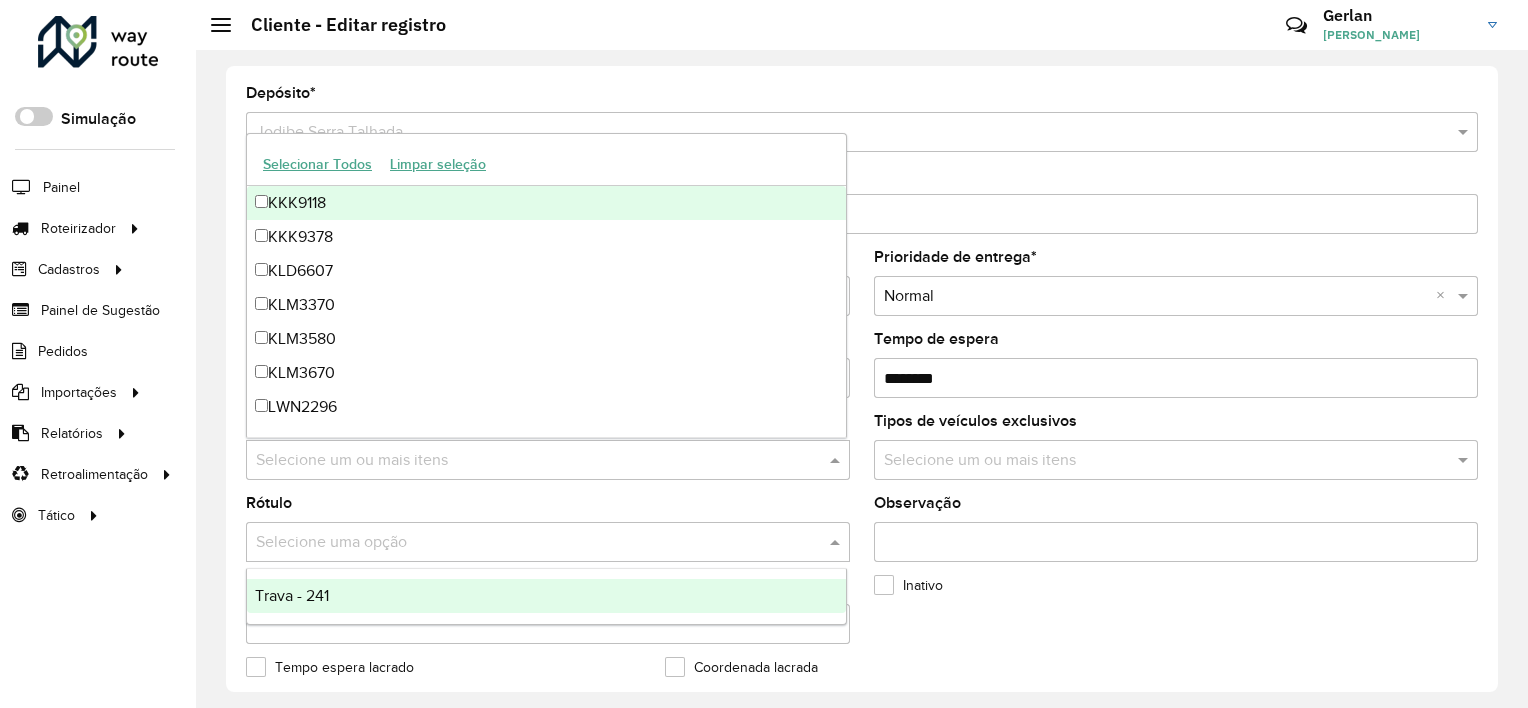 click on "Selecione uma opção" at bounding box center [548, 542] 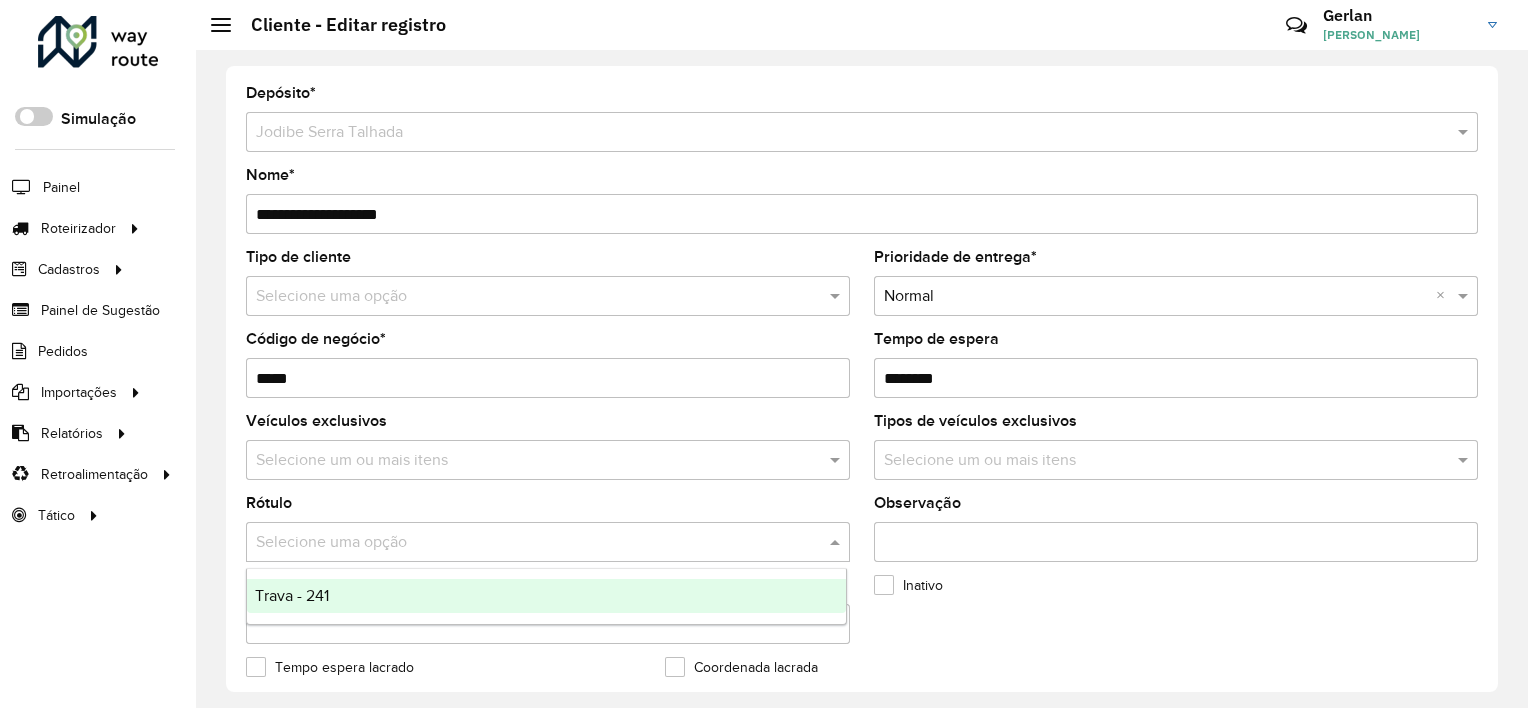 click on "Observação" at bounding box center [1176, 542] 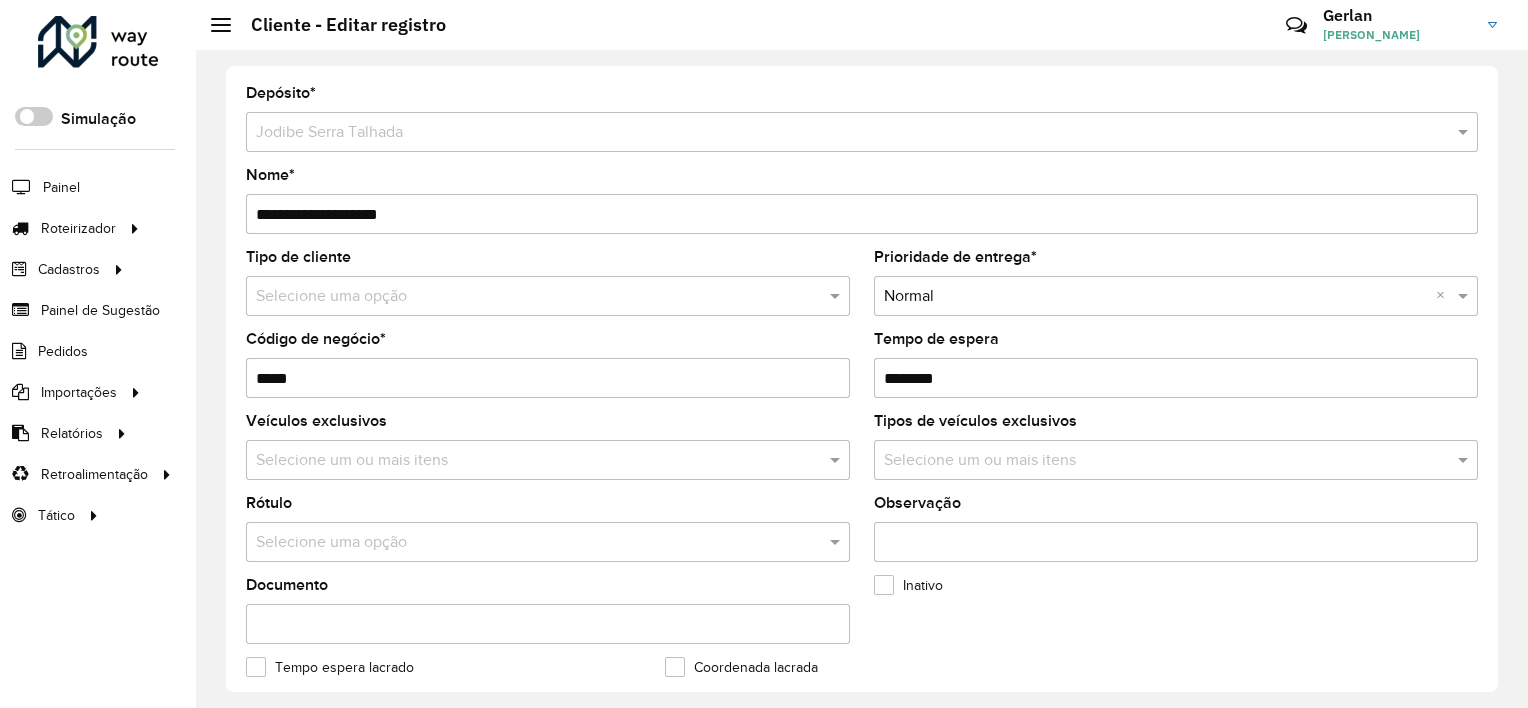 click at bounding box center (1166, 461) 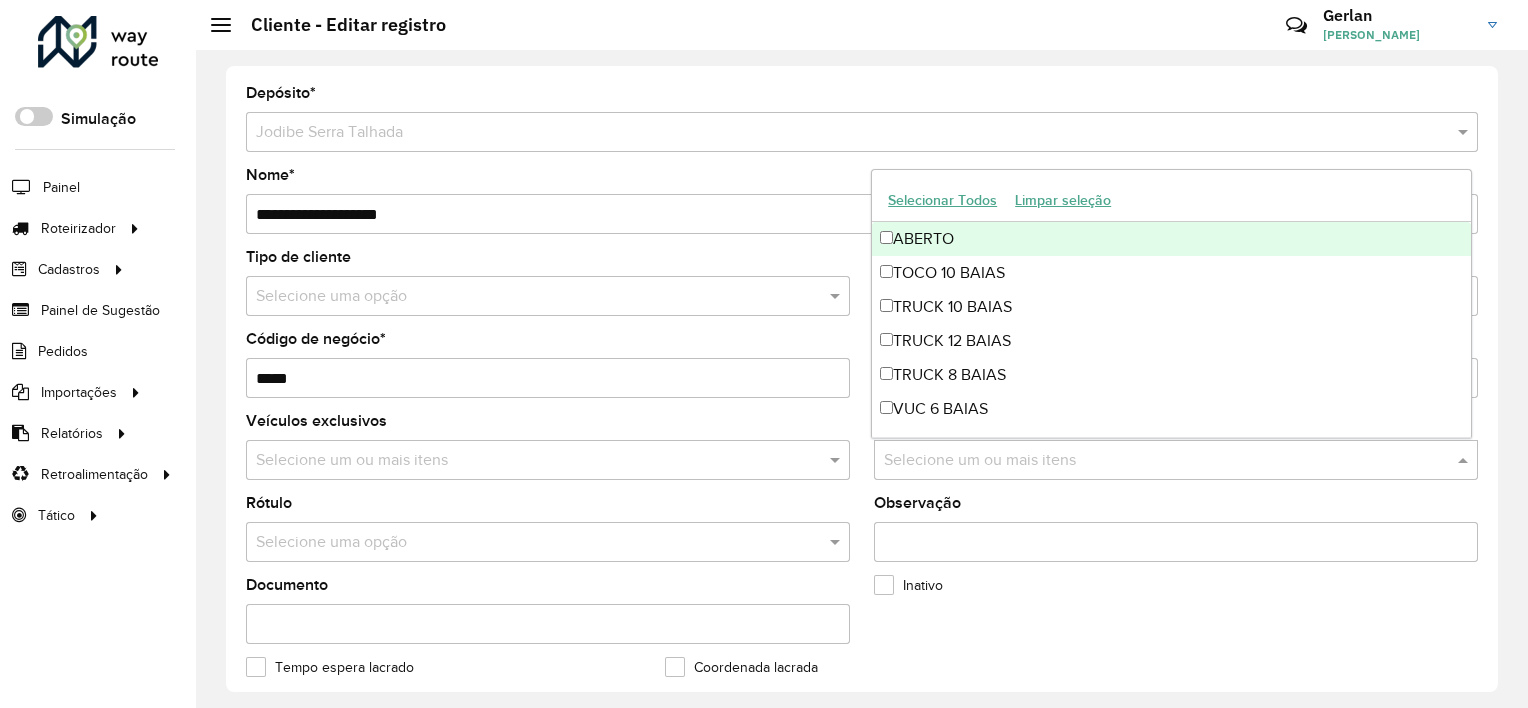 click at bounding box center [1166, 461] 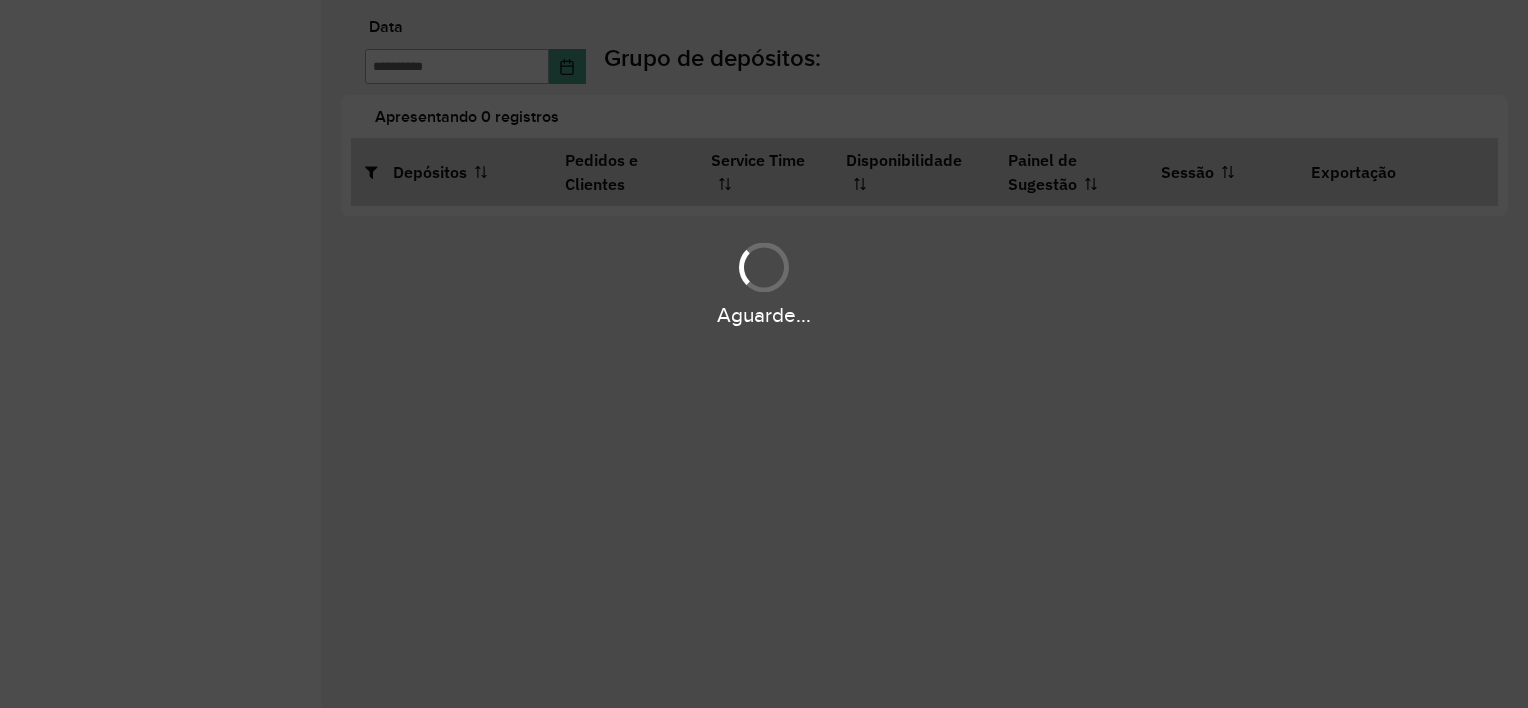scroll, scrollTop: 0, scrollLeft: 0, axis: both 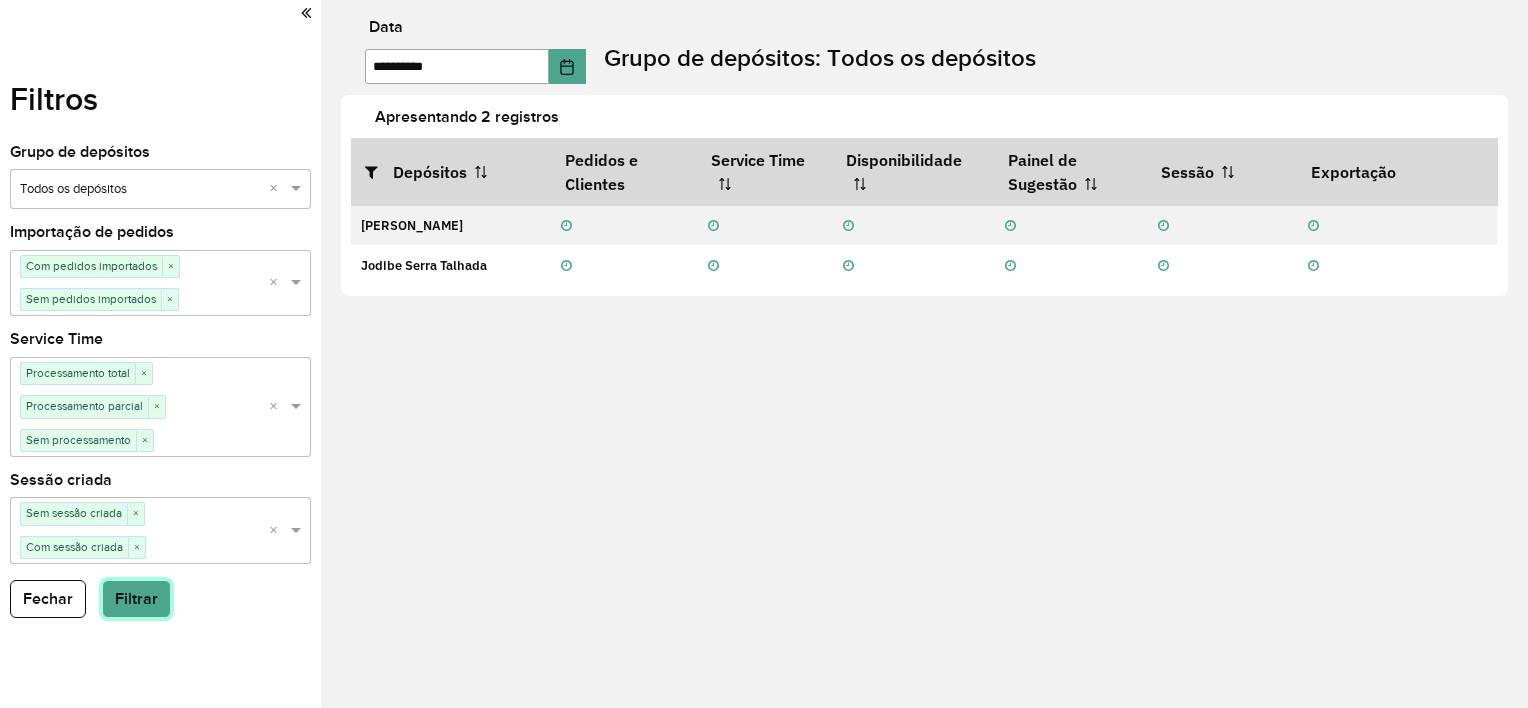 click on "Filtrar" 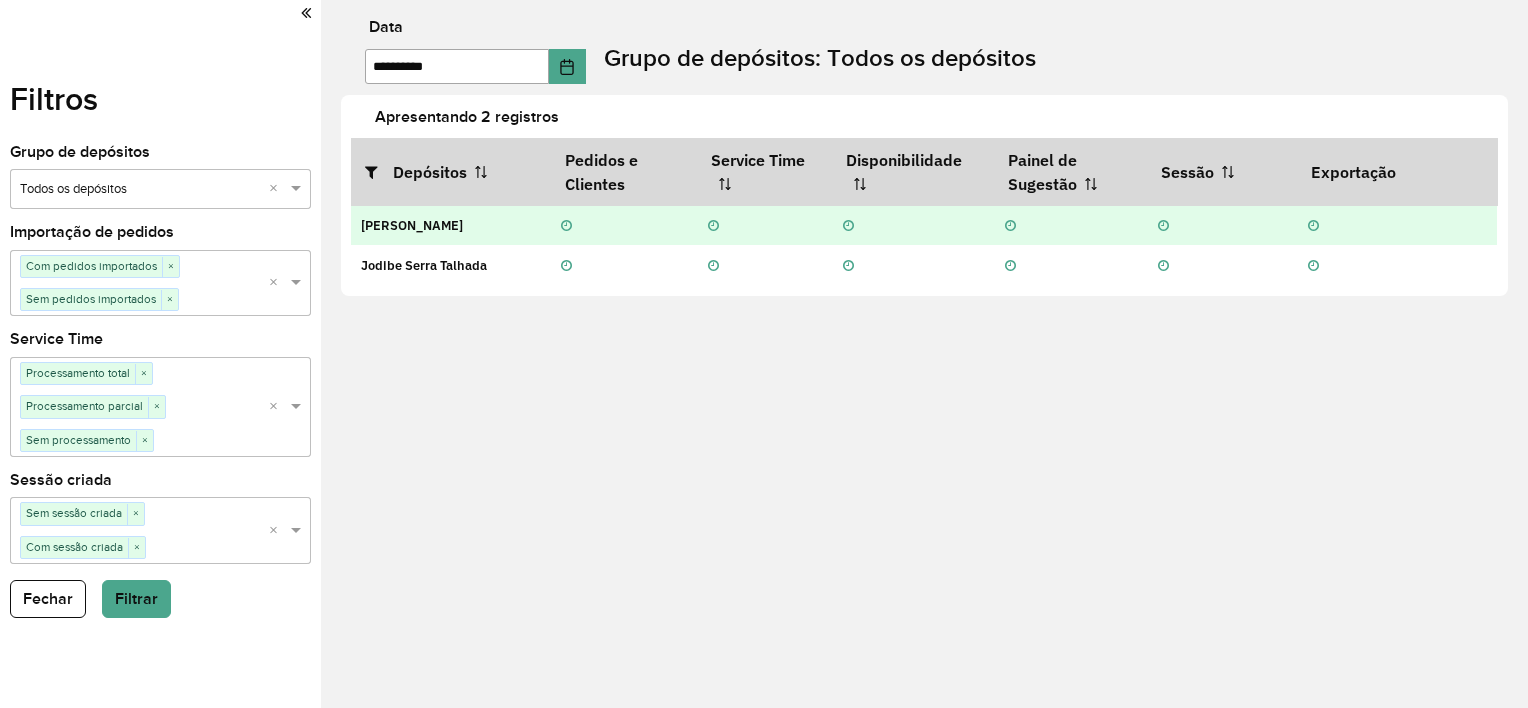 click at bounding box center [623, 225] 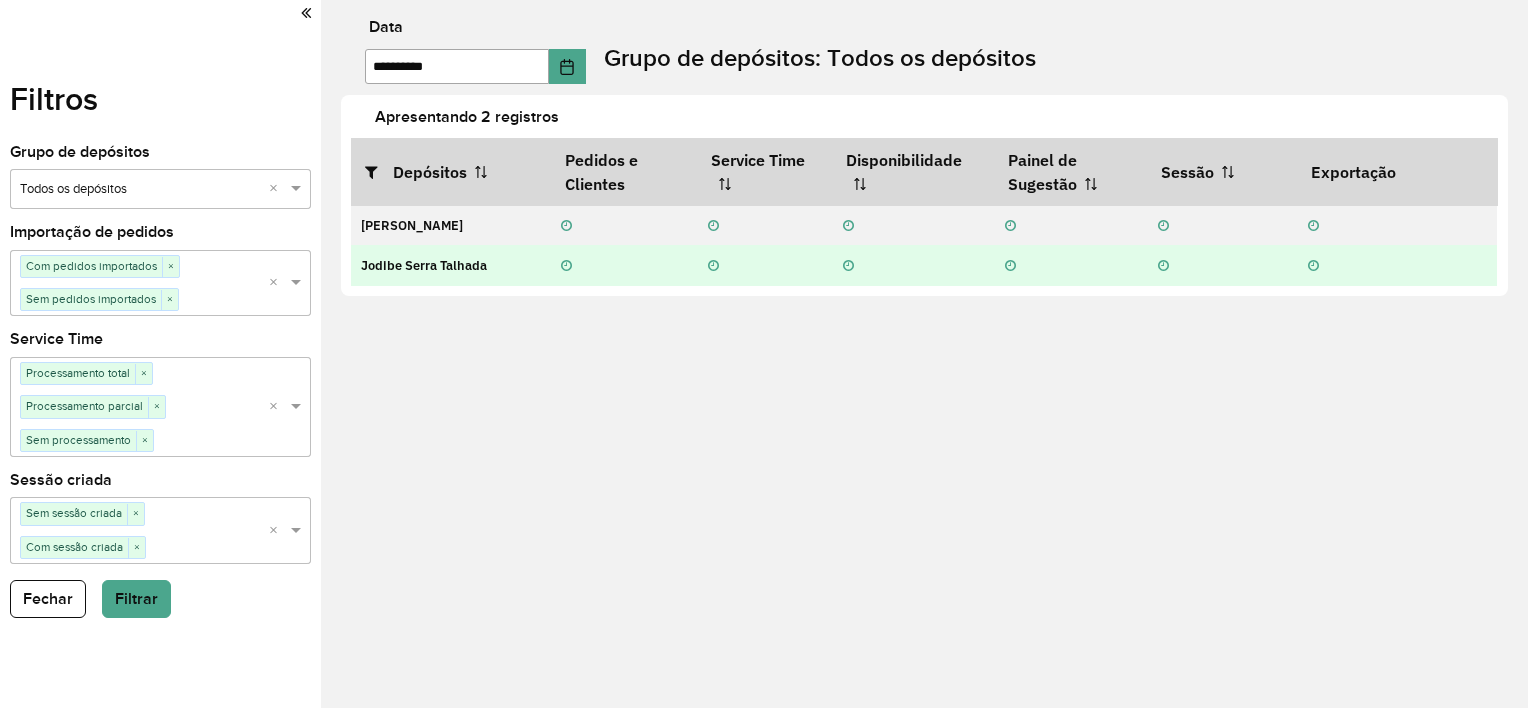 click at bounding box center [624, 265] 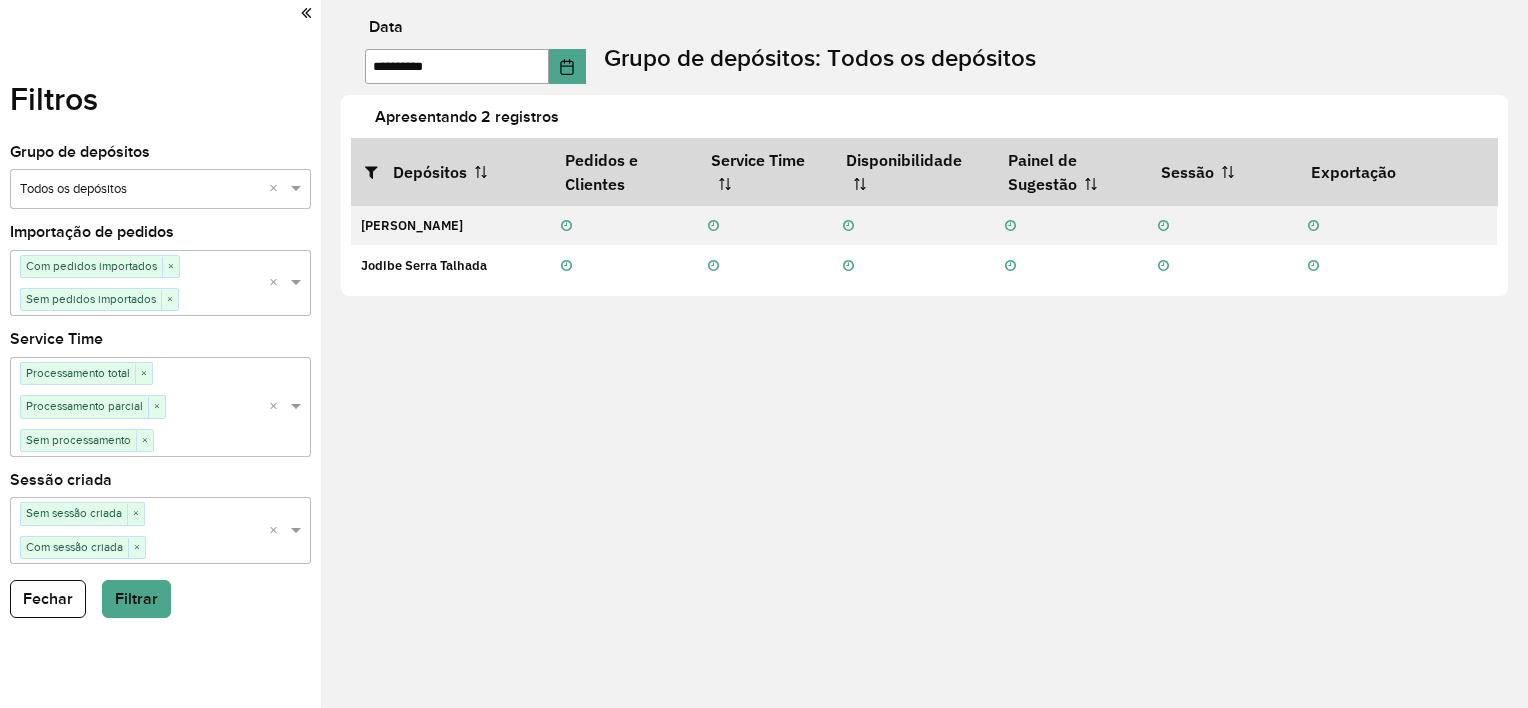 click on "**********" 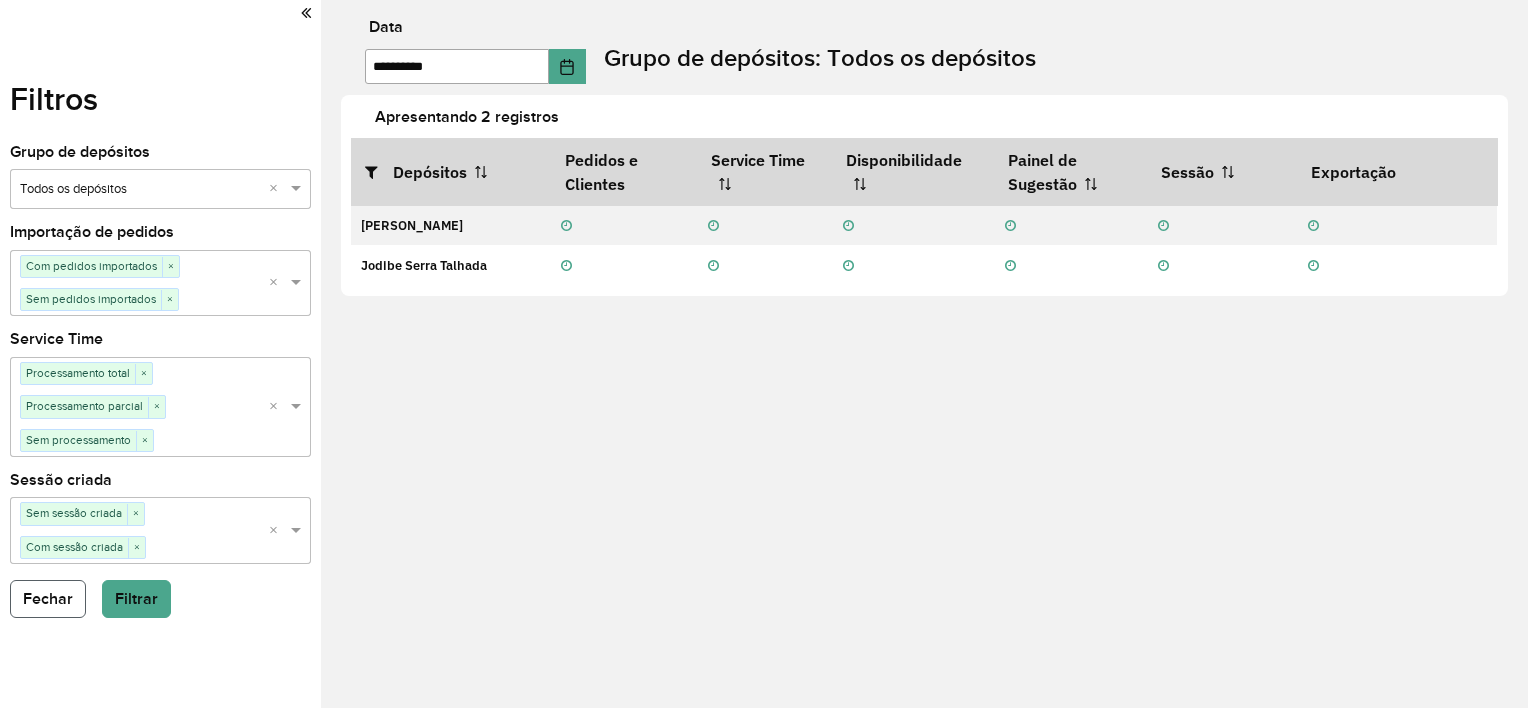 click on "Fechar" 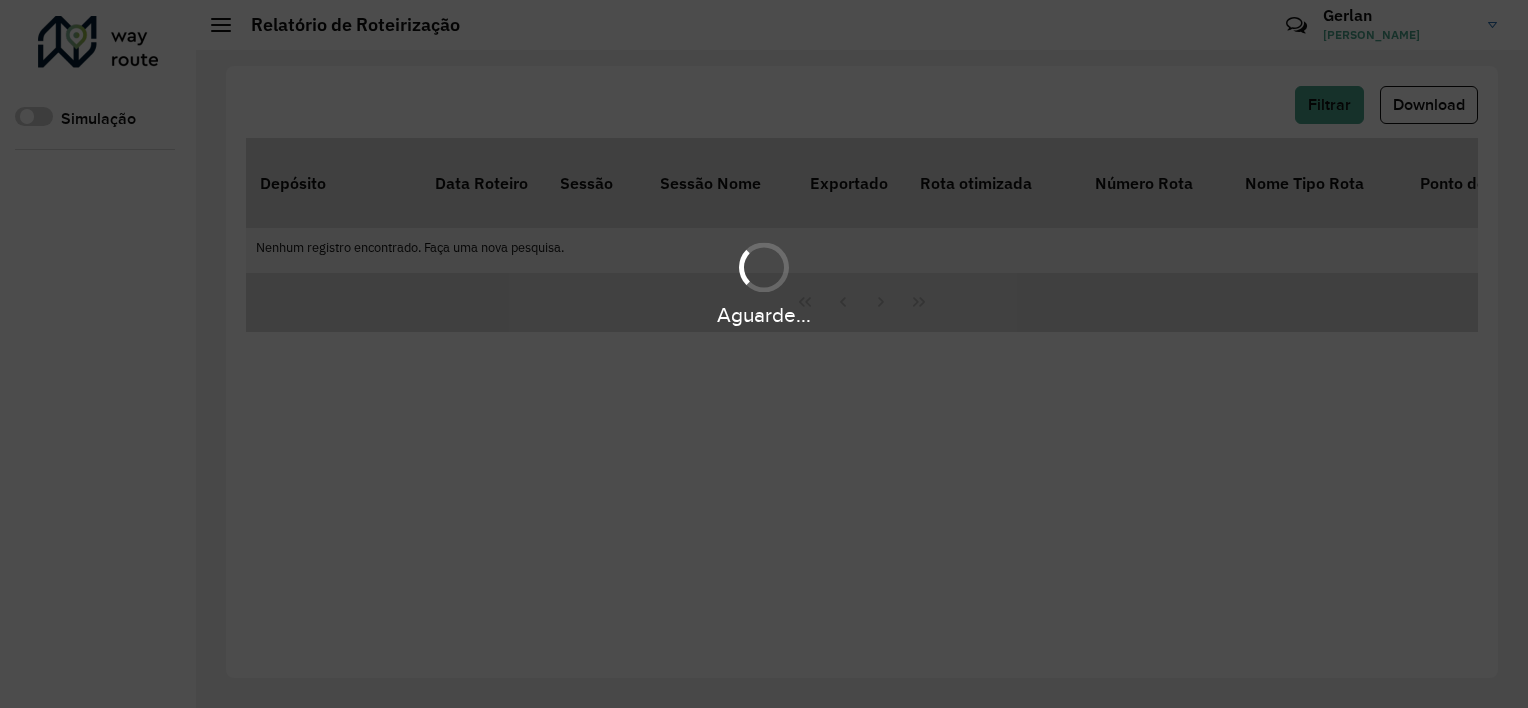 scroll, scrollTop: 0, scrollLeft: 0, axis: both 